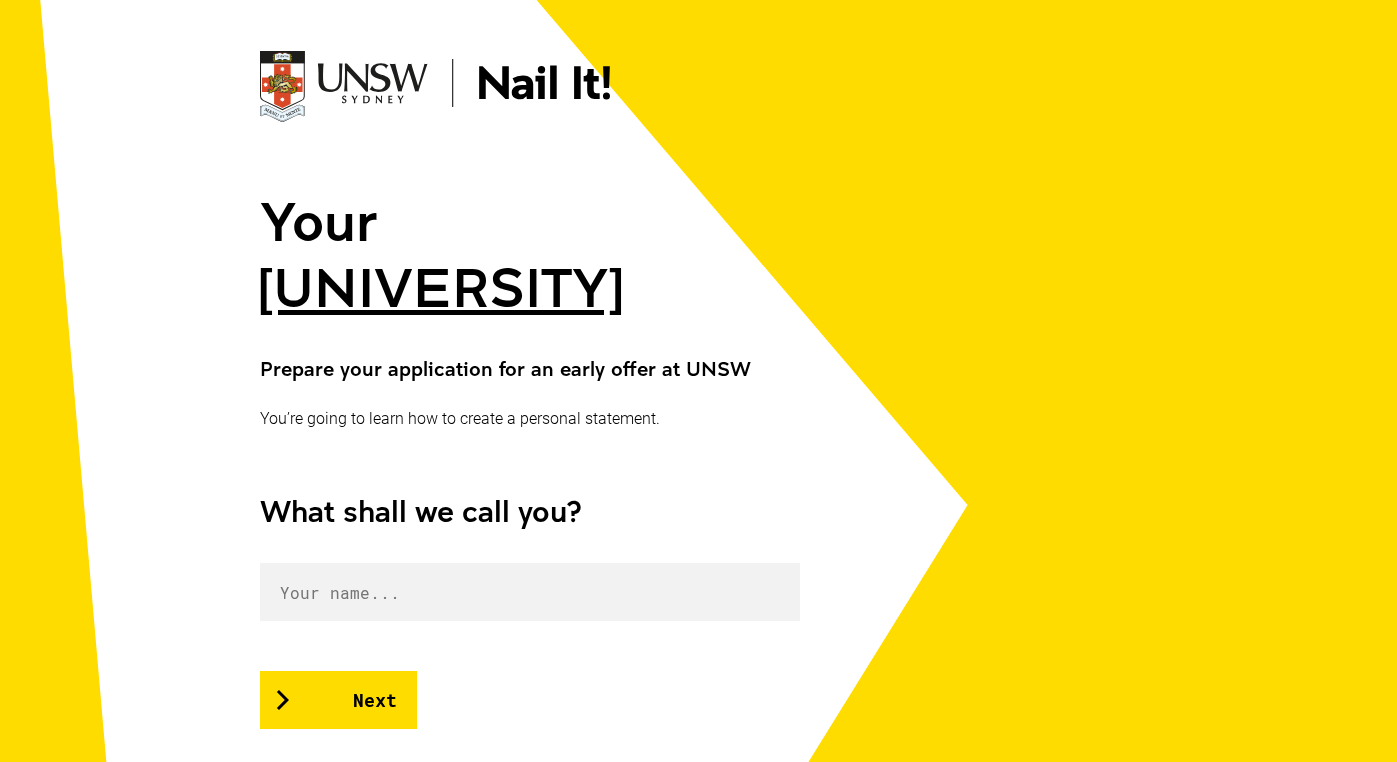 scroll, scrollTop: 123, scrollLeft: 0, axis: vertical 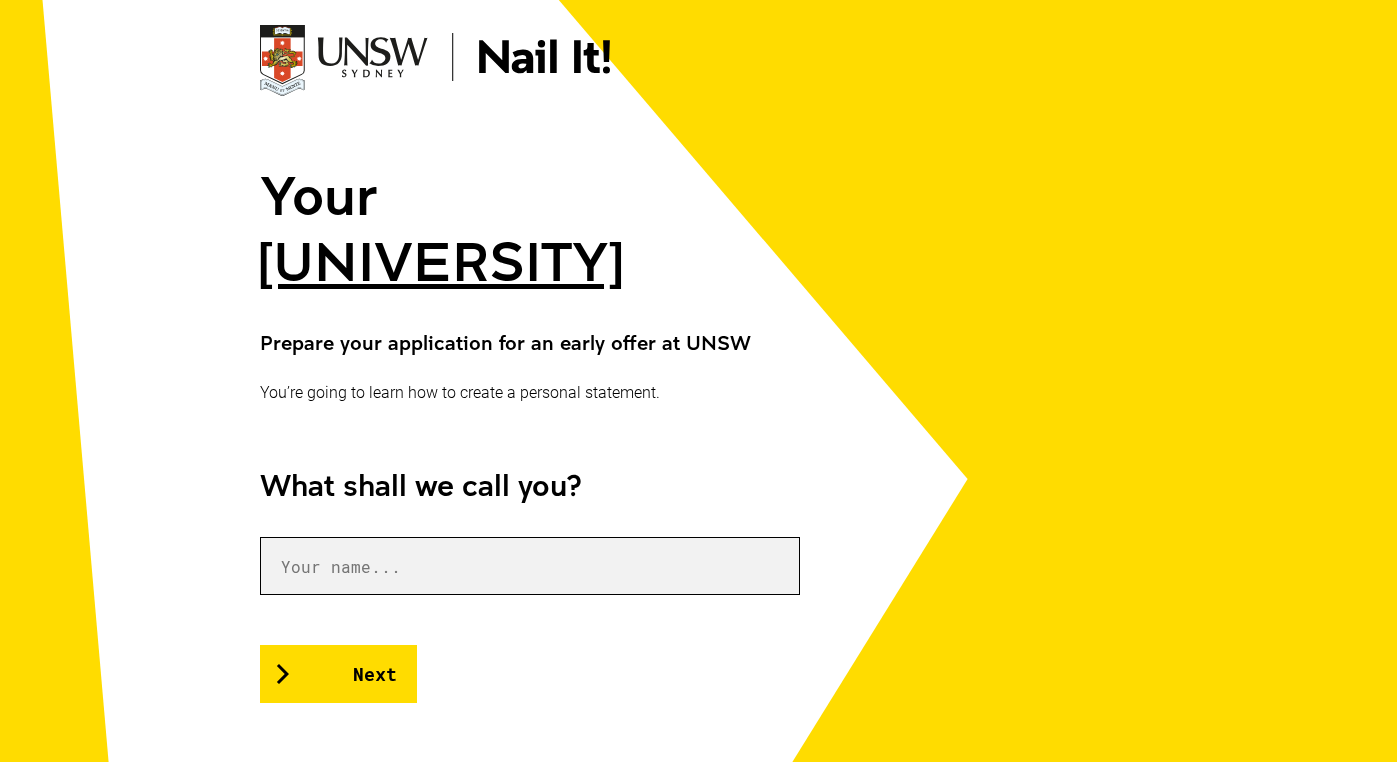 click at bounding box center (530, 566) 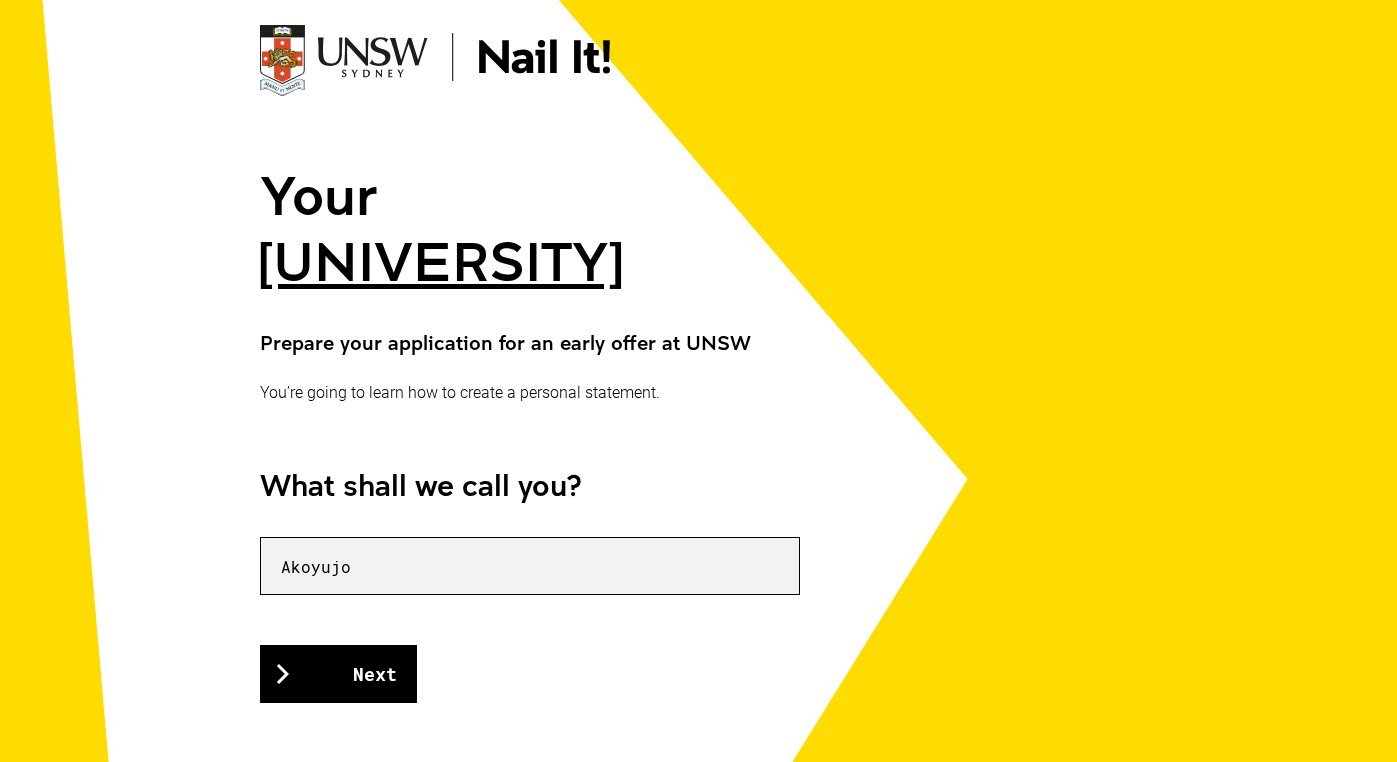 type on "Akoyujo" 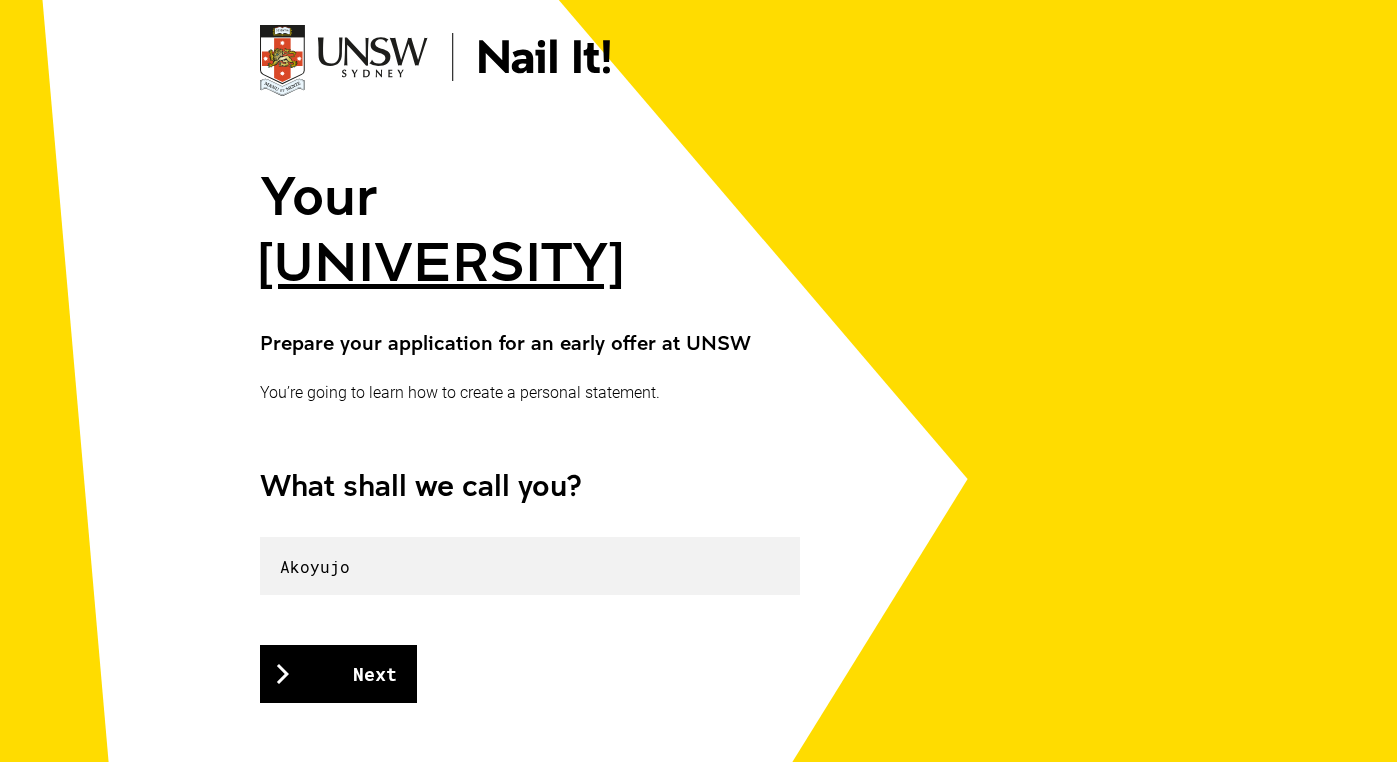 click on "Next" at bounding box center (338, 674) 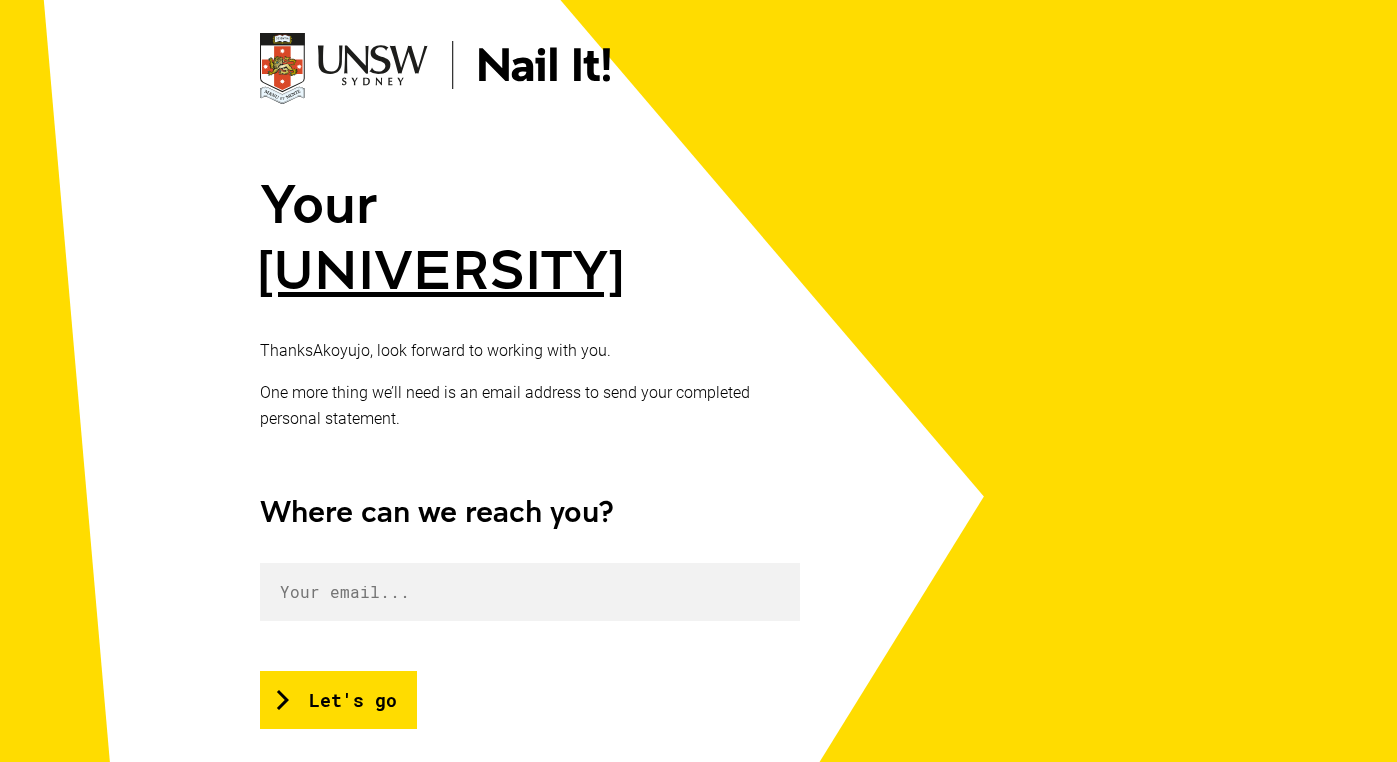 scroll, scrollTop: 123, scrollLeft: 0, axis: vertical 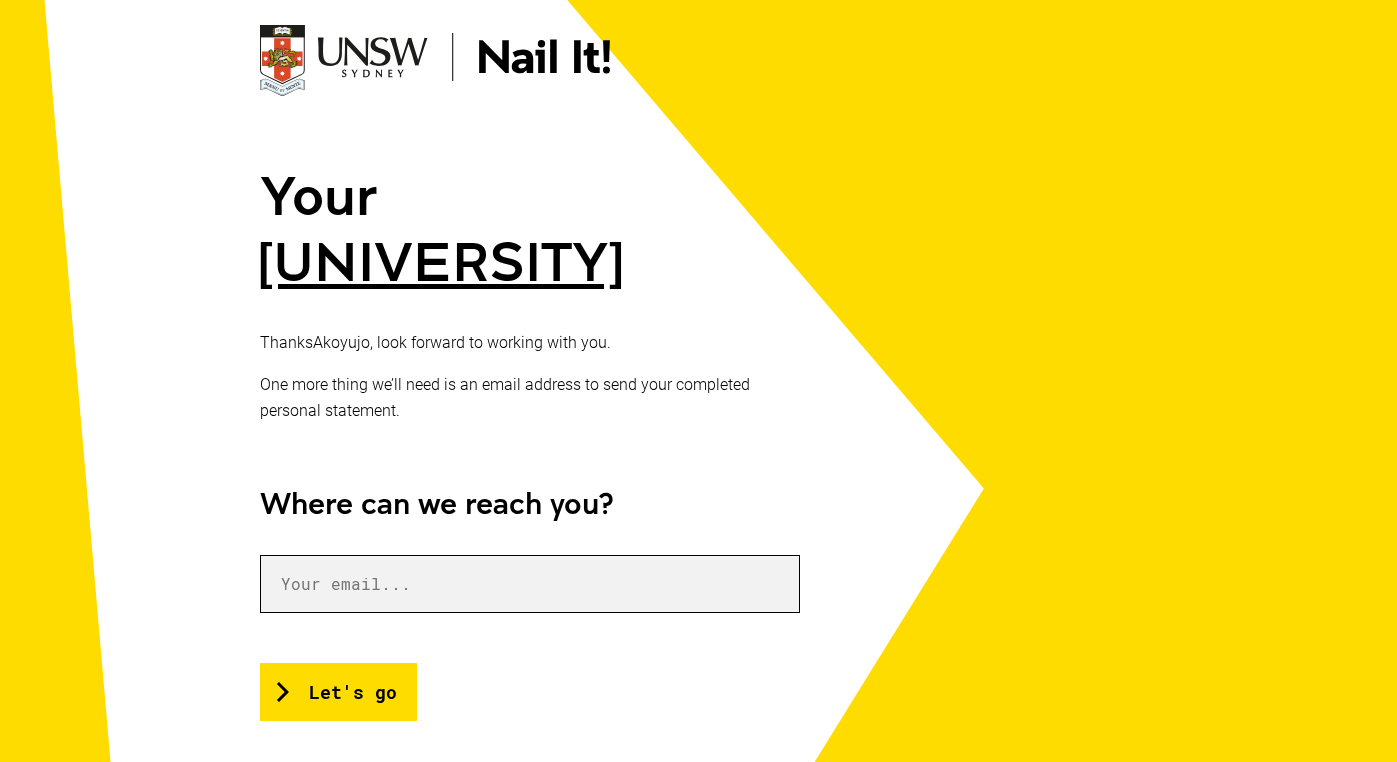 click at bounding box center [530, 584] 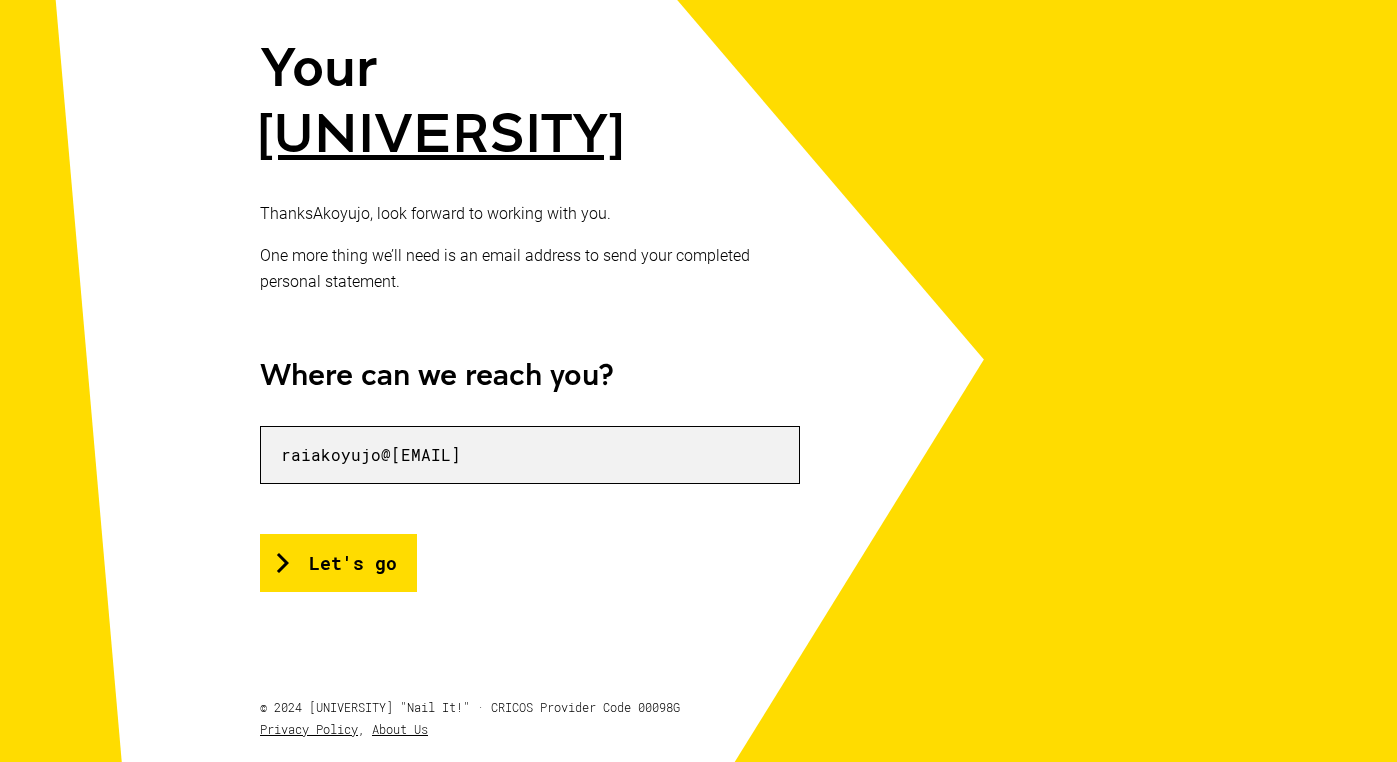 scroll, scrollTop: 253, scrollLeft: 0, axis: vertical 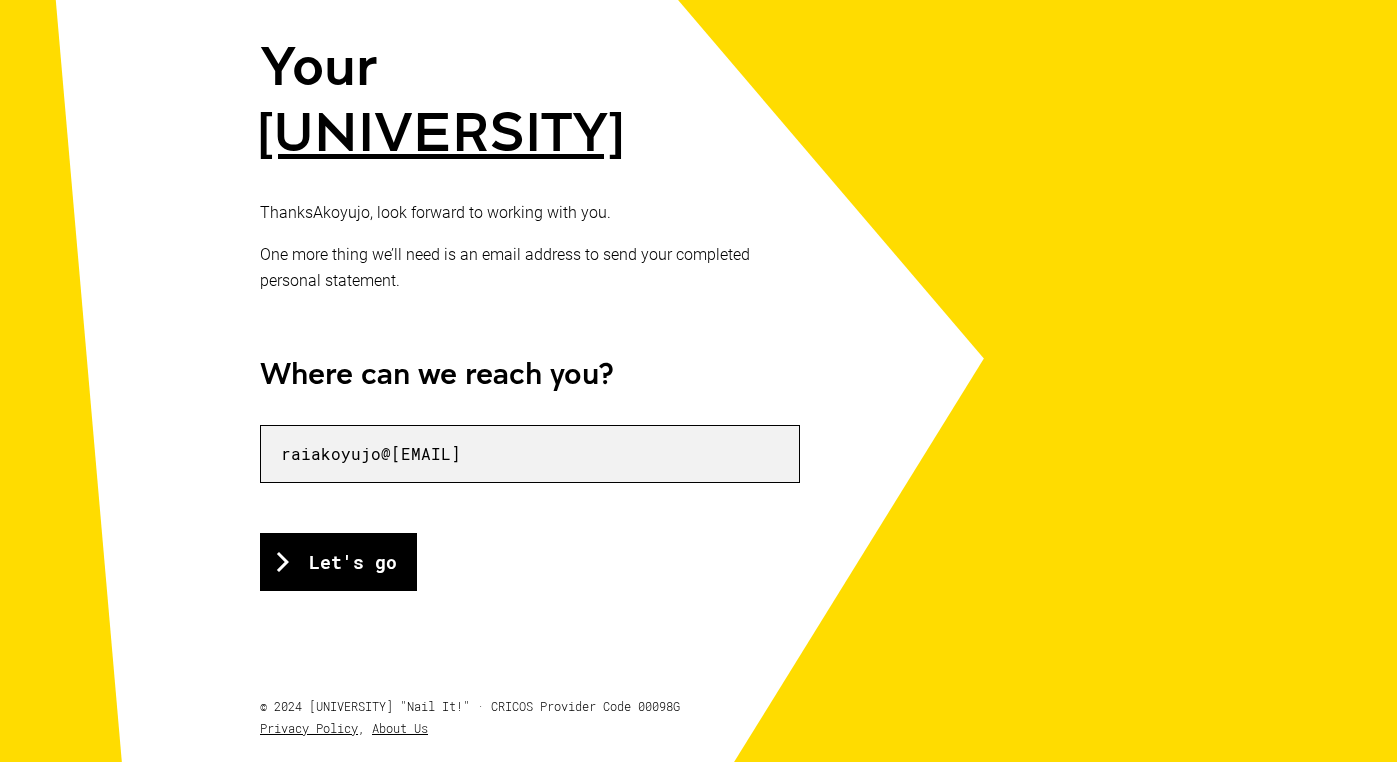 type on "raiakoyujo@[EMAIL]" 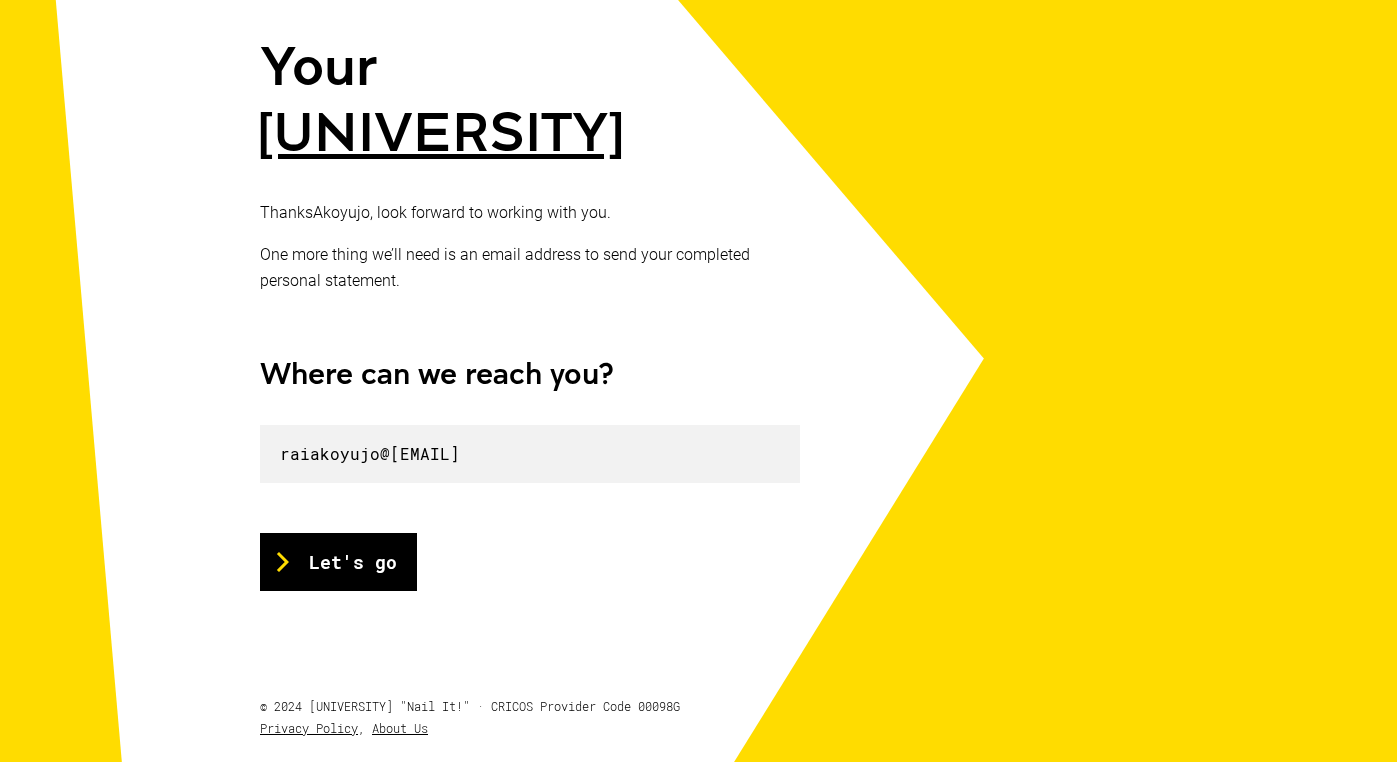 click on "Let's go" at bounding box center [338, 562] 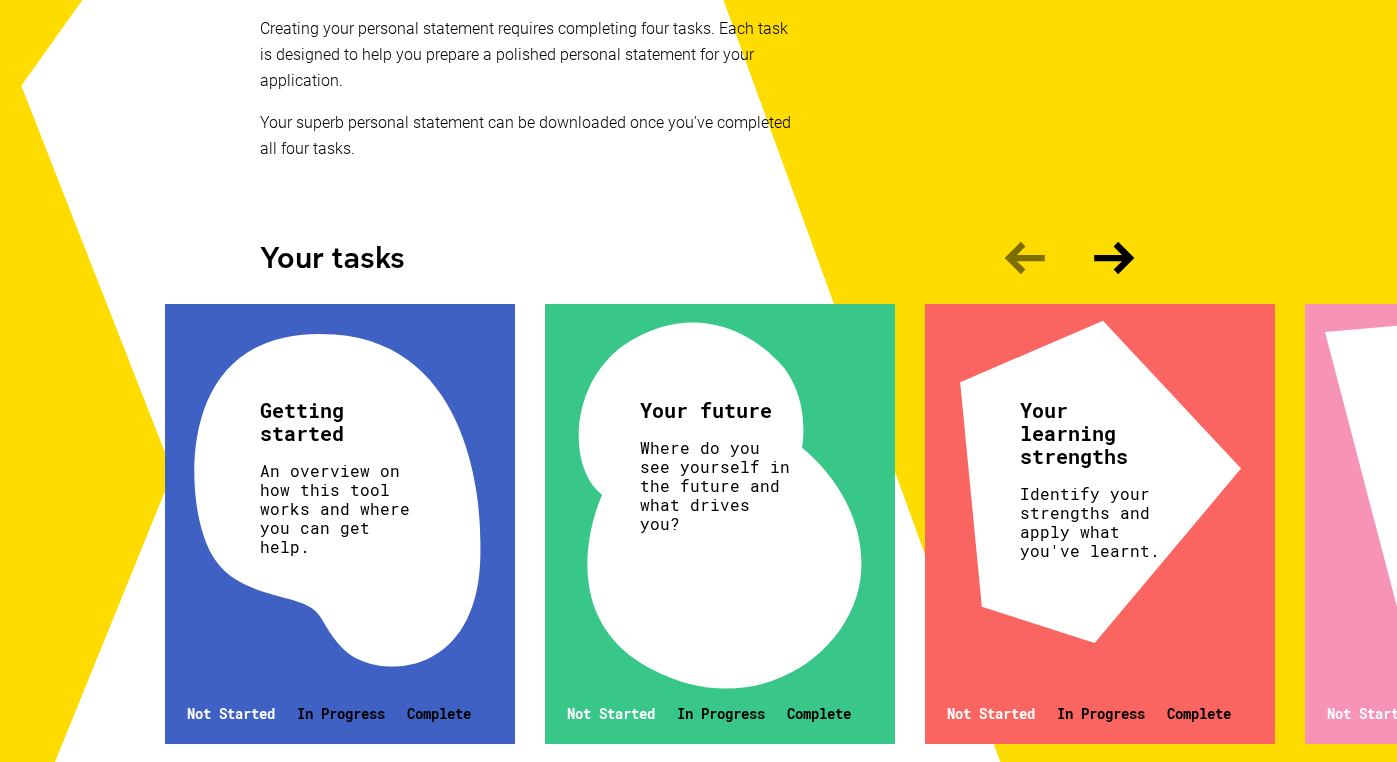 scroll, scrollTop: 503, scrollLeft: 0, axis: vertical 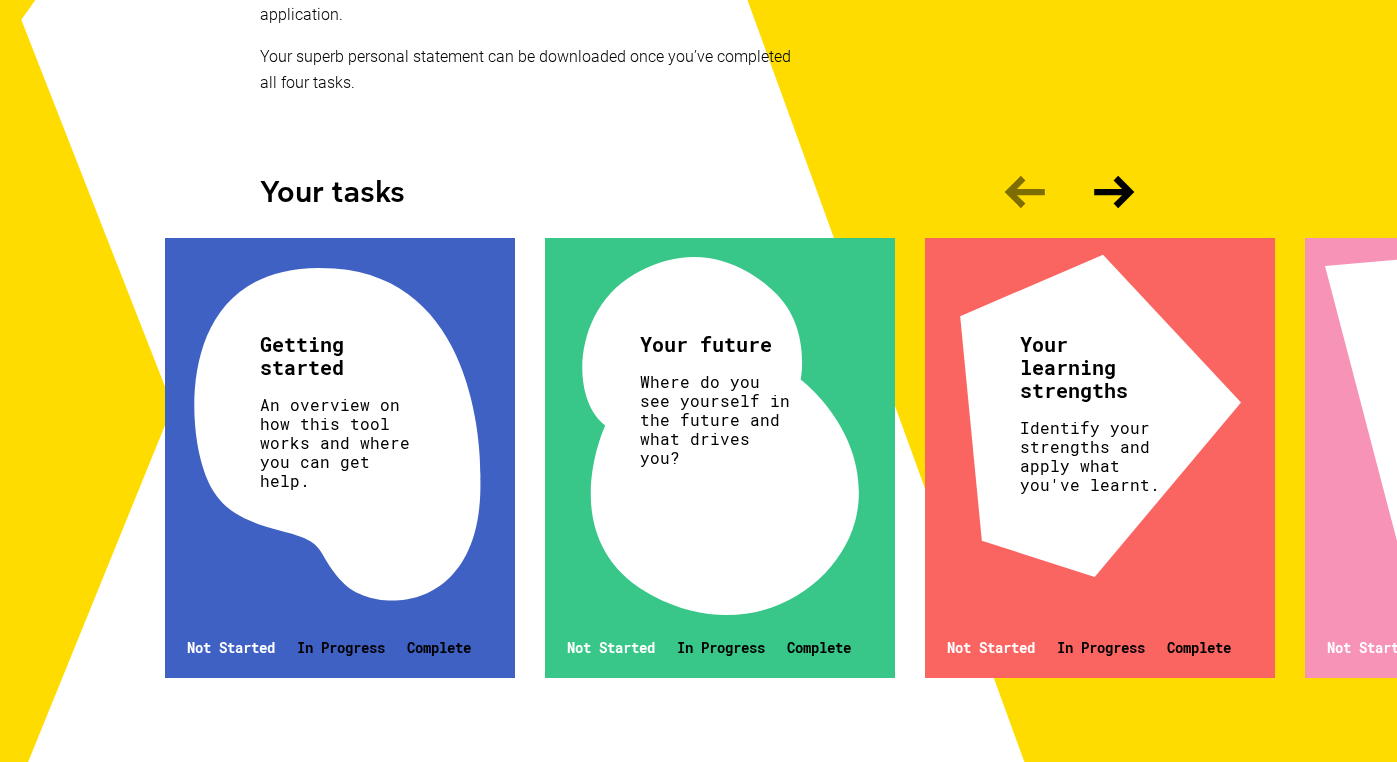 click at bounding box center [1114, 192] 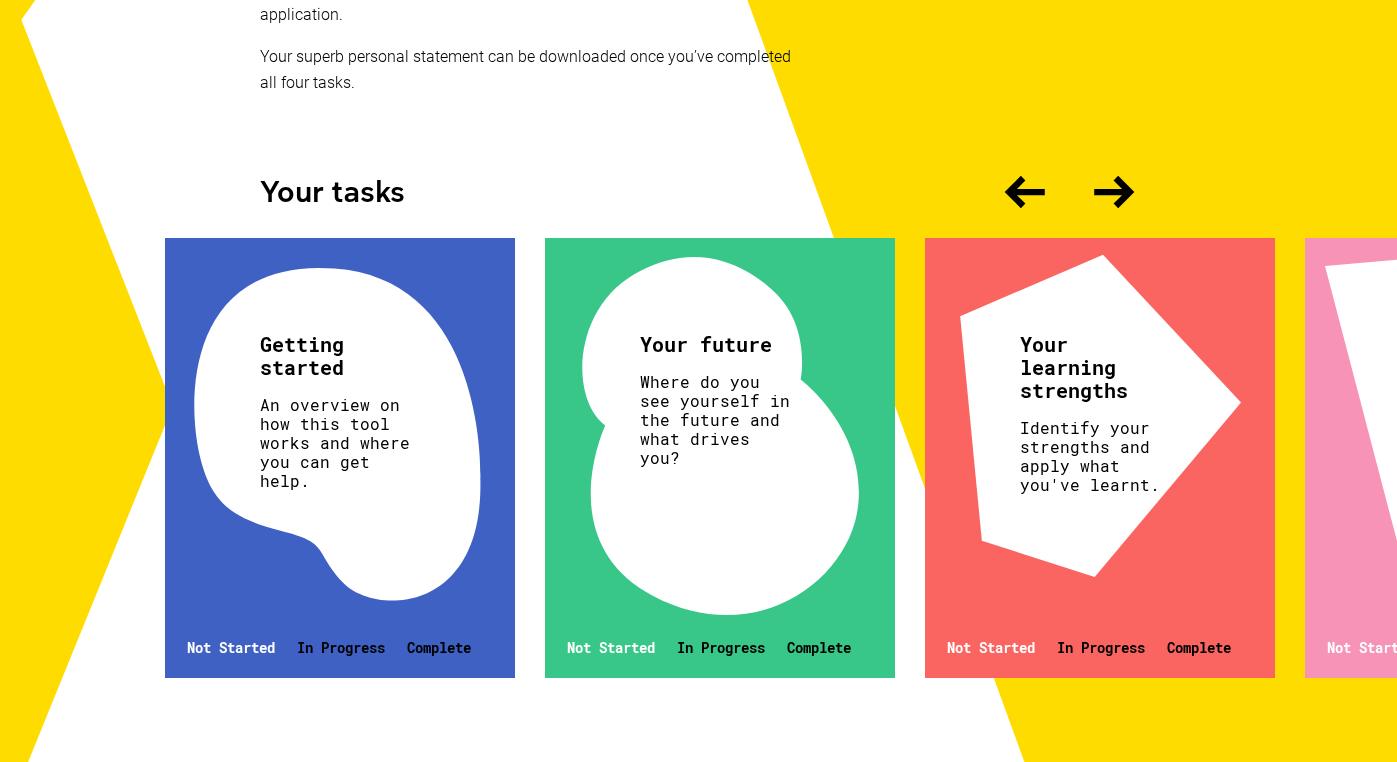 scroll, scrollTop: 0, scrollLeft: 288, axis: horizontal 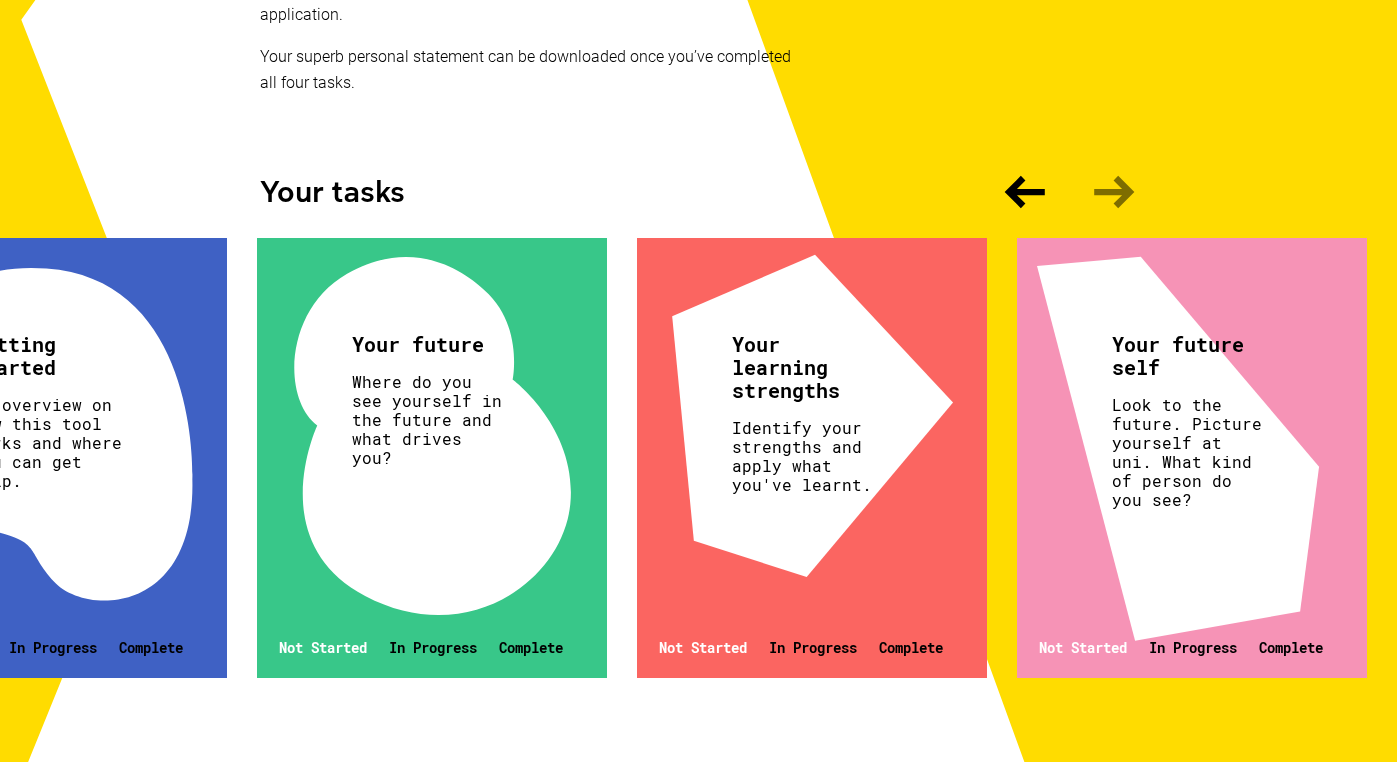 click at bounding box center [1114, 192] 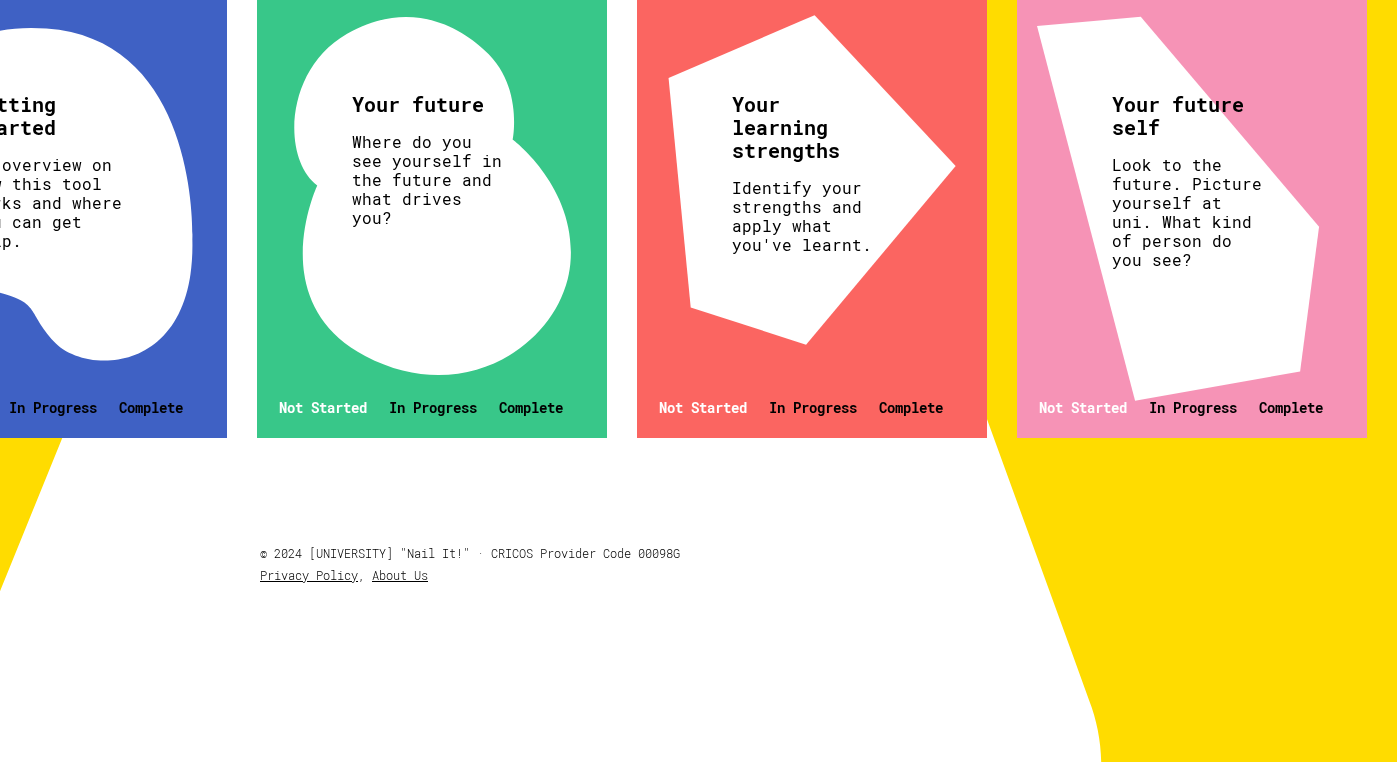 scroll, scrollTop: 743, scrollLeft: 0, axis: vertical 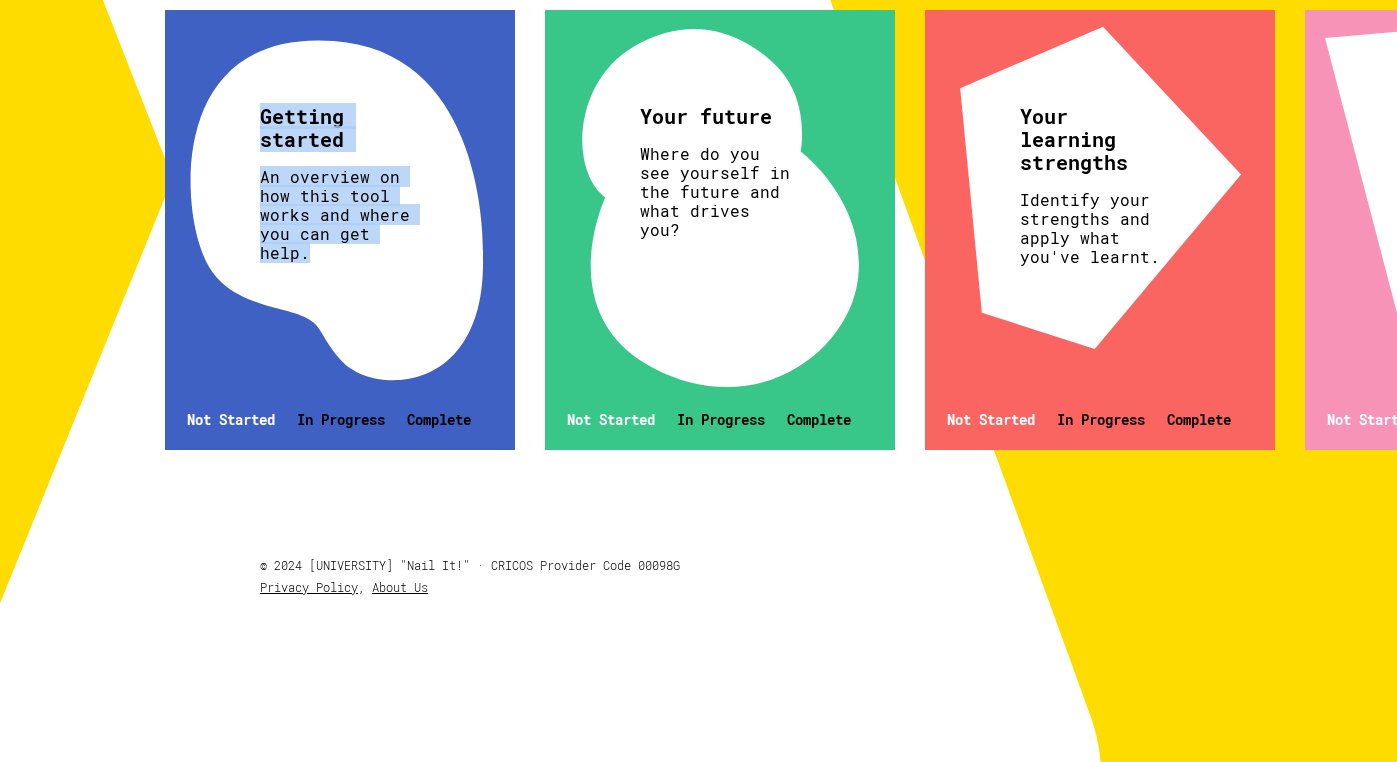 drag, startPoint x: 260, startPoint y: 113, endPoint x: 406, endPoint y: 259, distance: 206.47517 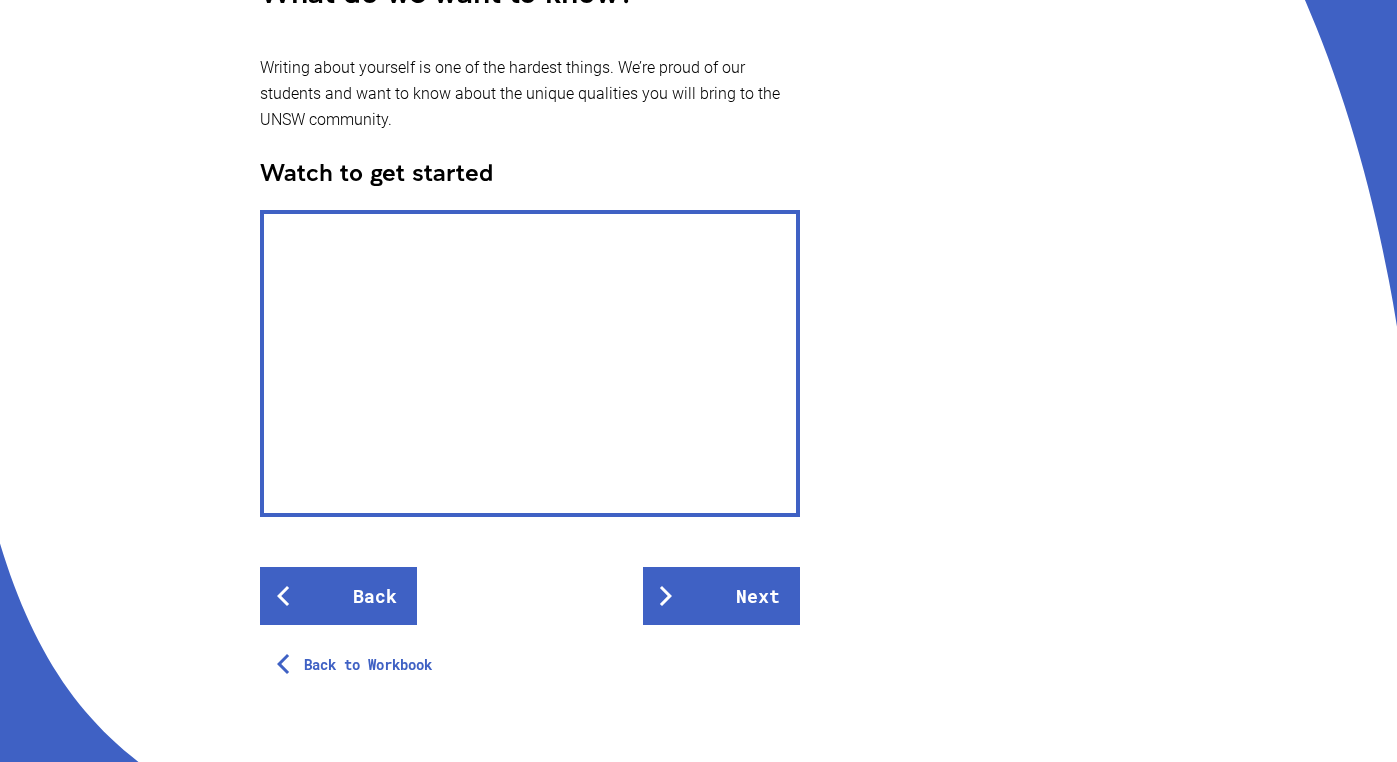 scroll, scrollTop: 485, scrollLeft: 0, axis: vertical 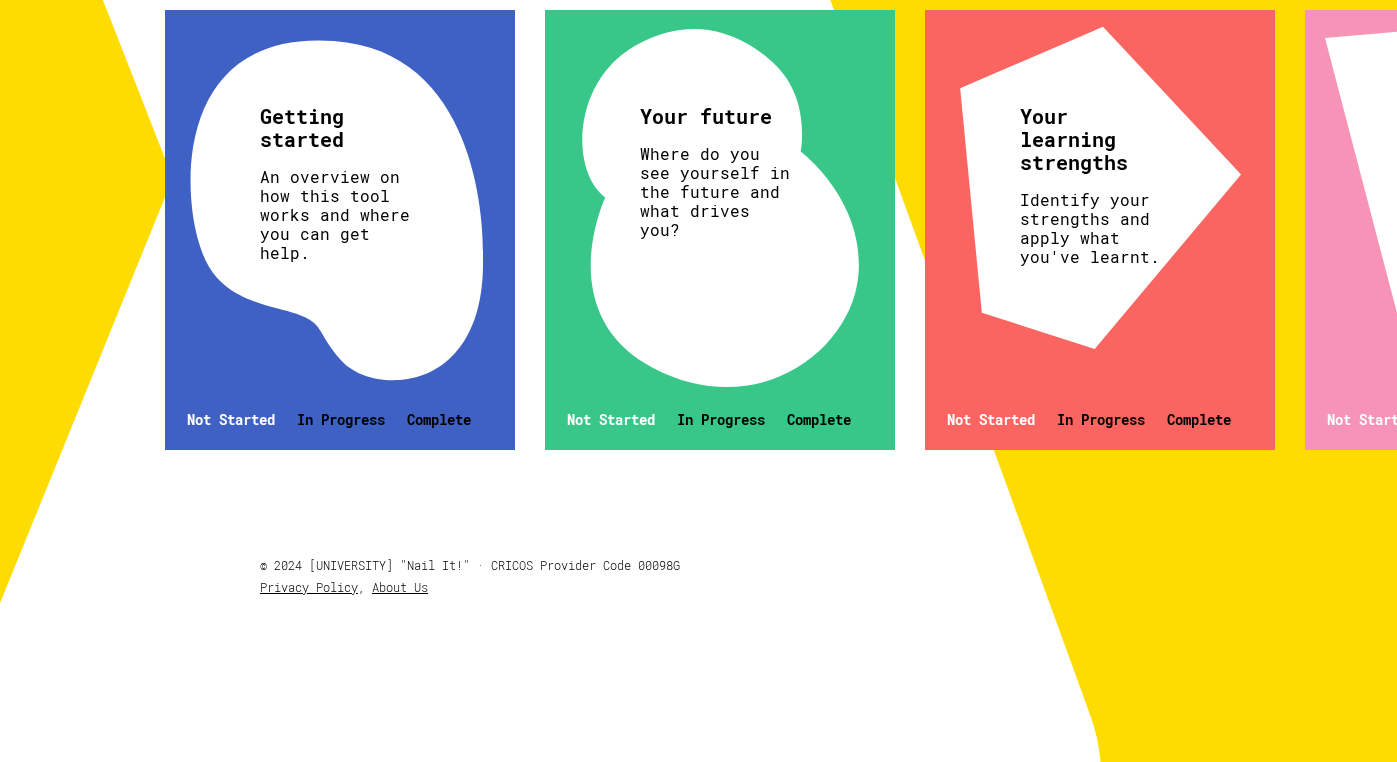click on "Getting started An overview on how this tool works and where you can get help. Not Started In Progress Complete" at bounding box center (340, 230) 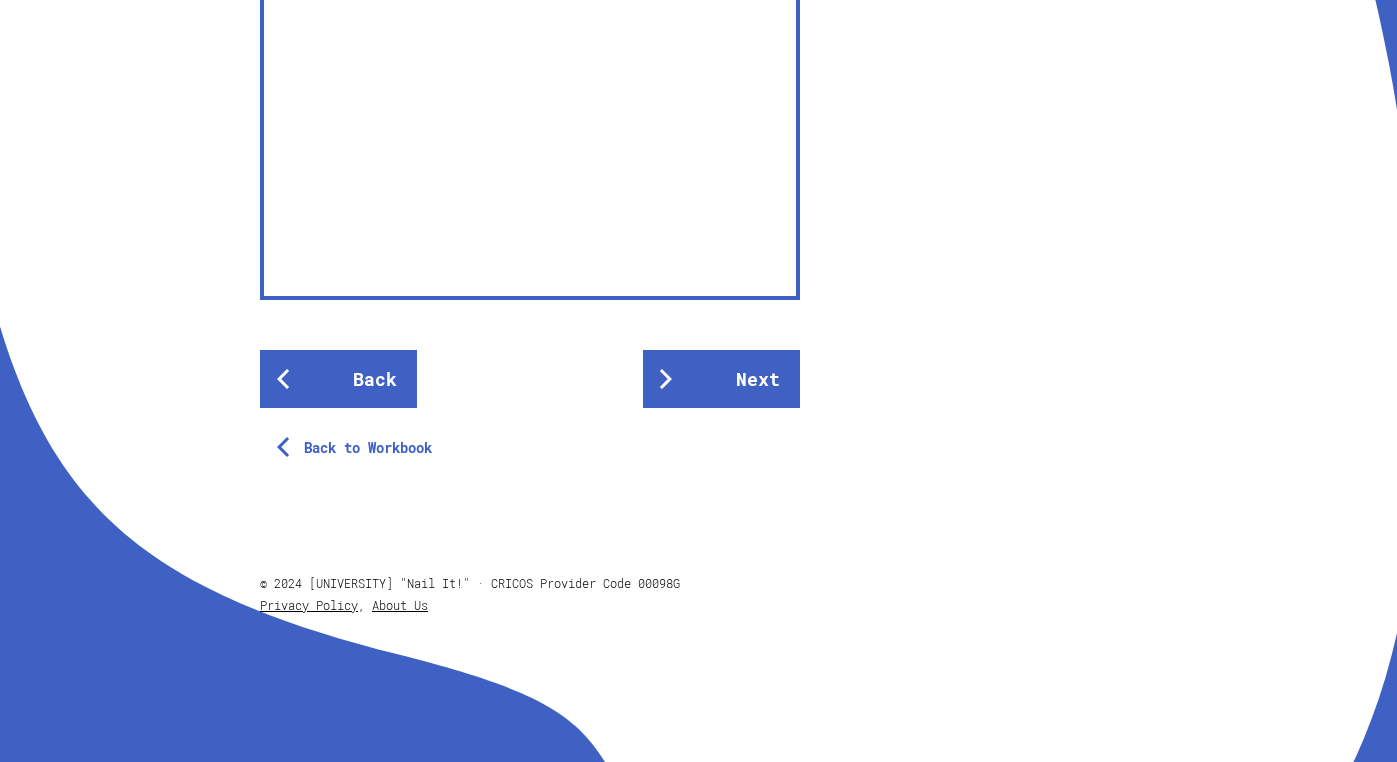 scroll, scrollTop: 702, scrollLeft: 0, axis: vertical 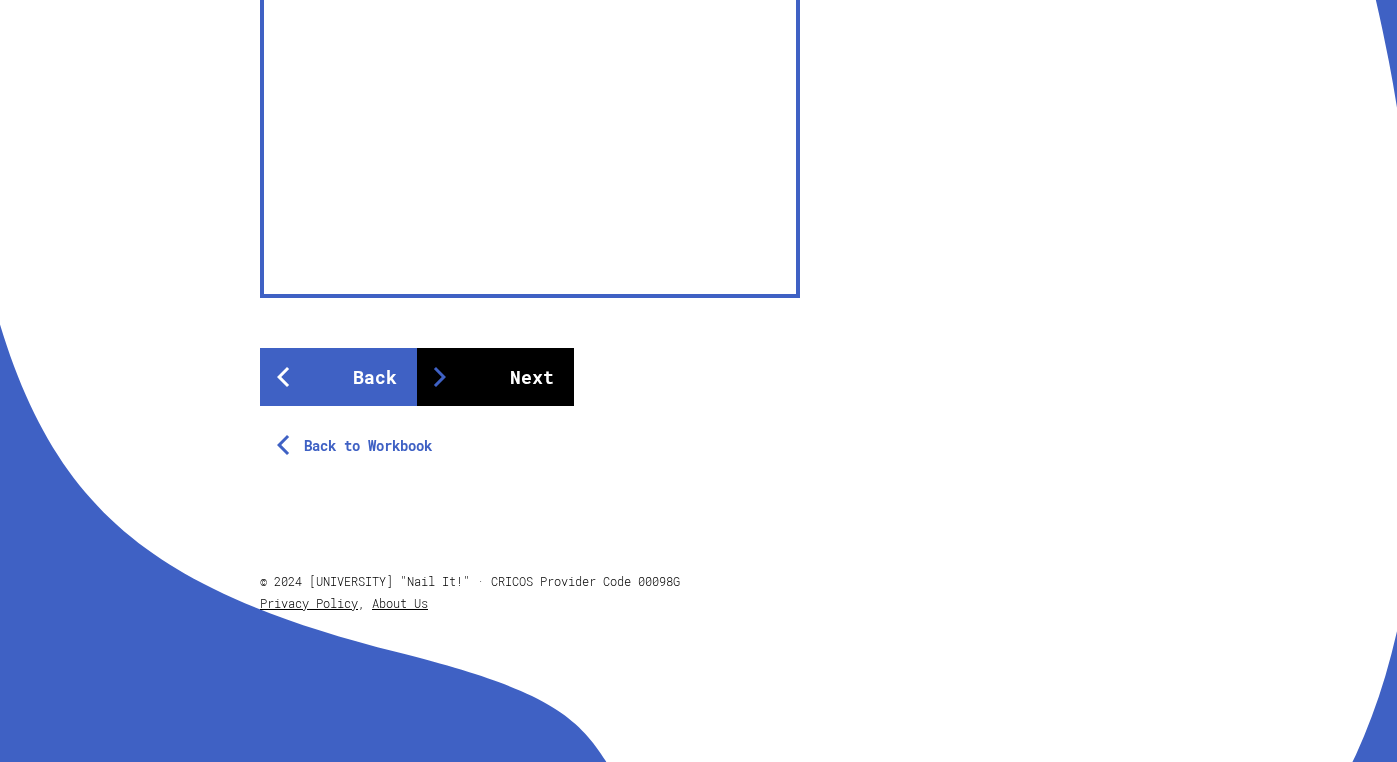 click on "Next" at bounding box center [495, 377] 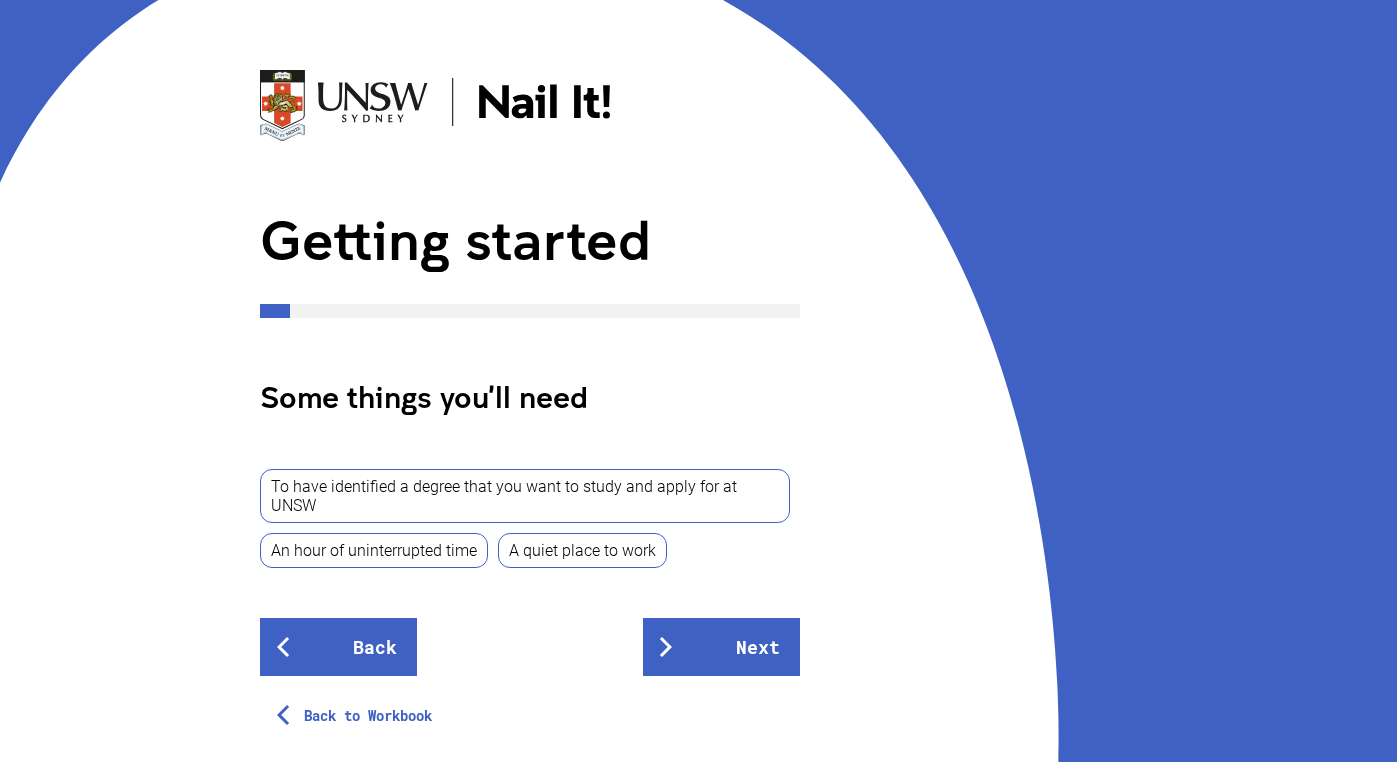 scroll, scrollTop: 125, scrollLeft: 0, axis: vertical 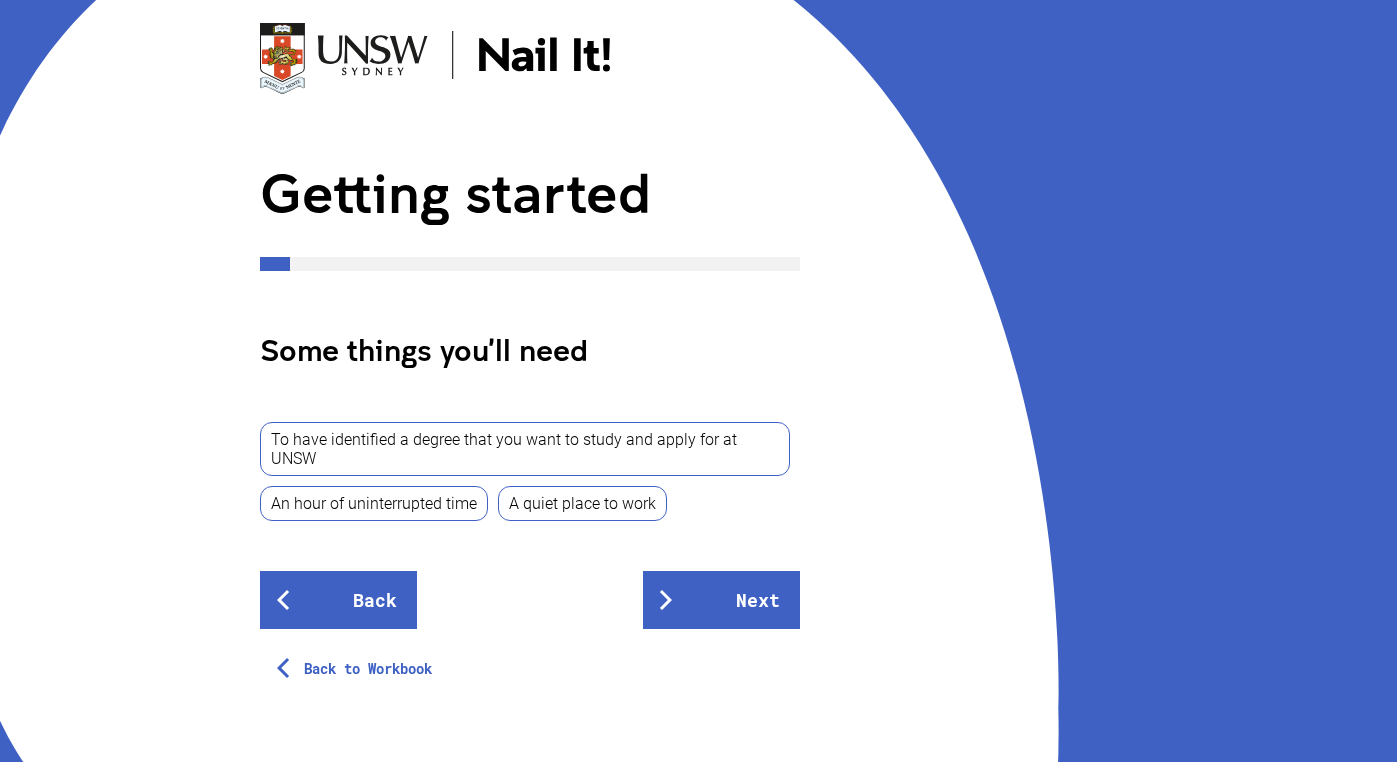 click on "To have identified a degree that you want to study and apply for at UNSW" at bounding box center (525, 449) 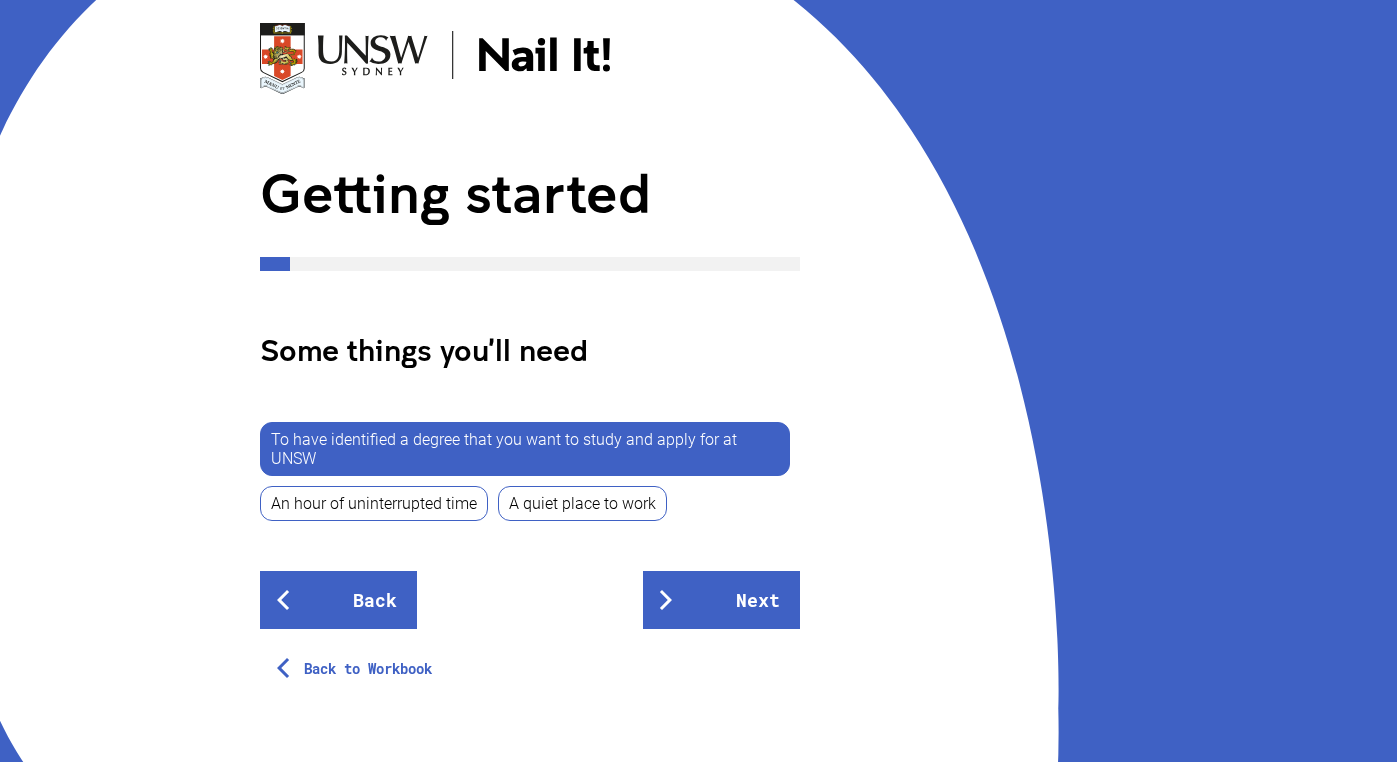 click on "An hour of uninterrupted time" at bounding box center (374, 503) 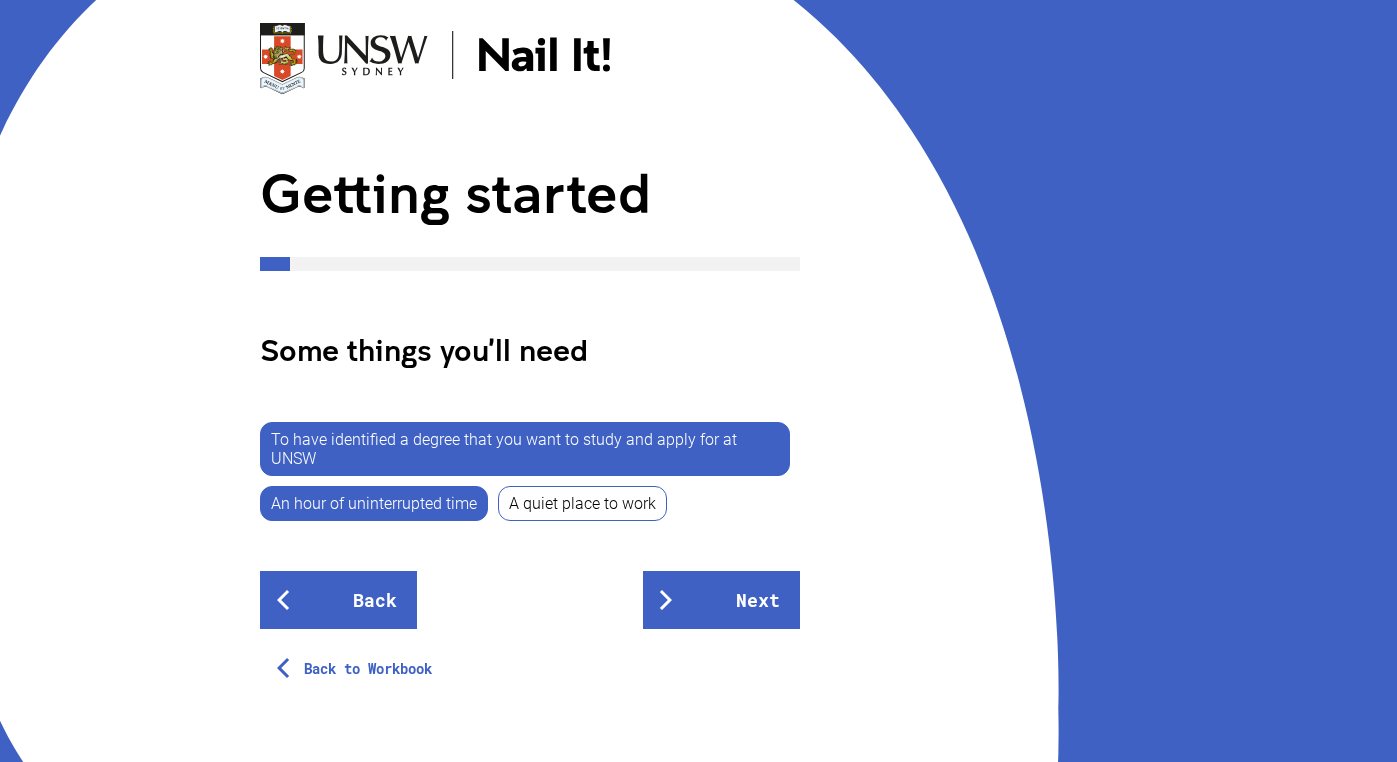 click on "A quiet place to work" at bounding box center (582, 503) 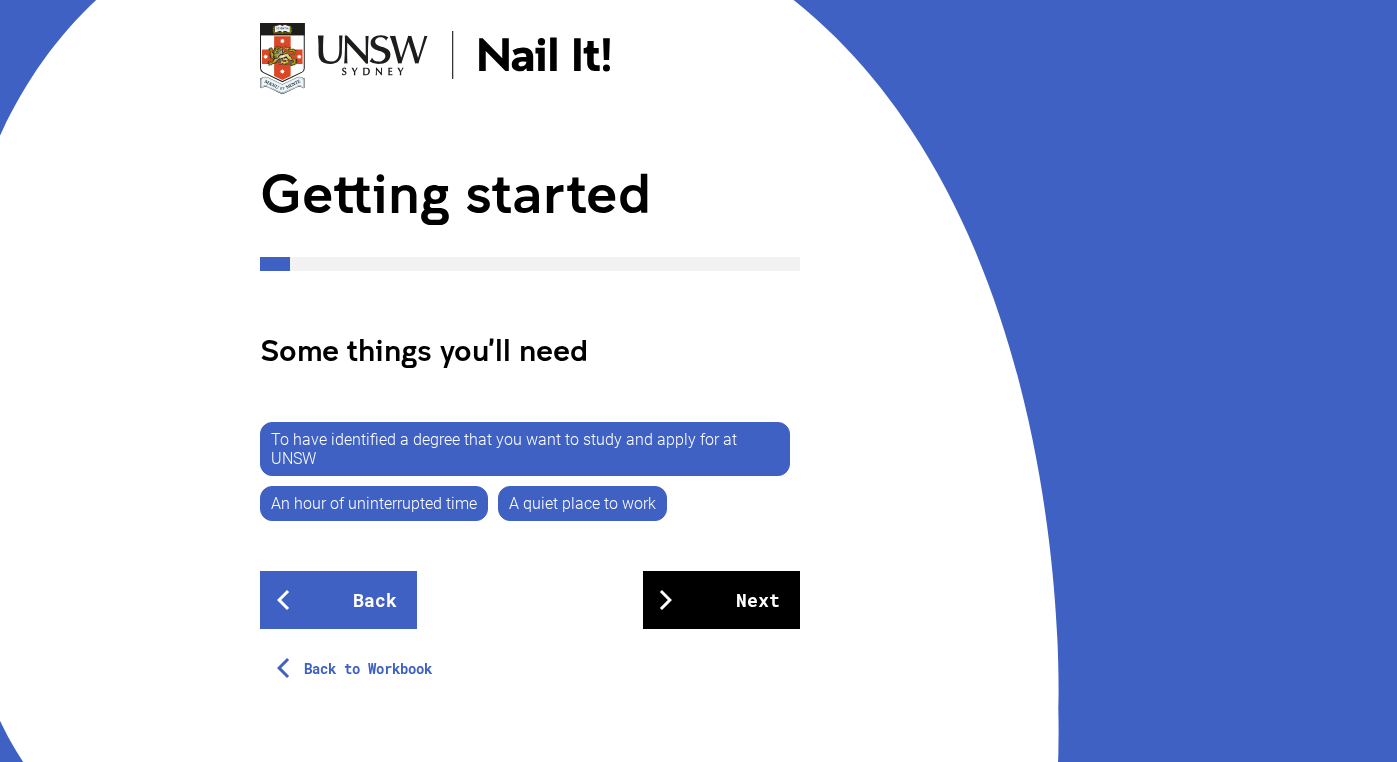 click at bounding box center [666, 600] 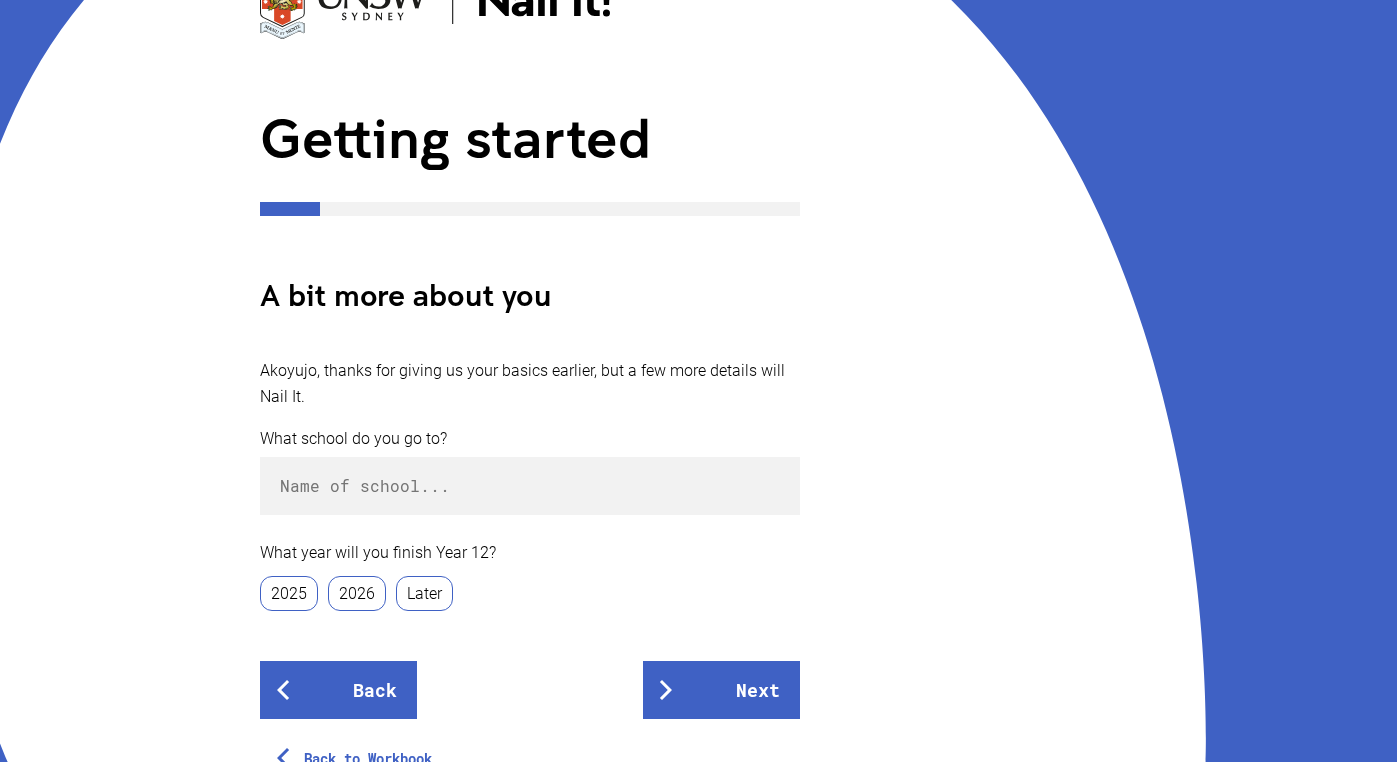 scroll, scrollTop: 198, scrollLeft: 0, axis: vertical 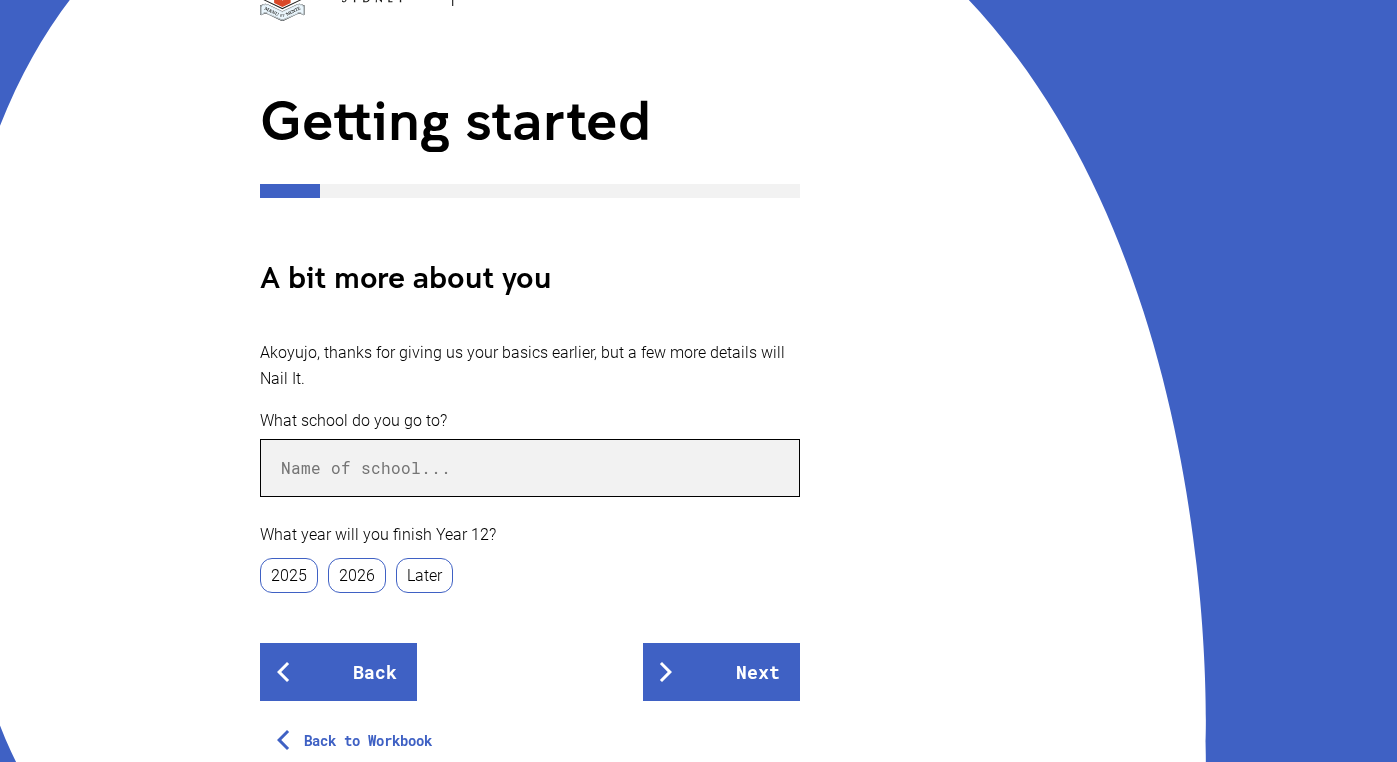 click at bounding box center (530, 468) 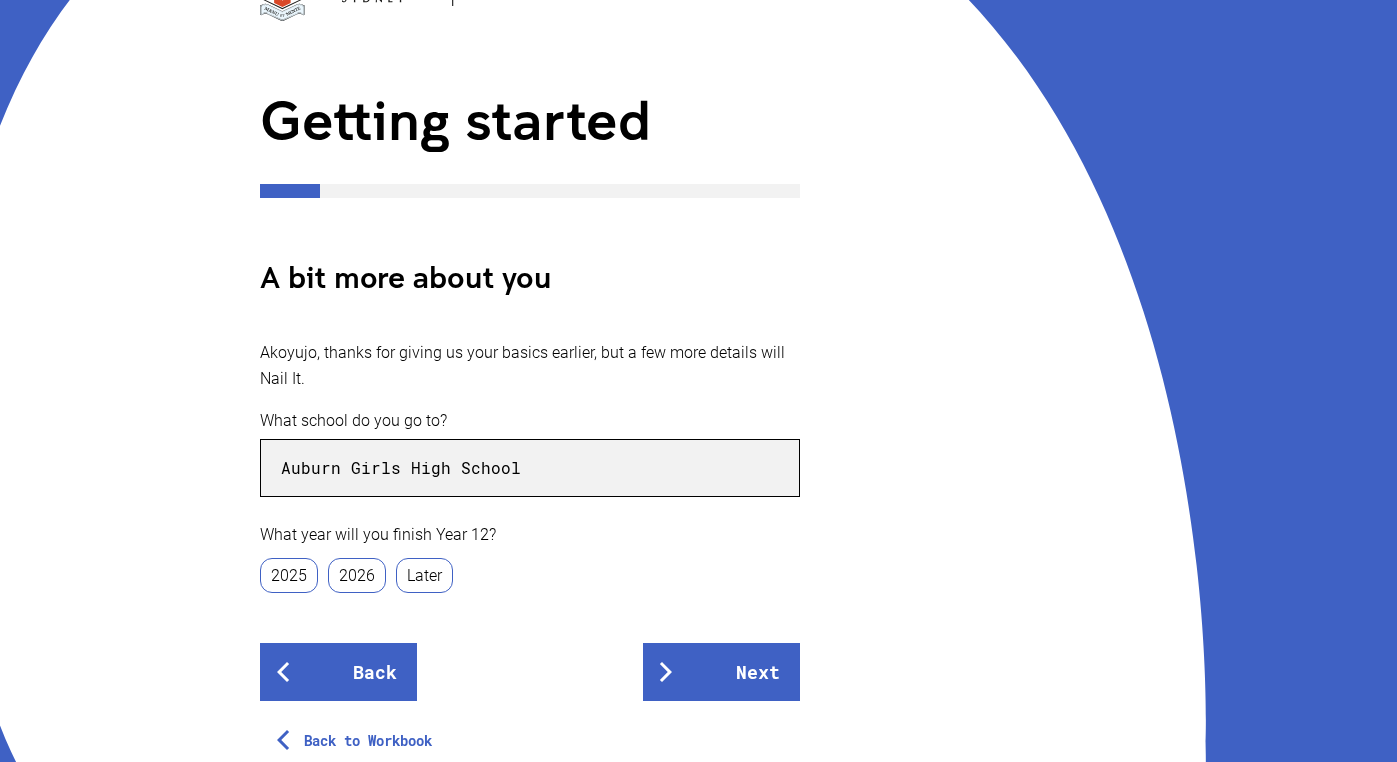 type on "Auburn Girls High School" 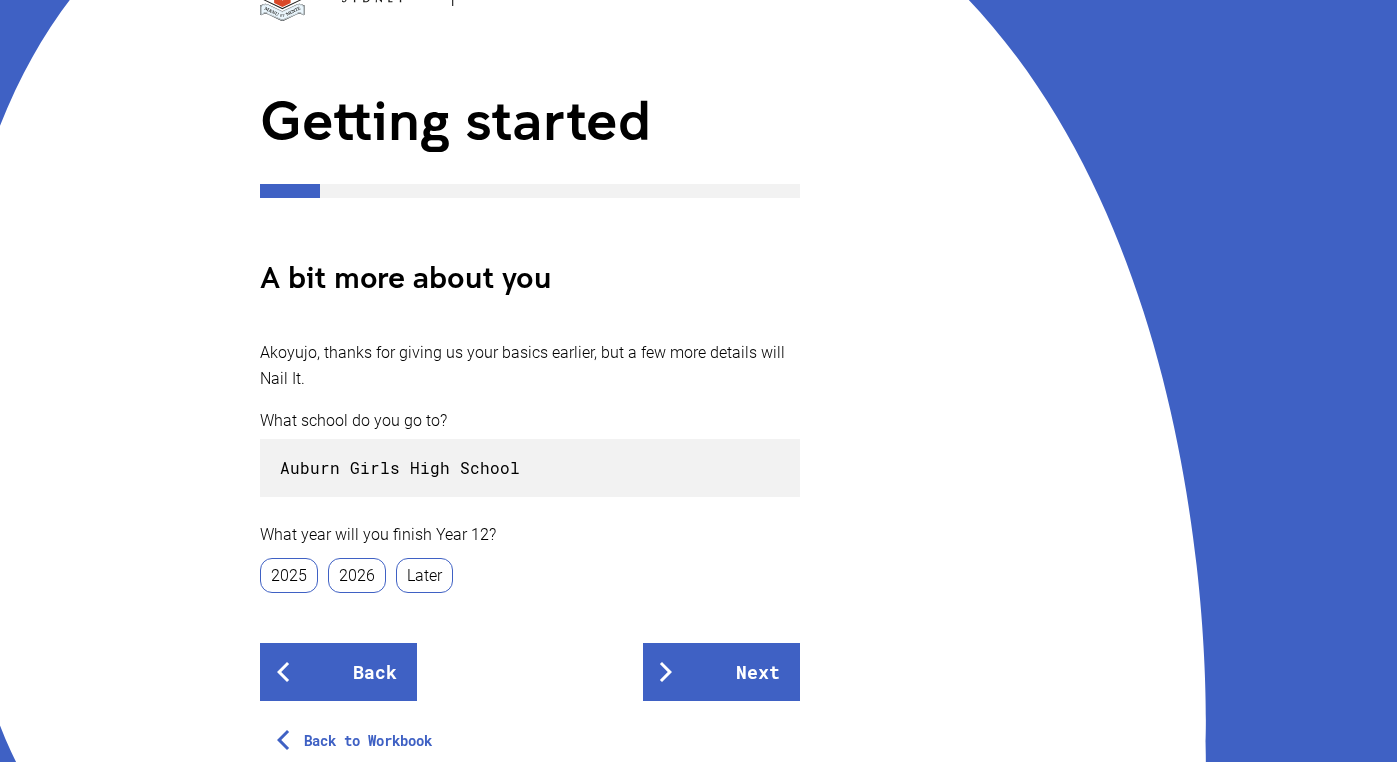click on "2025" at bounding box center (289, 575) 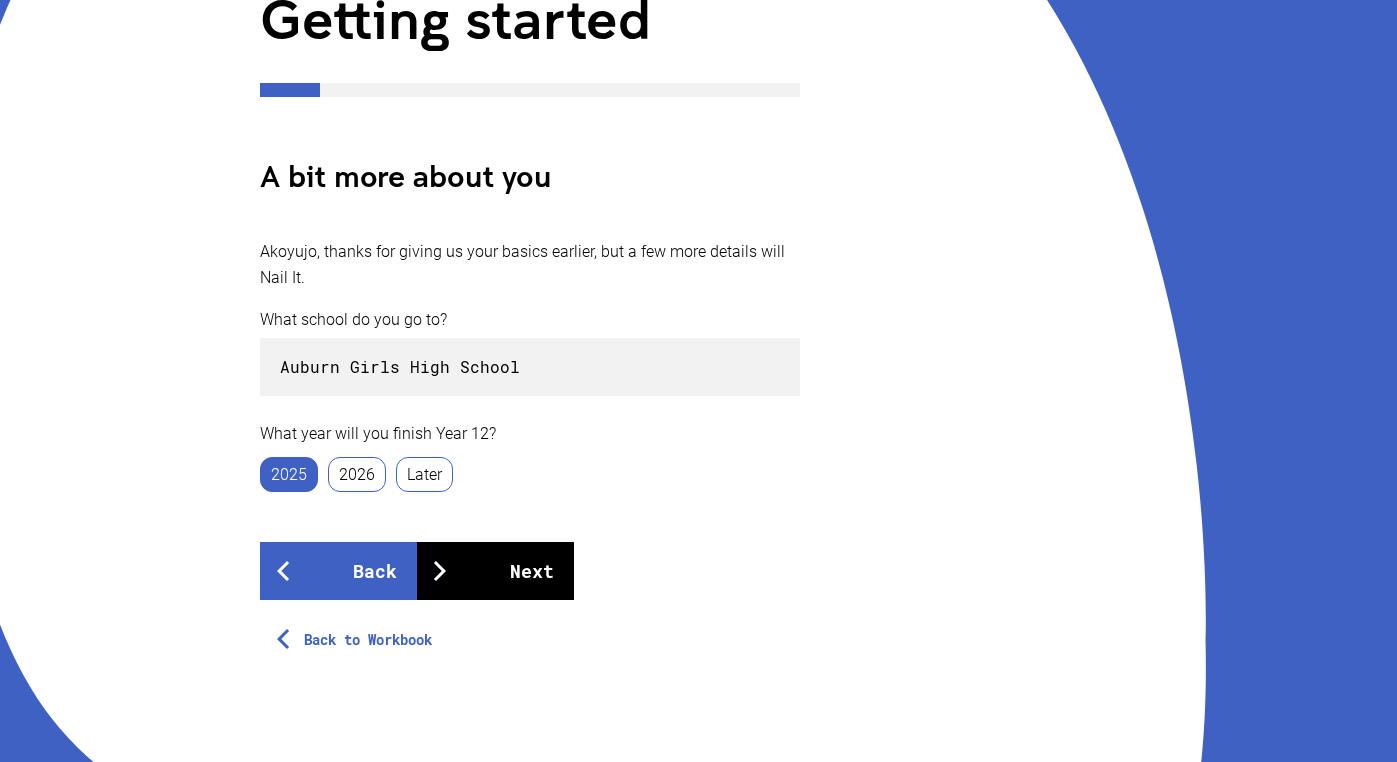 scroll, scrollTop: 299, scrollLeft: 0, axis: vertical 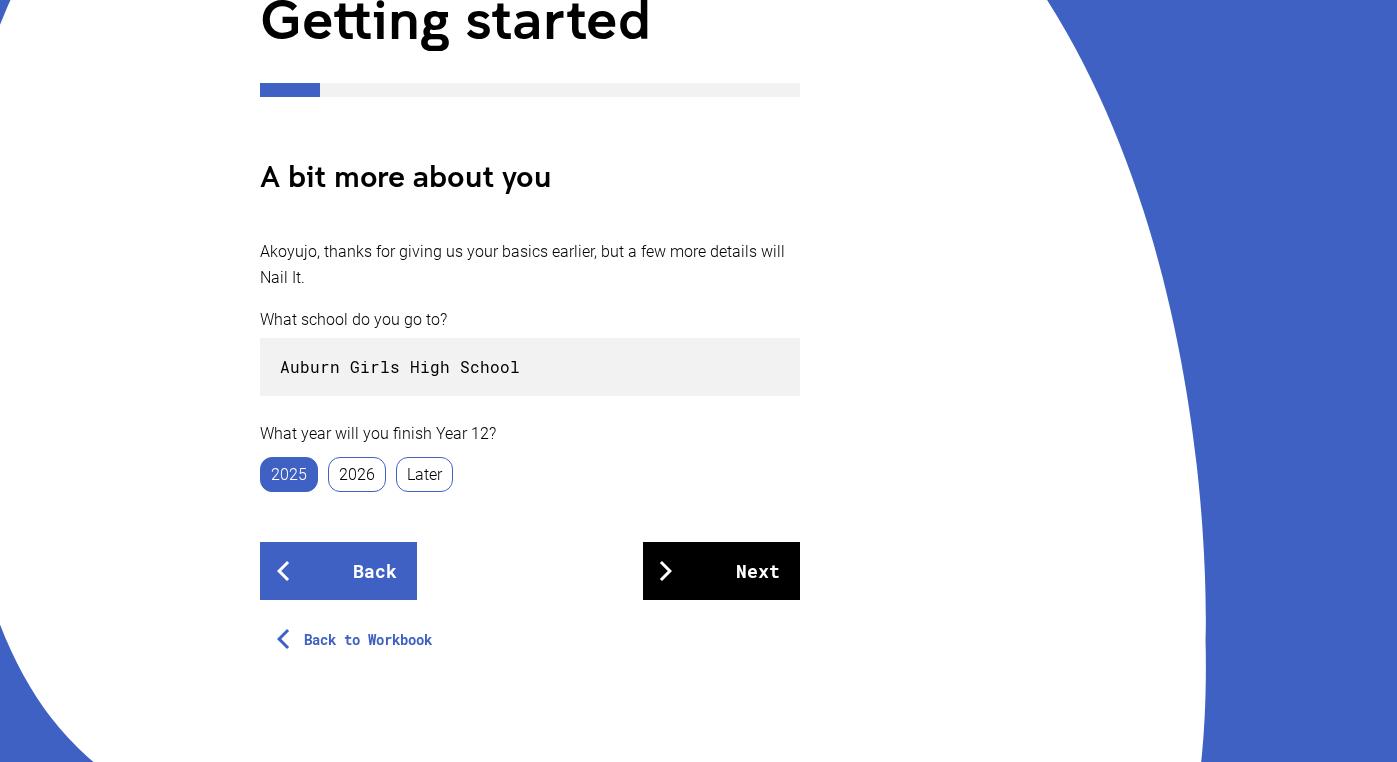 click on "Next" at bounding box center [721, 571] 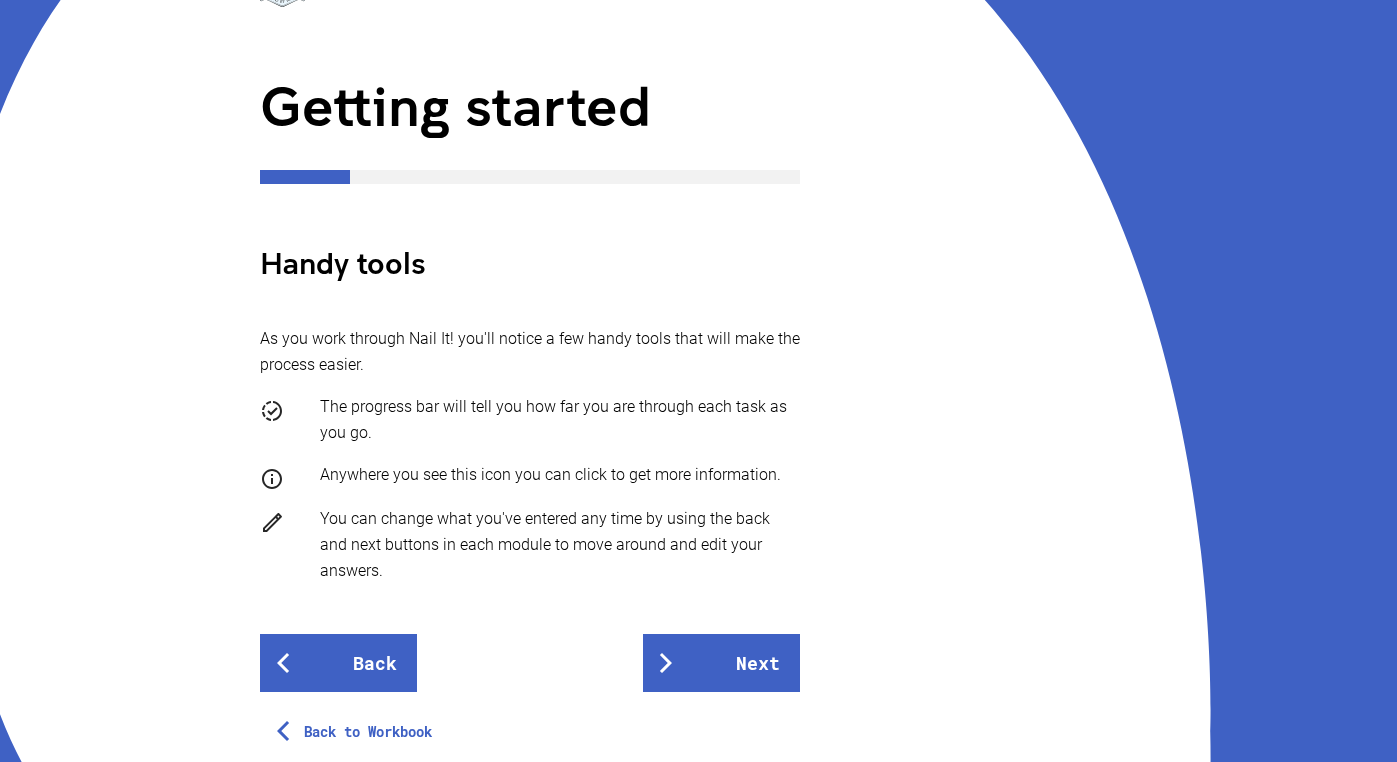 scroll, scrollTop: 215, scrollLeft: 0, axis: vertical 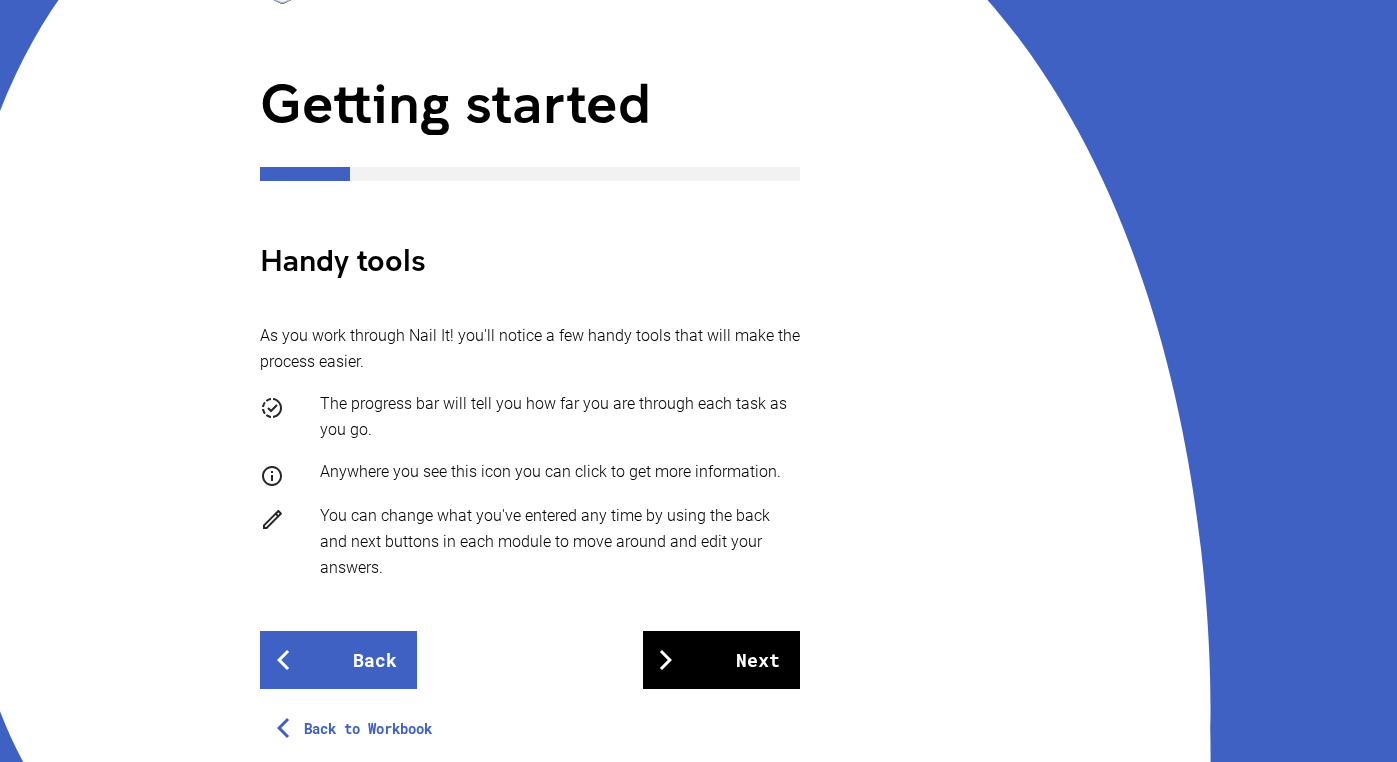 click on "Next" at bounding box center (721, 660) 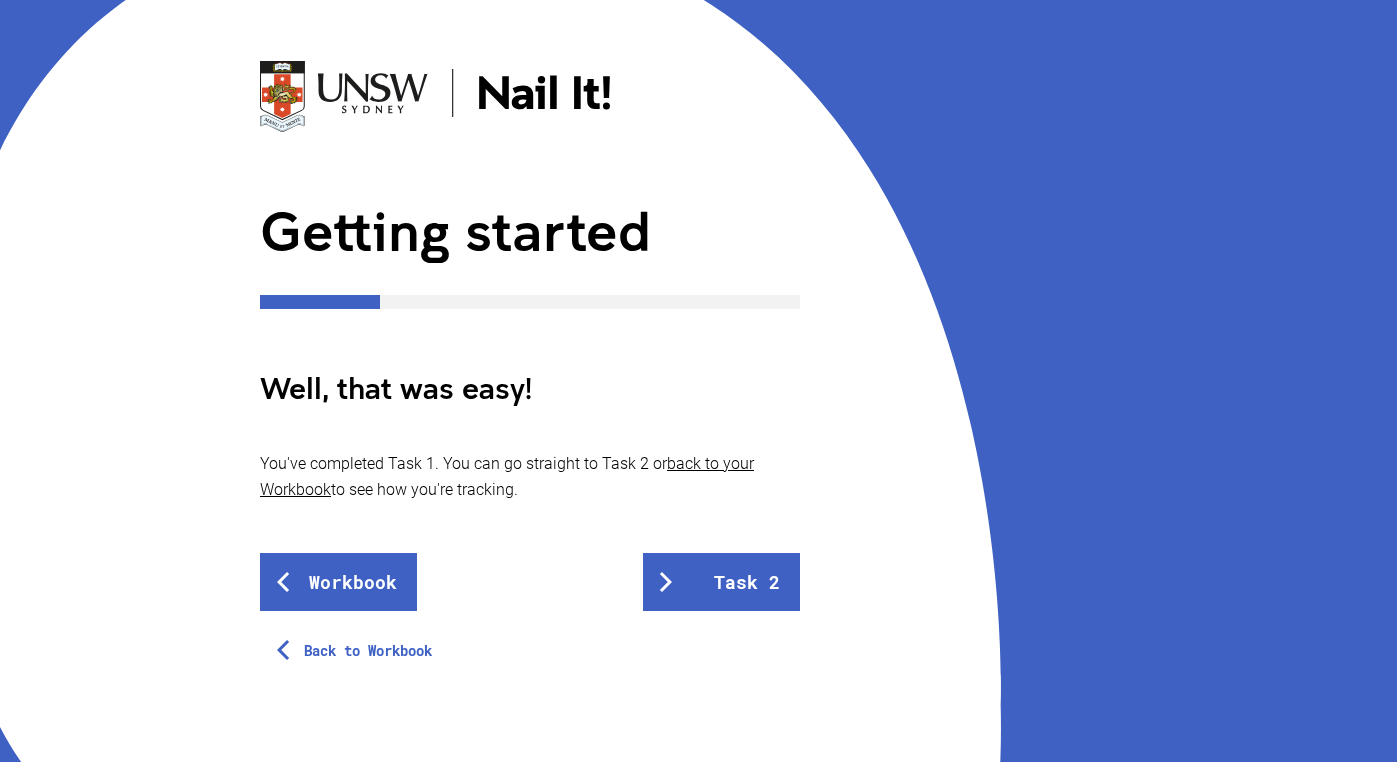 scroll, scrollTop: 88, scrollLeft: 0, axis: vertical 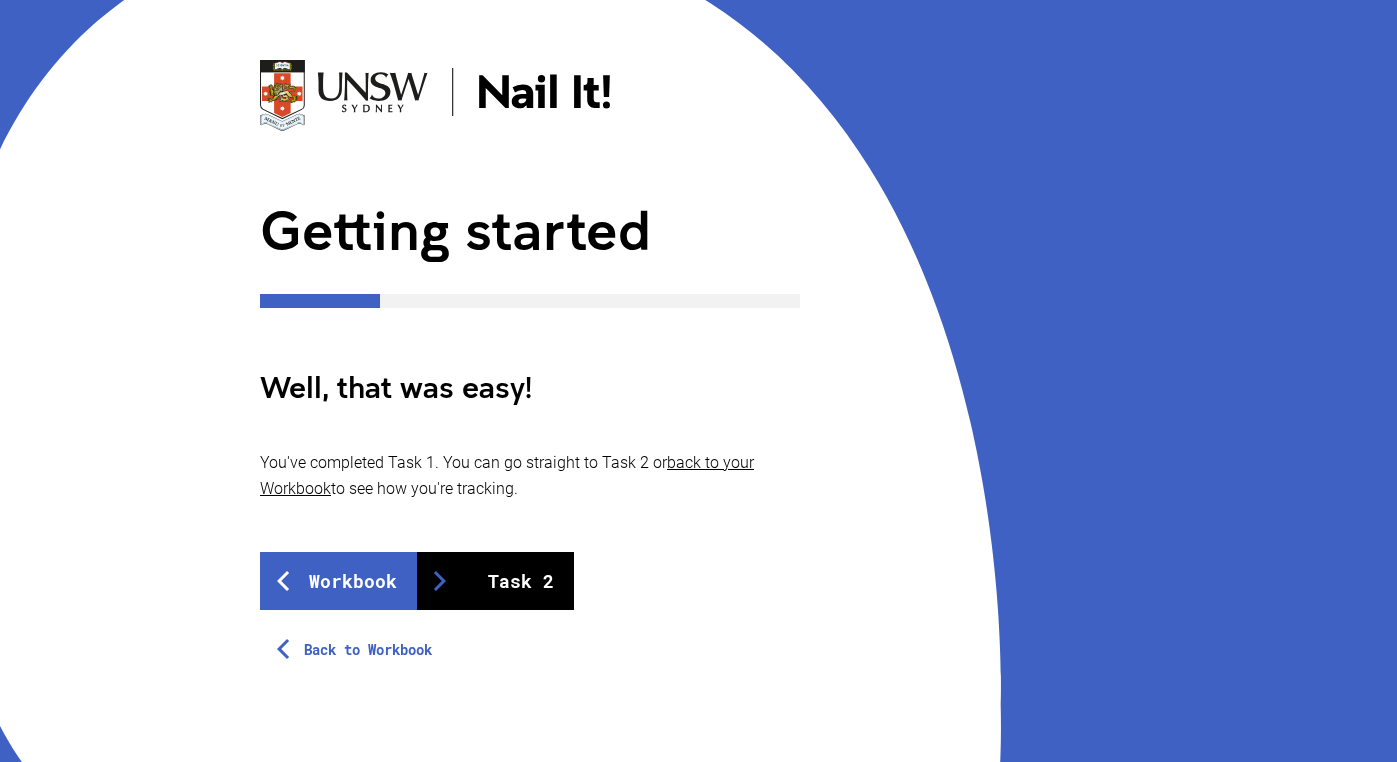 click on "Task 2" at bounding box center (495, 581) 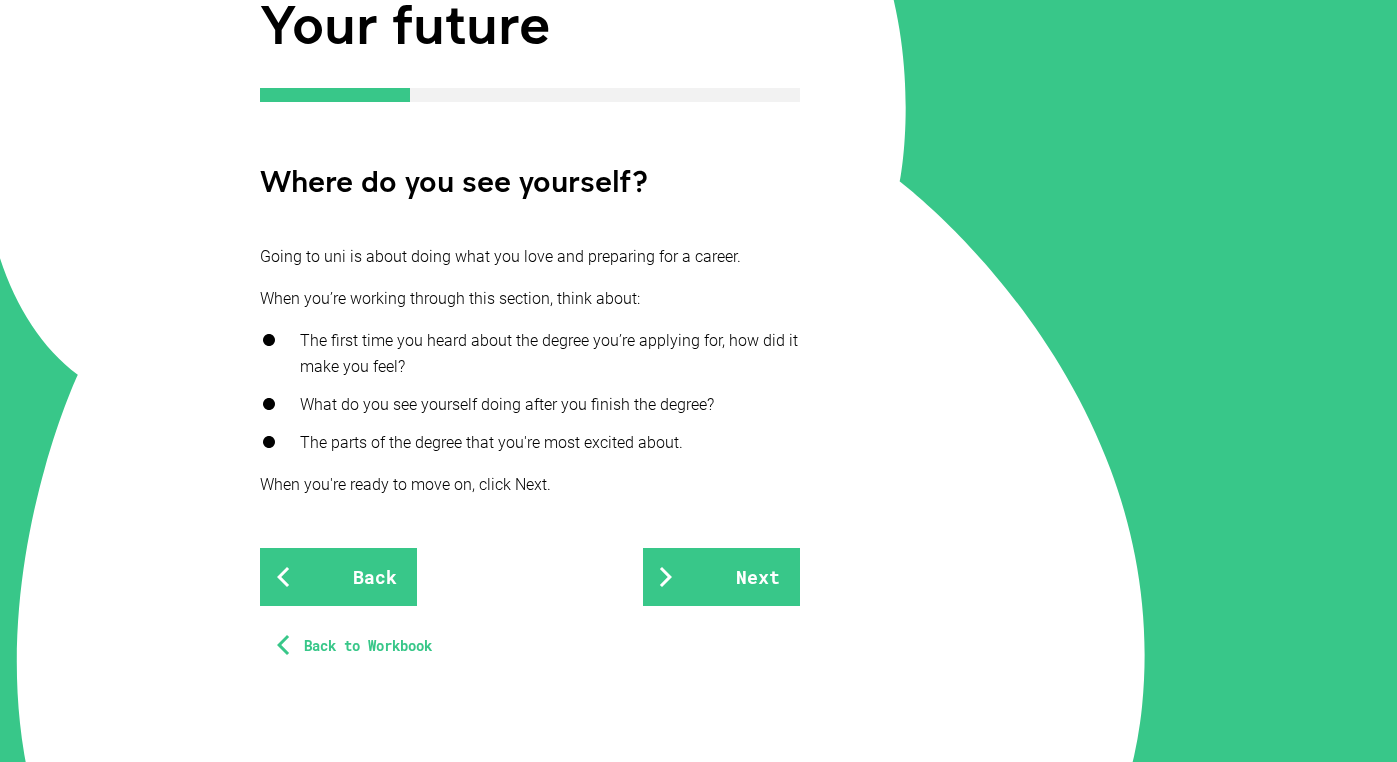 scroll, scrollTop: 295, scrollLeft: 0, axis: vertical 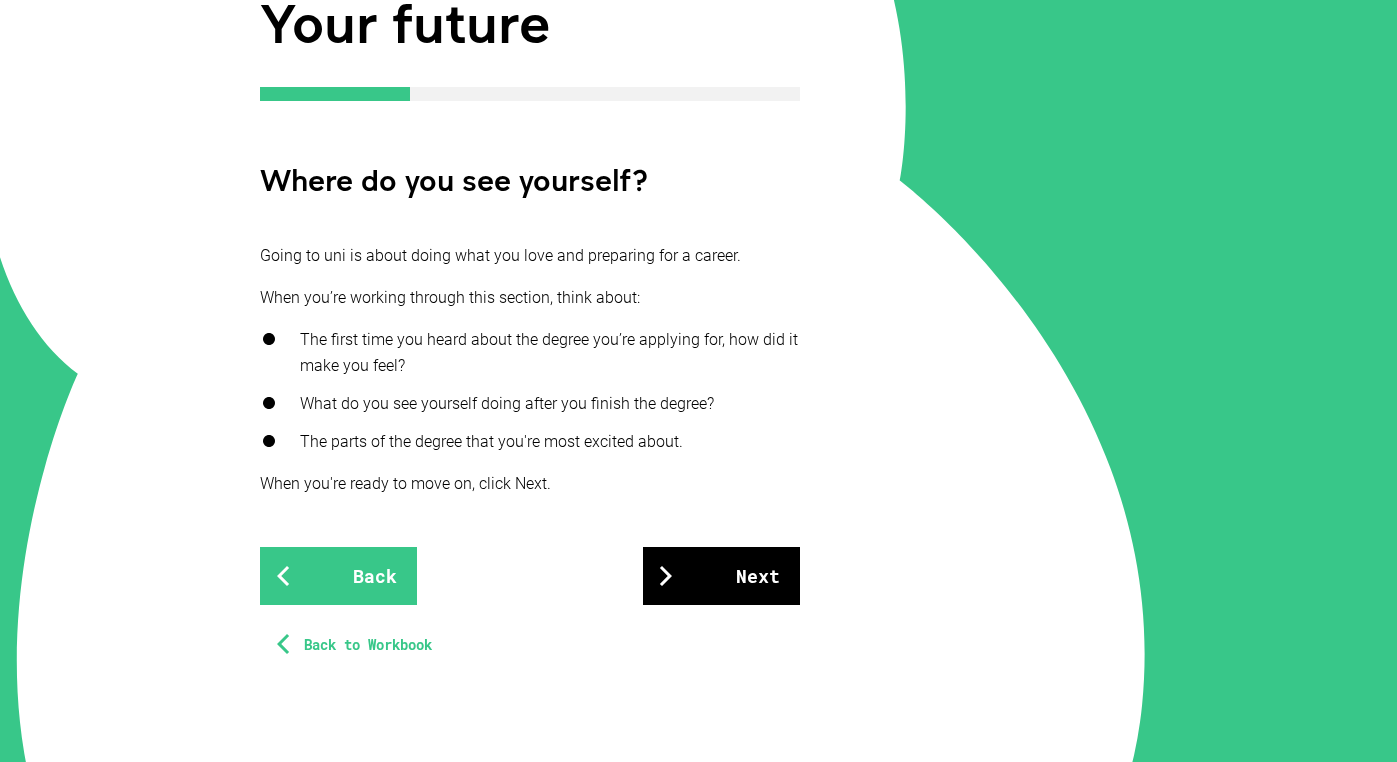 click at bounding box center (666, 576) 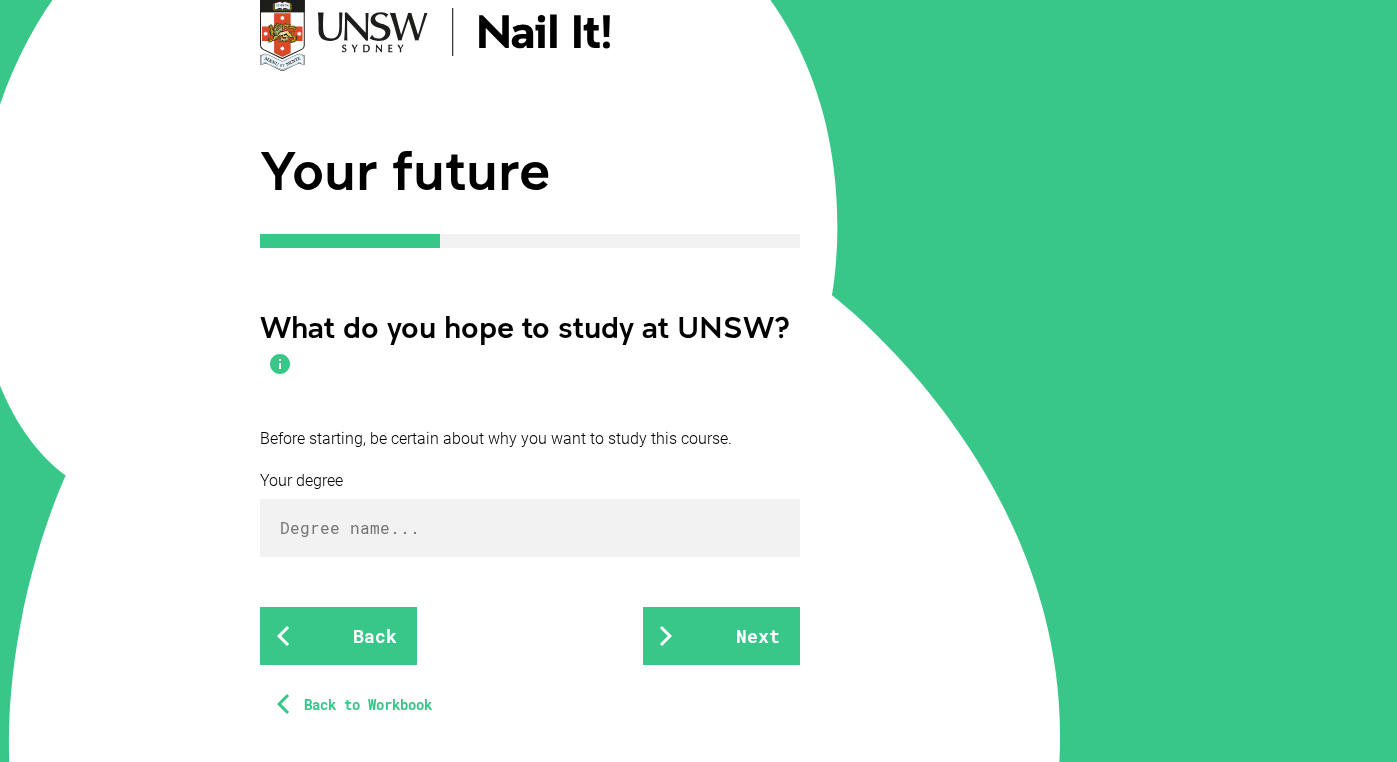scroll, scrollTop: 150, scrollLeft: 0, axis: vertical 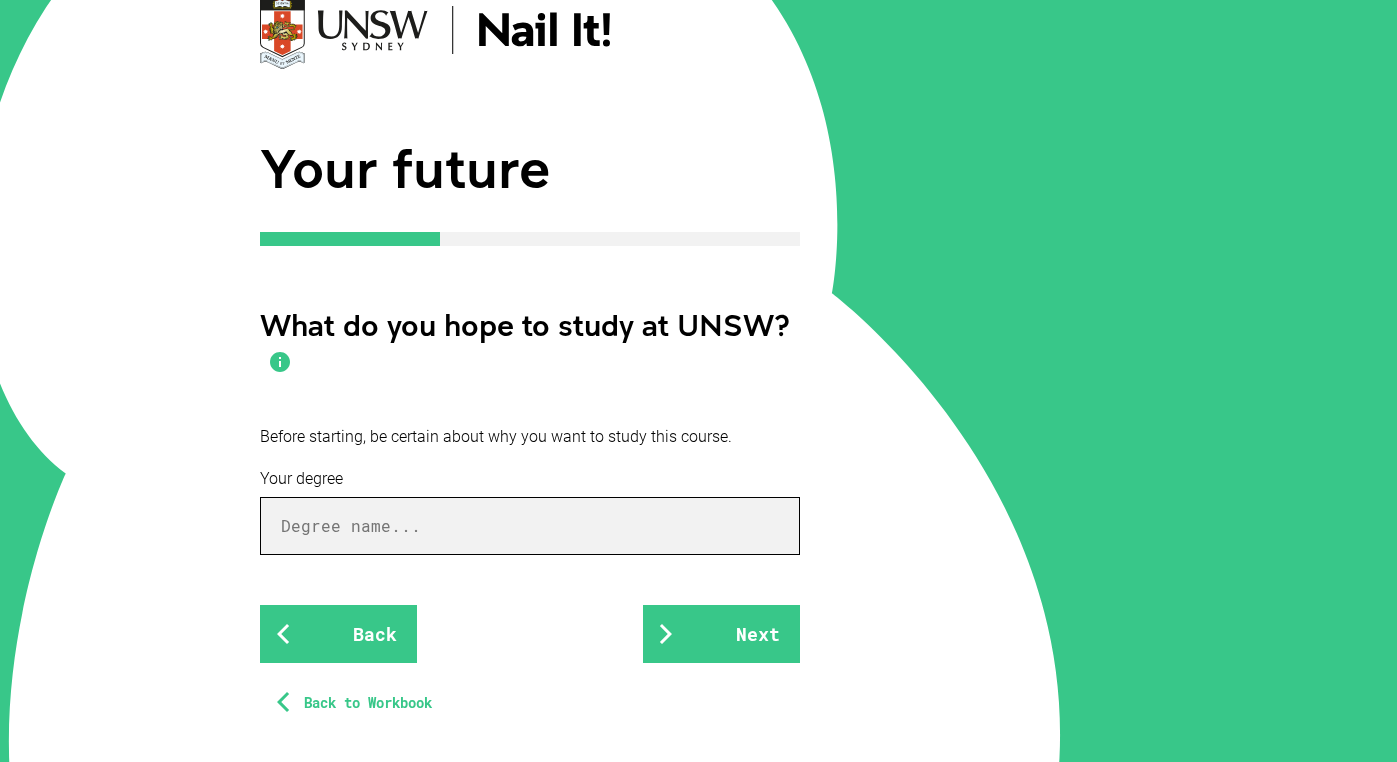click at bounding box center (530, 526) 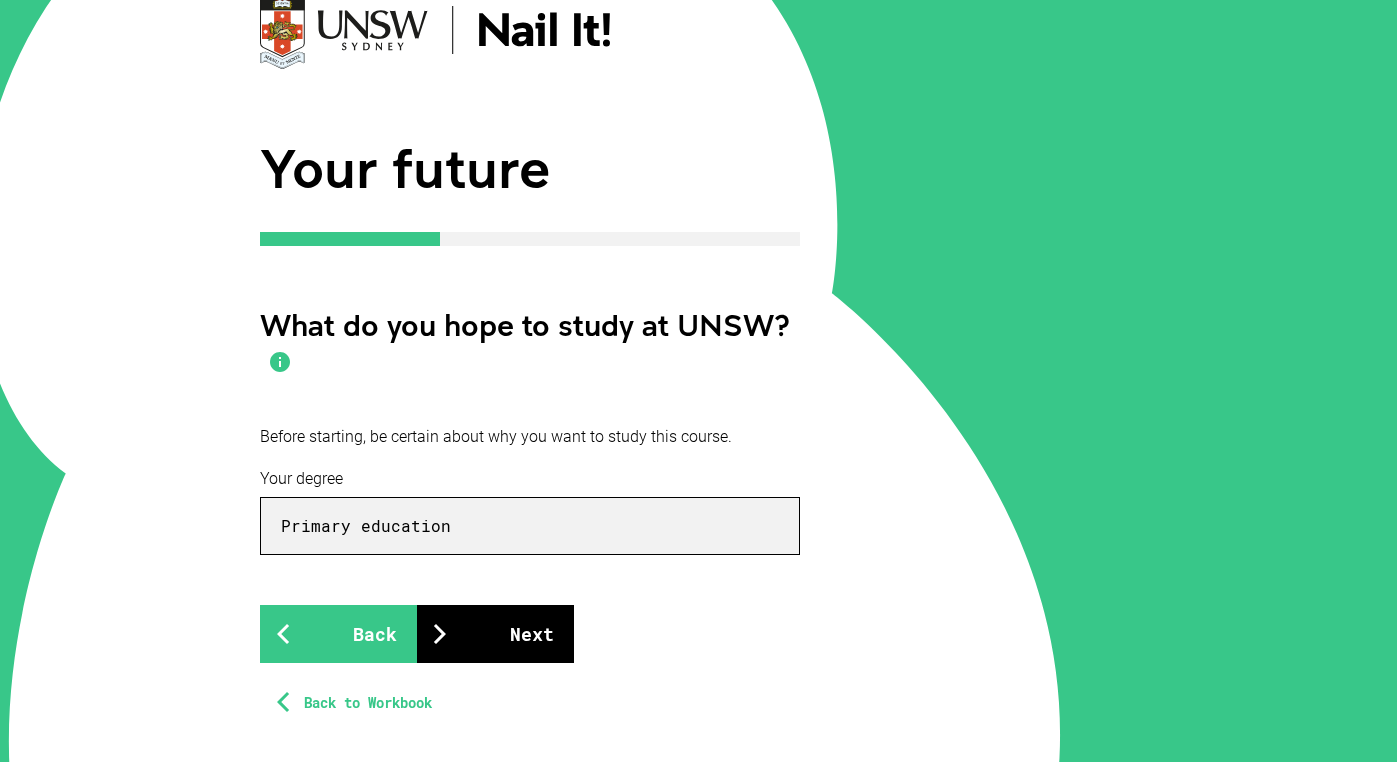 type on "Primary education" 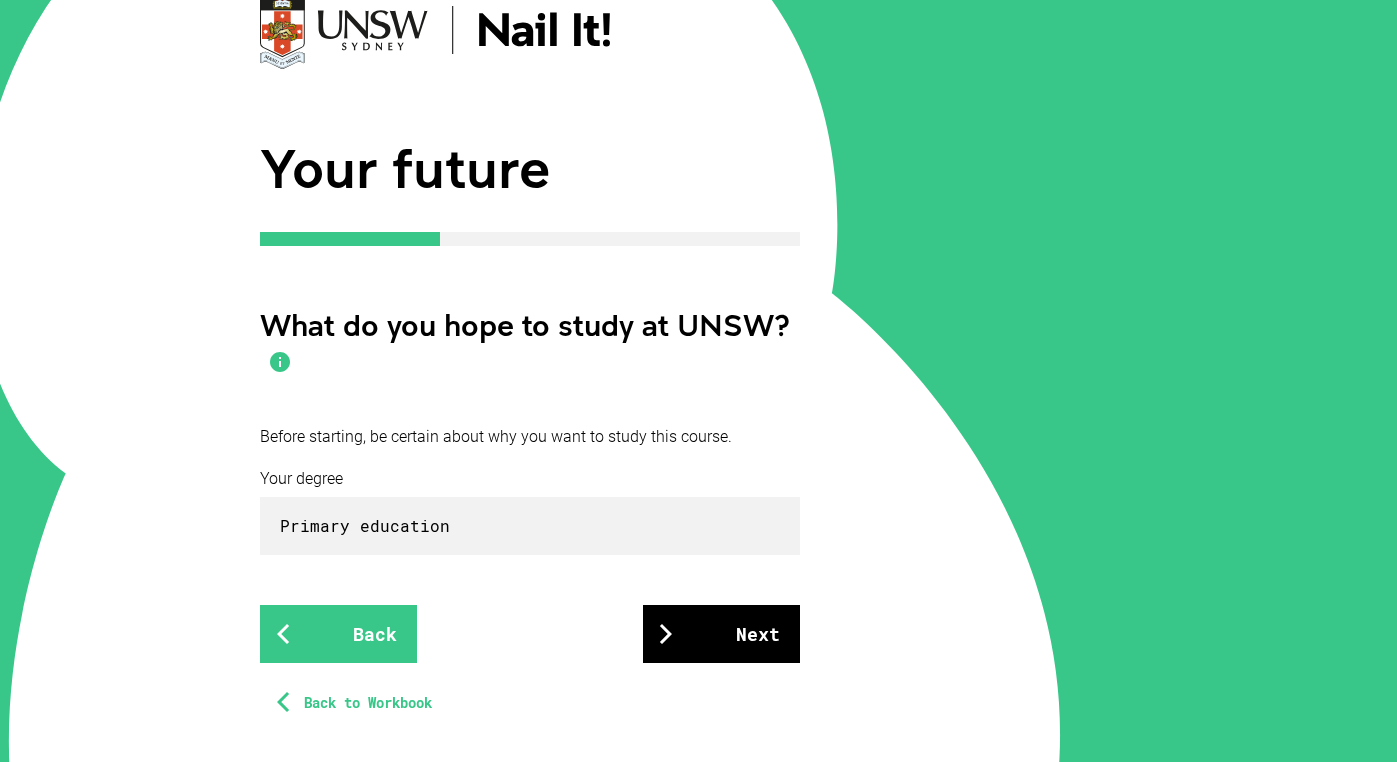 click on "Next" at bounding box center [721, 634] 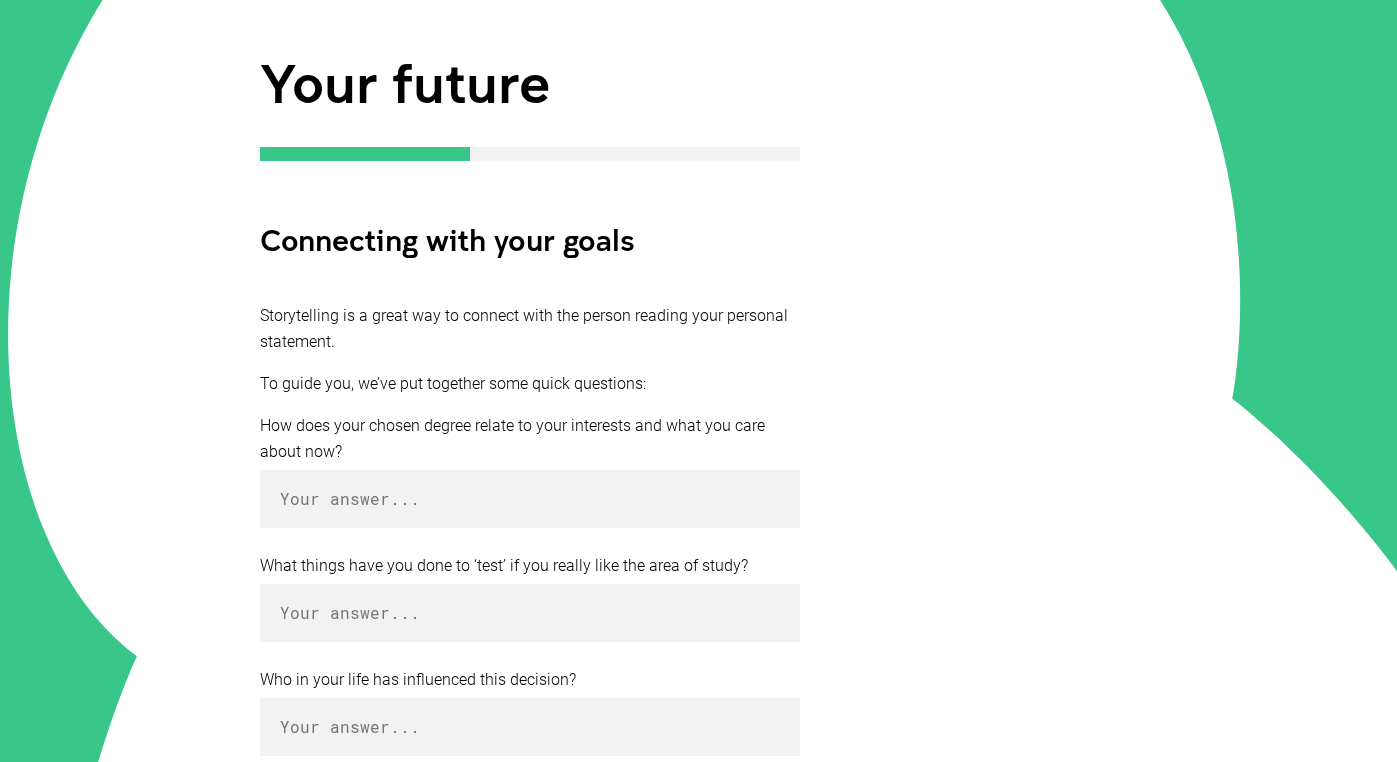 scroll, scrollTop: 236, scrollLeft: 0, axis: vertical 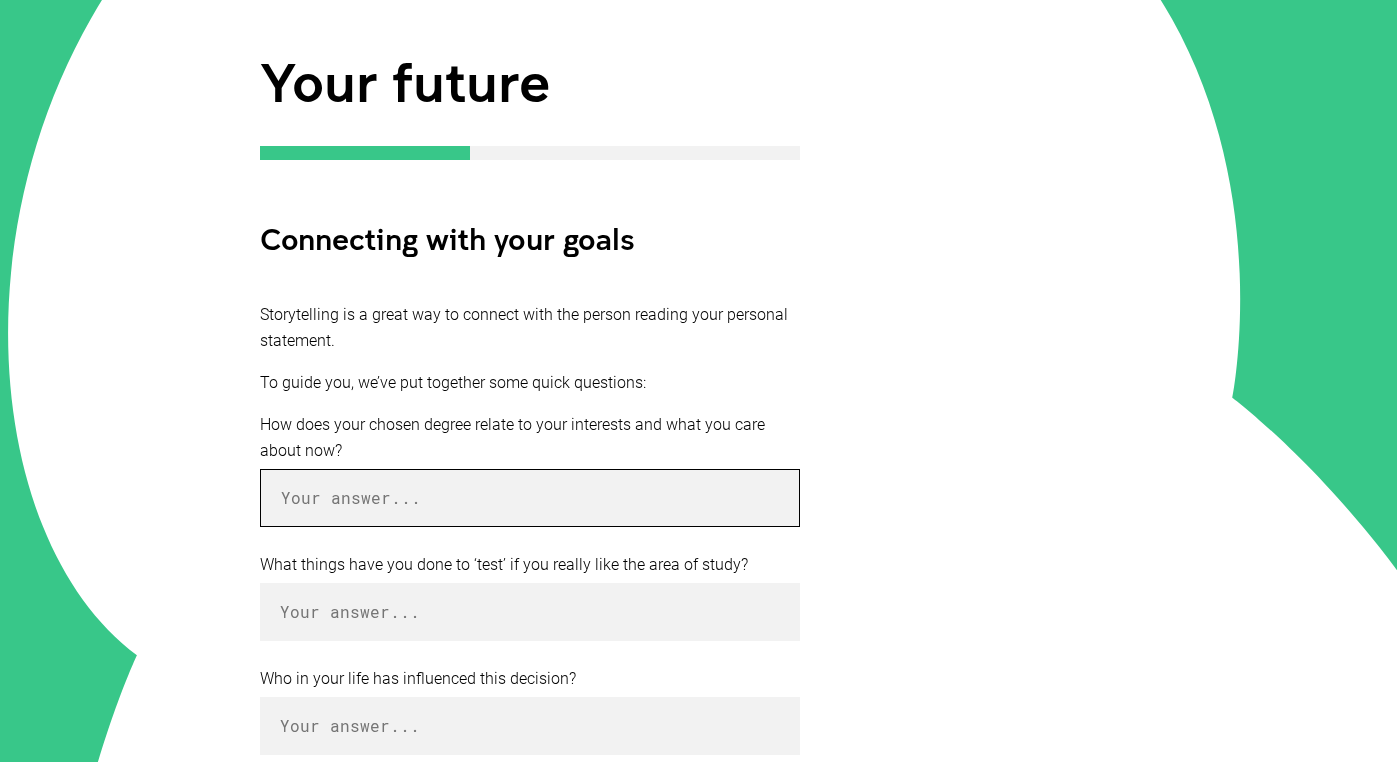 click at bounding box center [530, 498] 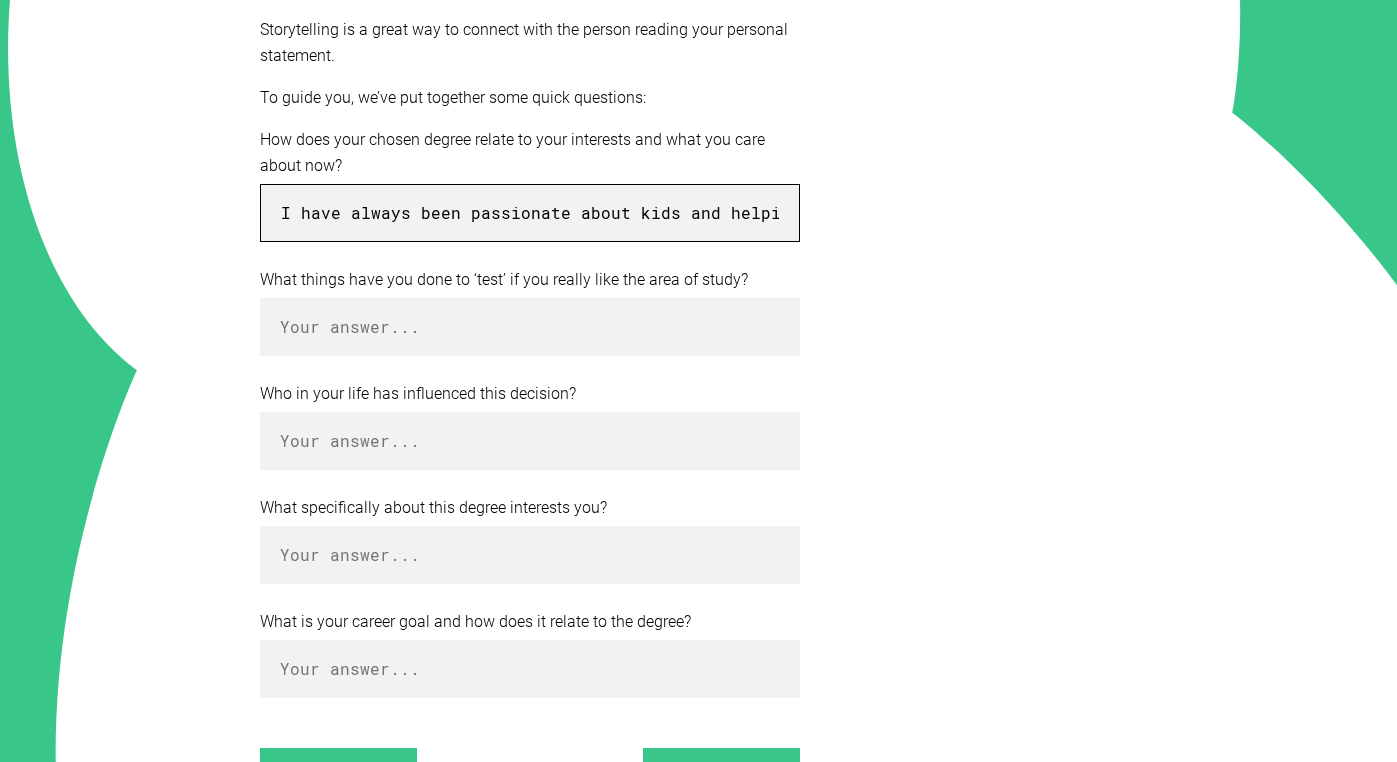 scroll, scrollTop: 534, scrollLeft: 0, axis: vertical 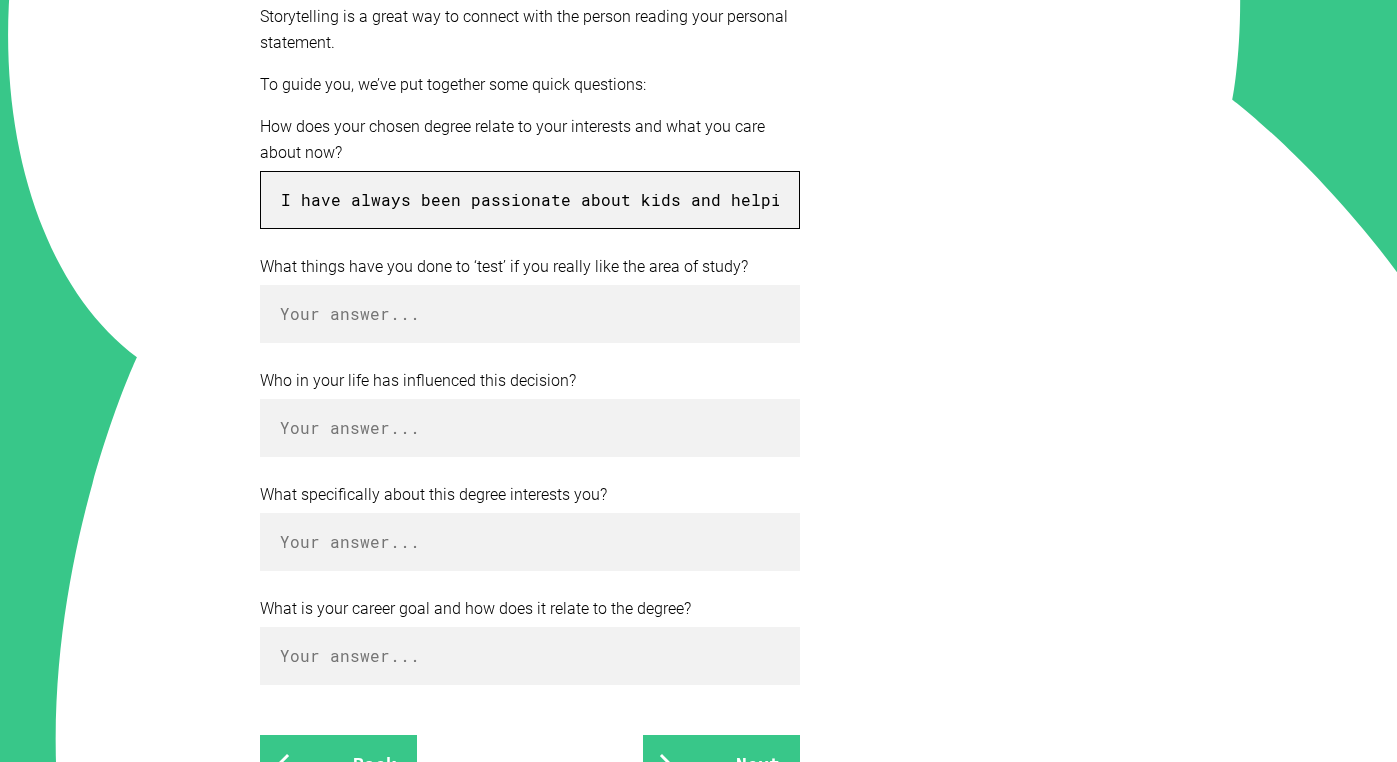 type on "I have always been passionate about kids and helping them learn in a good environment" 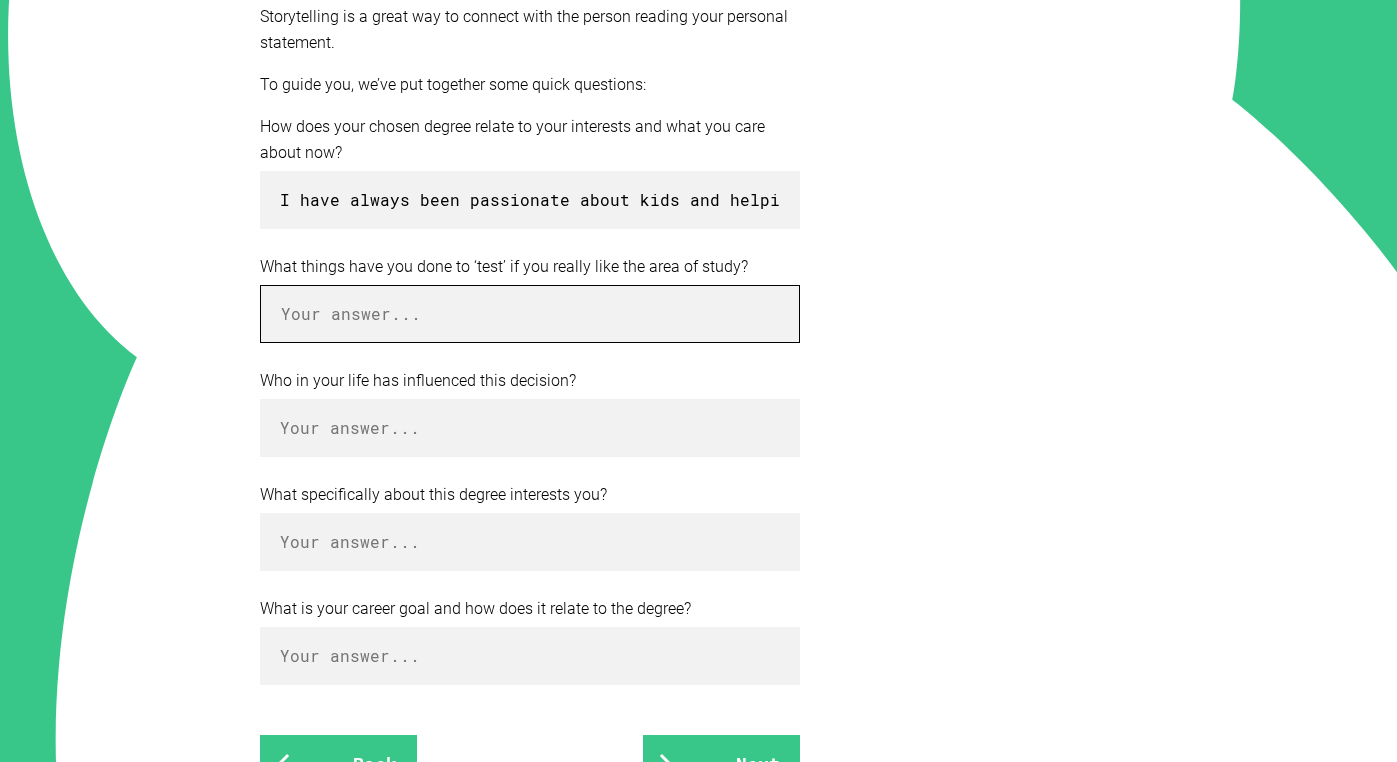 click at bounding box center [530, 314] 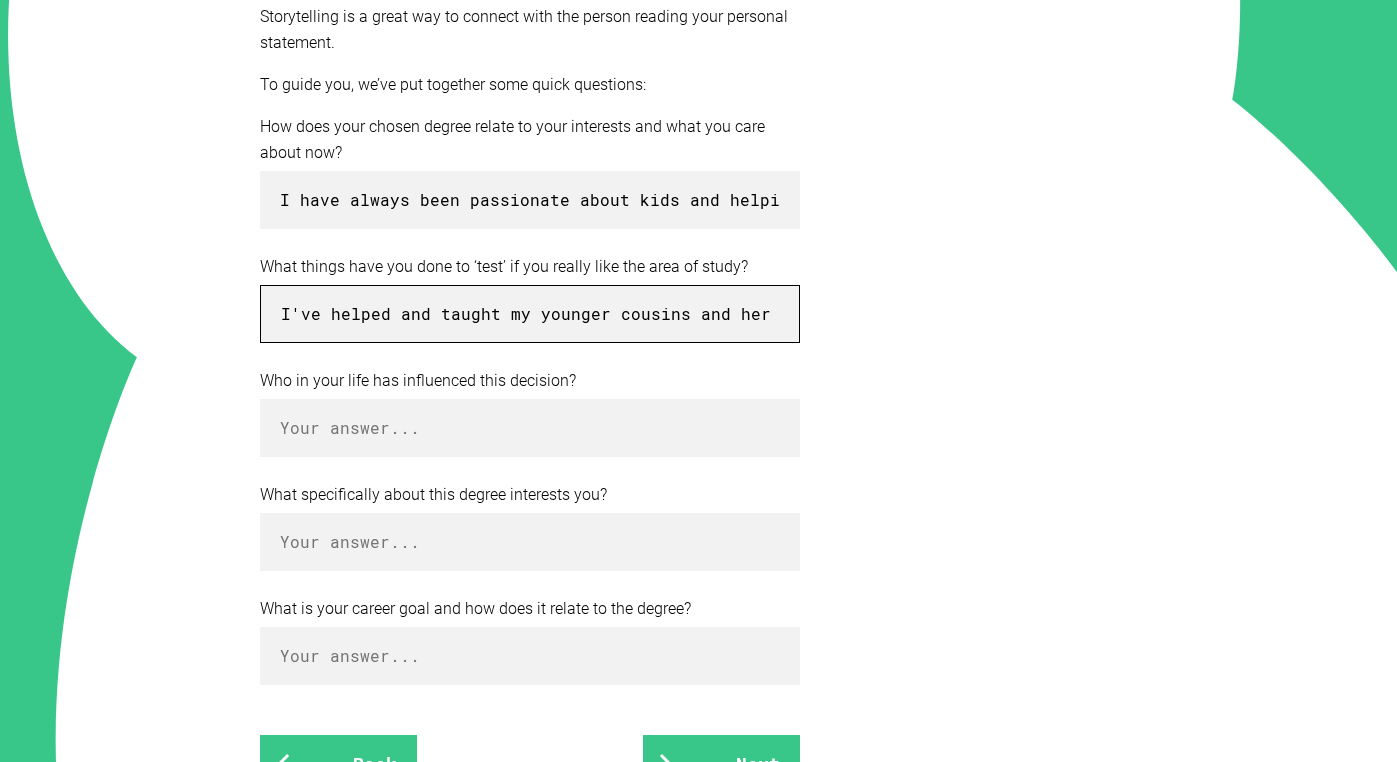 type on "I've helped and taught my younger cousins and her friends" 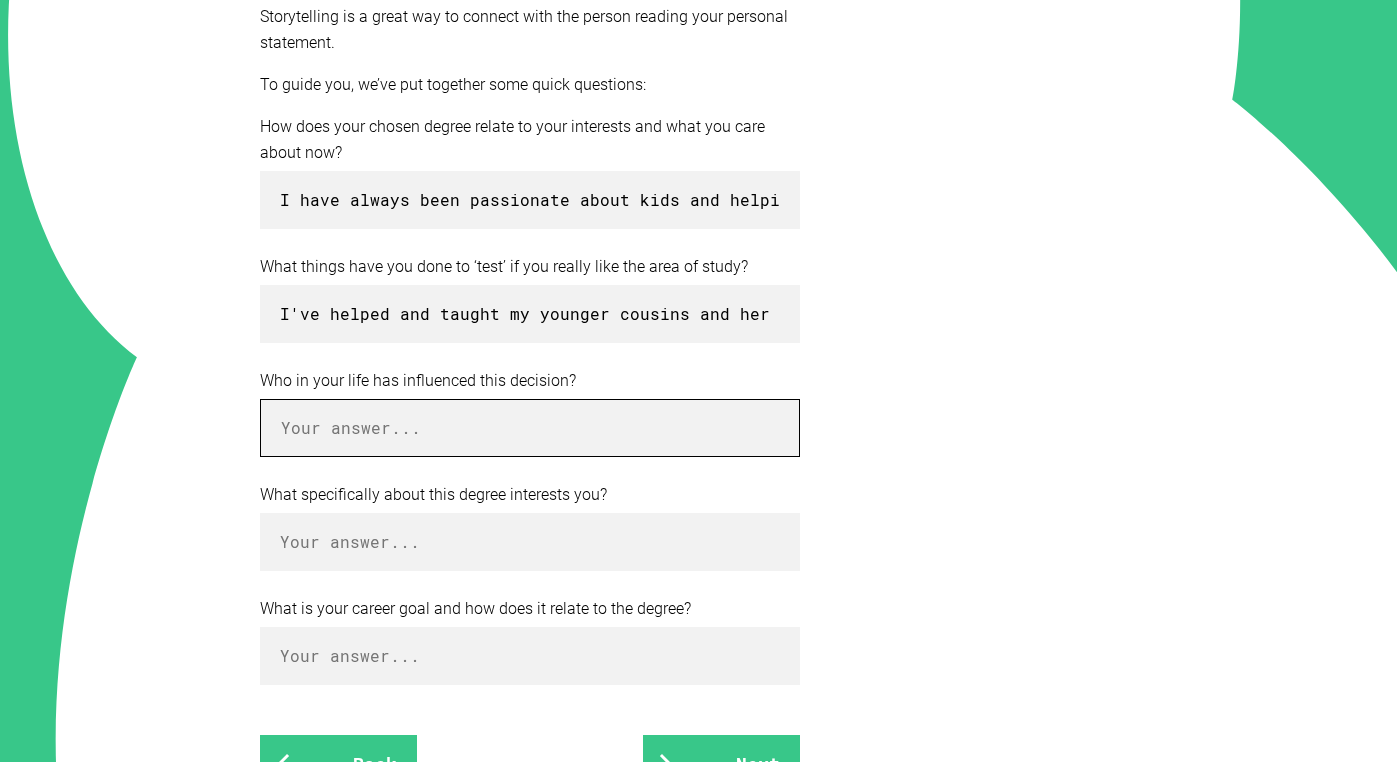 click at bounding box center (530, 428) 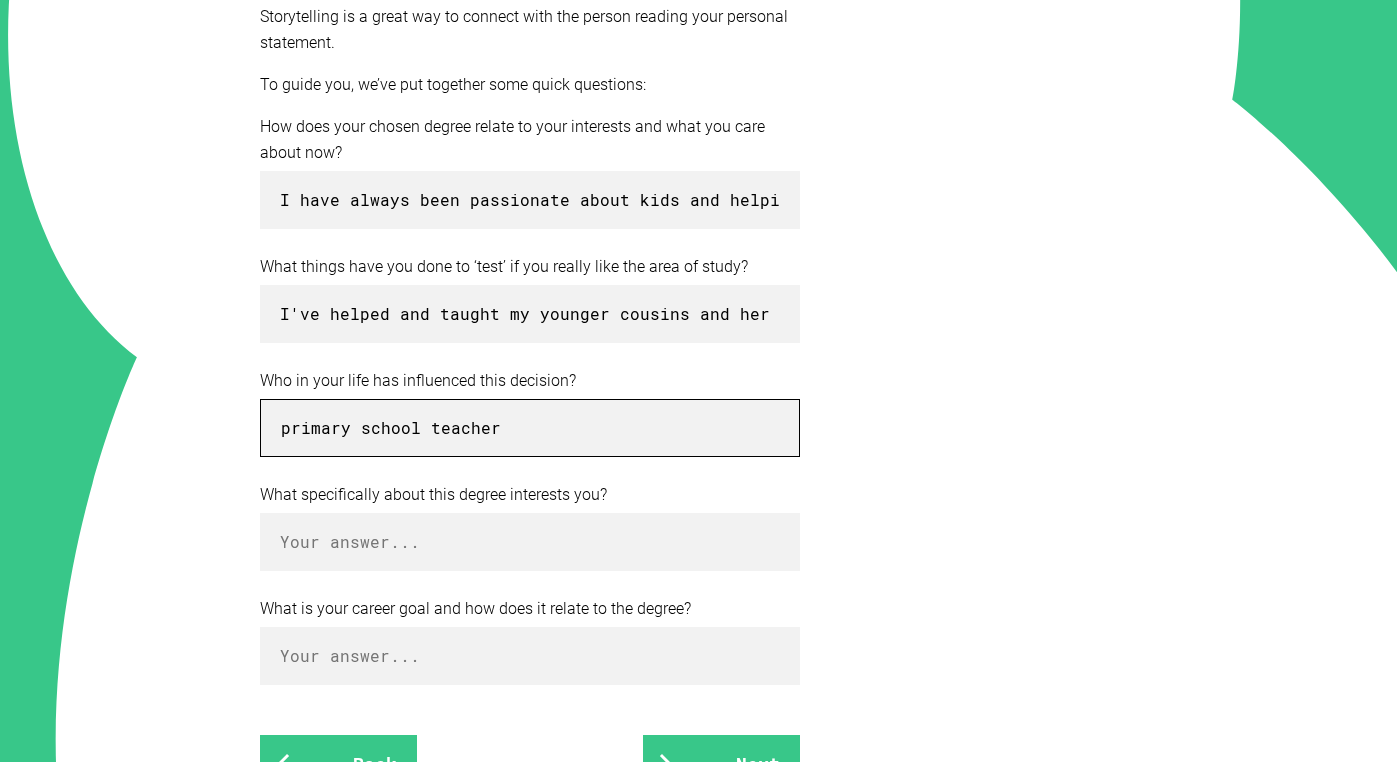 type on "primary school teacher" 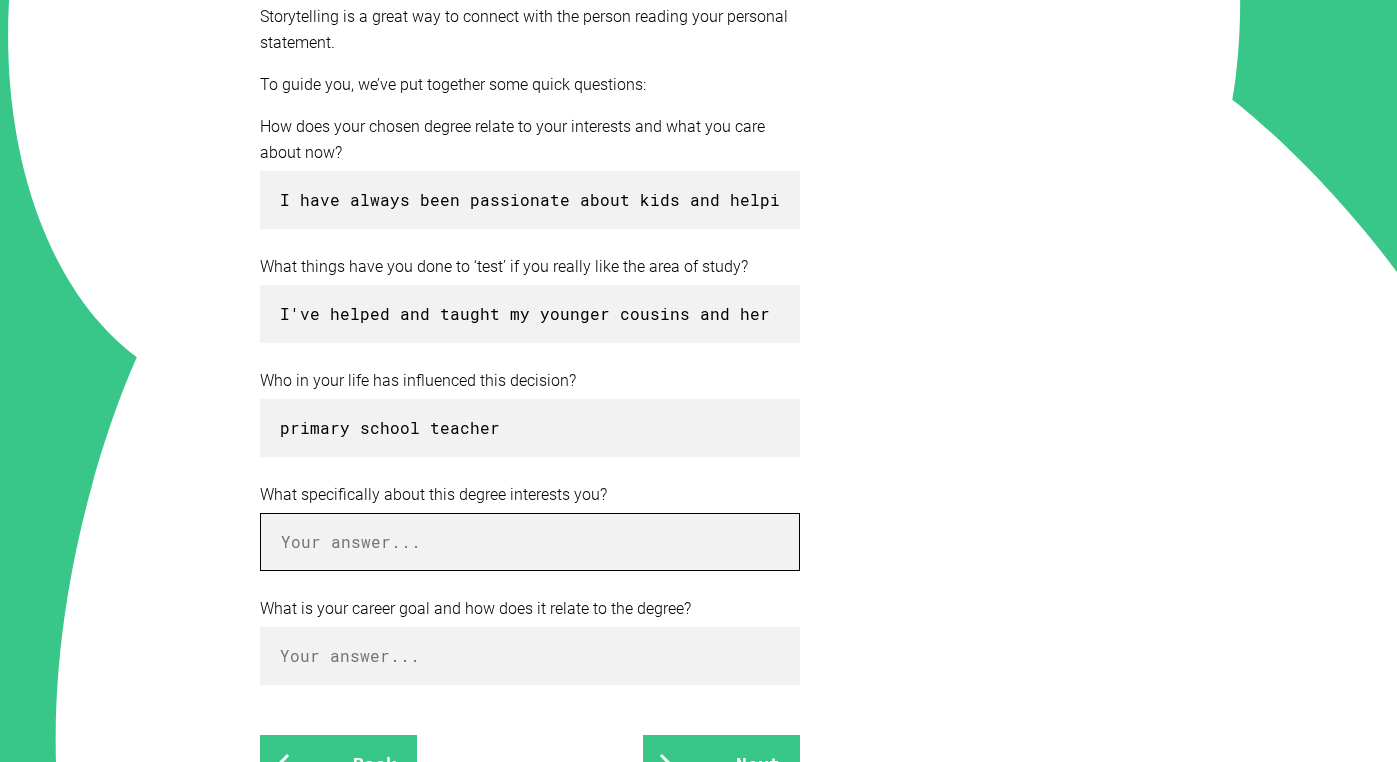 click at bounding box center [530, 542] 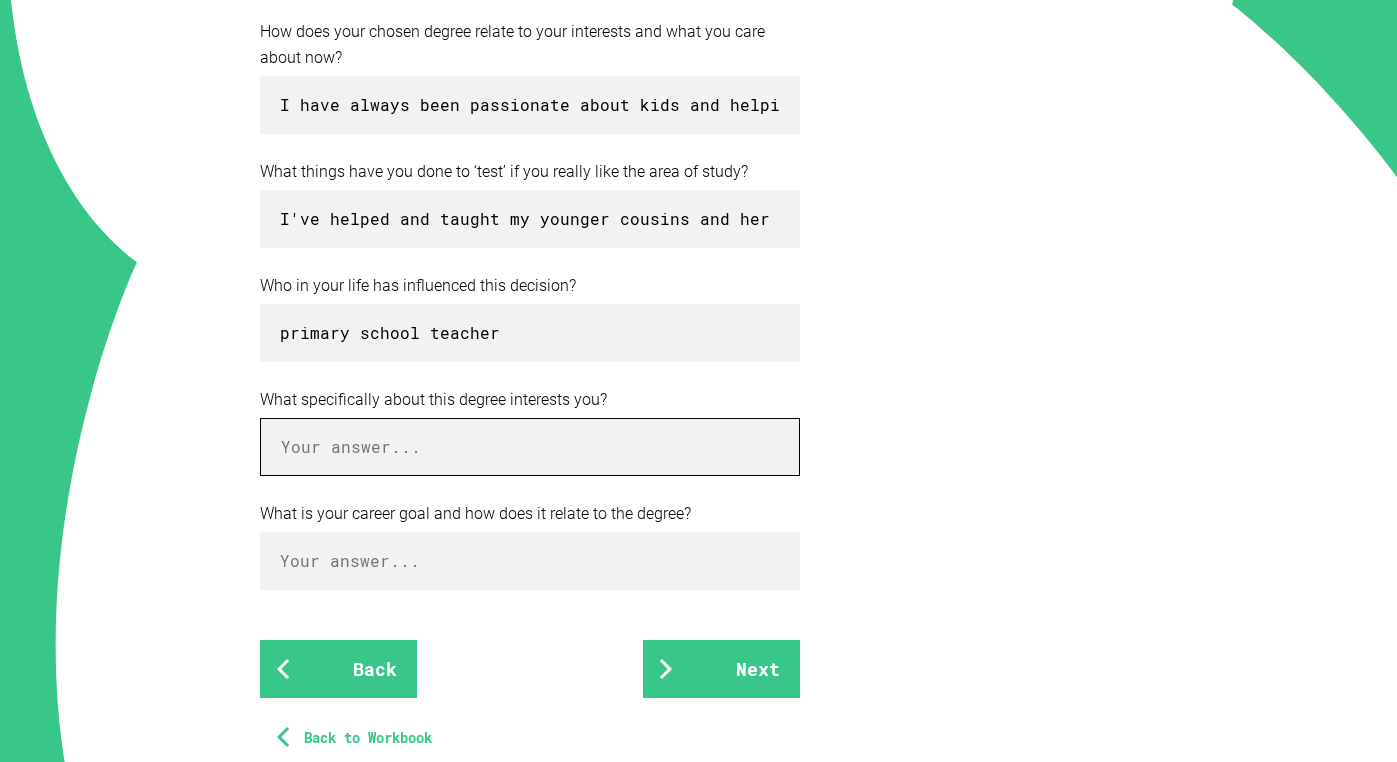 scroll, scrollTop: 631, scrollLeft: 0, axis: vertical 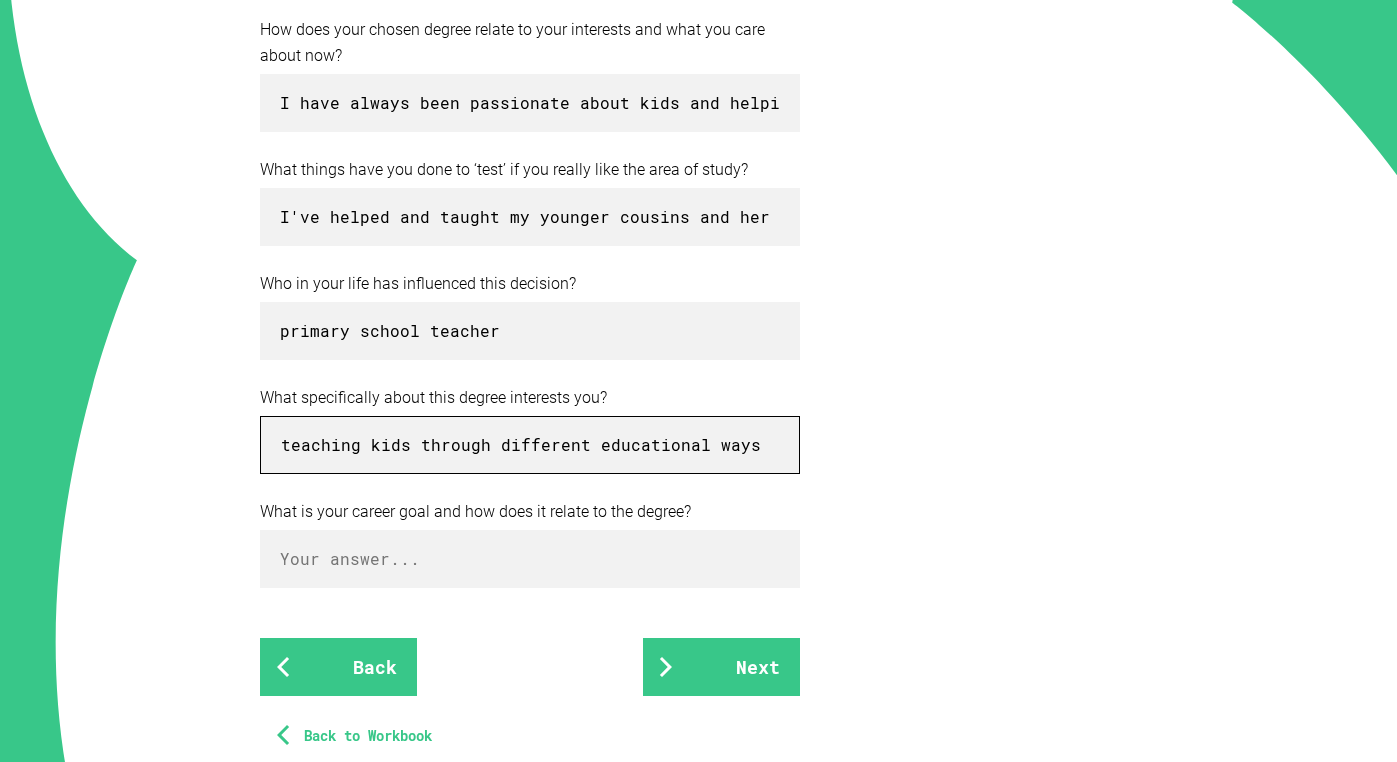 type on "teaching kids through different educational ways" 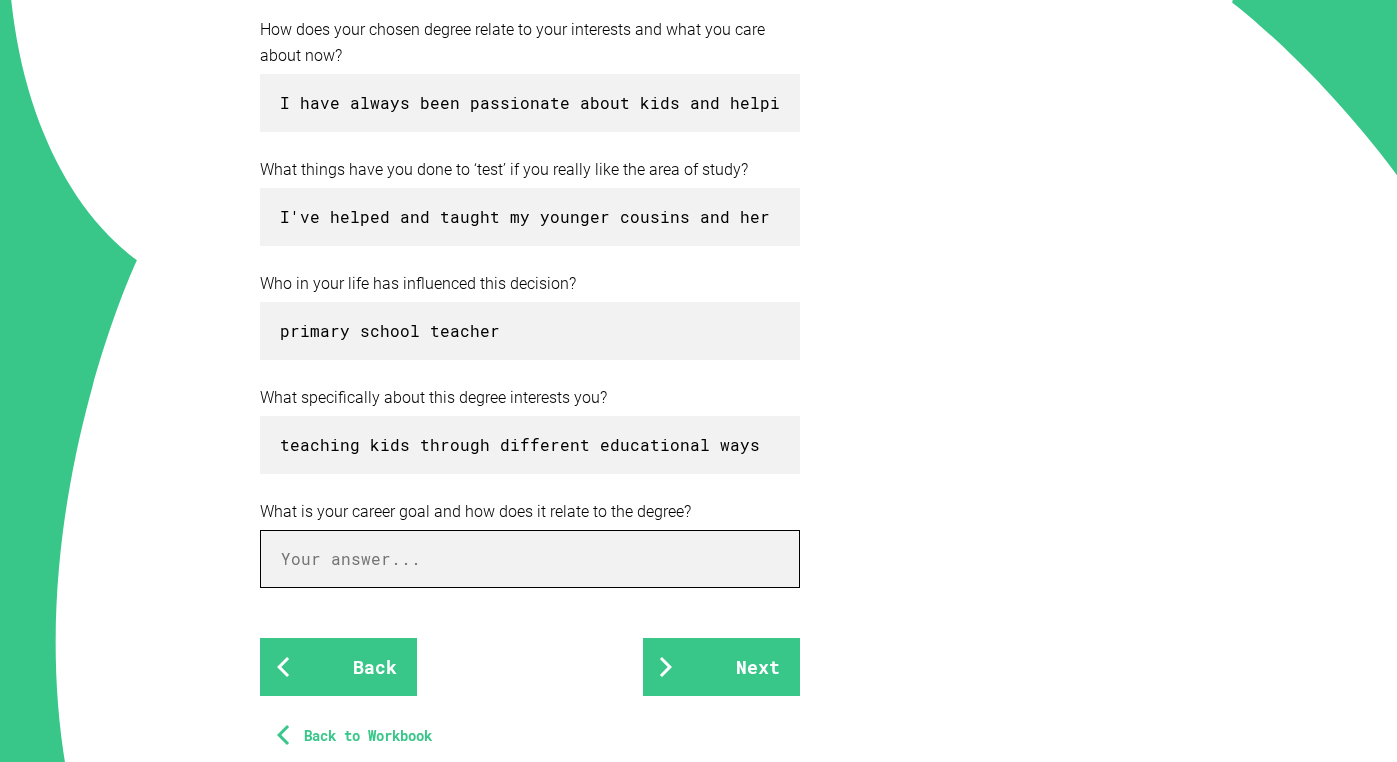 click at bounding box center [530, 559] 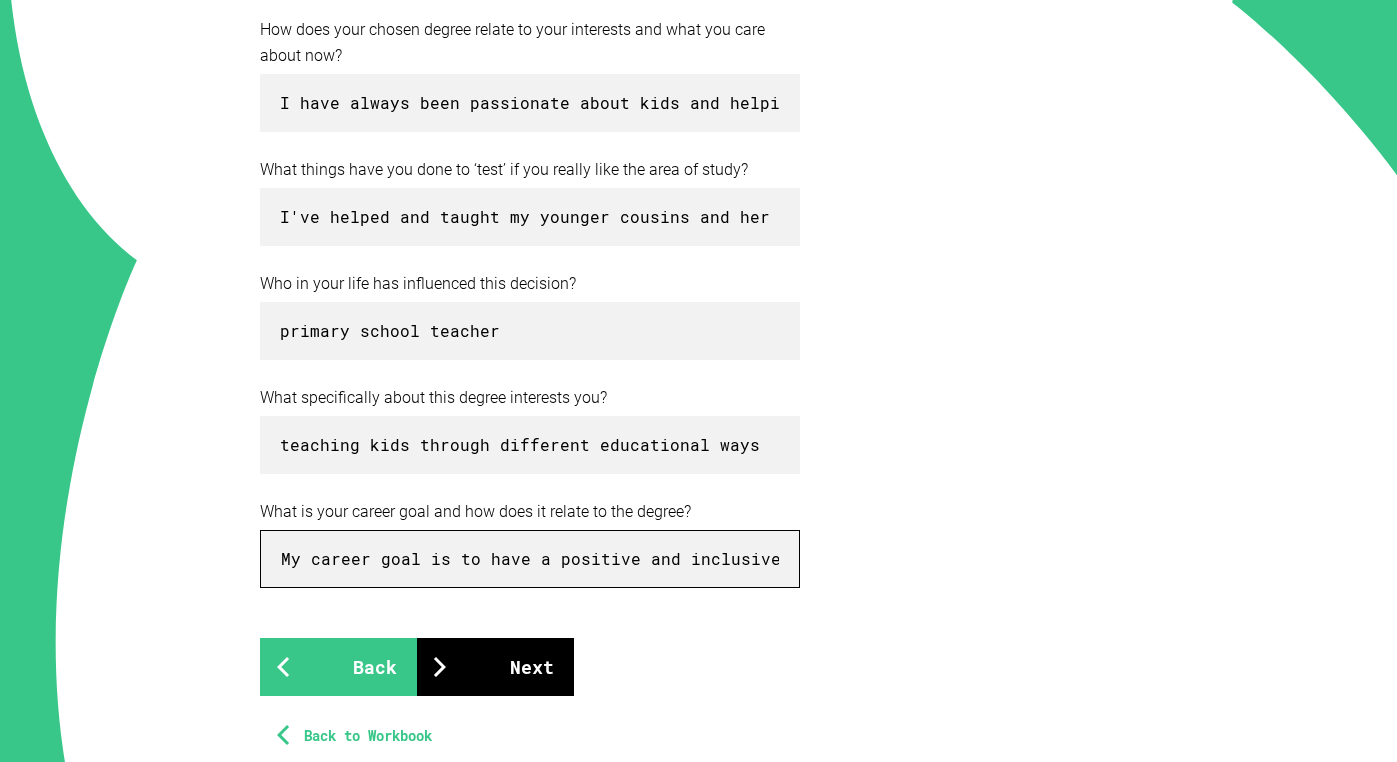 type on "My career goal is to have a positive and inclusive environment for people around me specifically kids which primary education can help me achieve this." 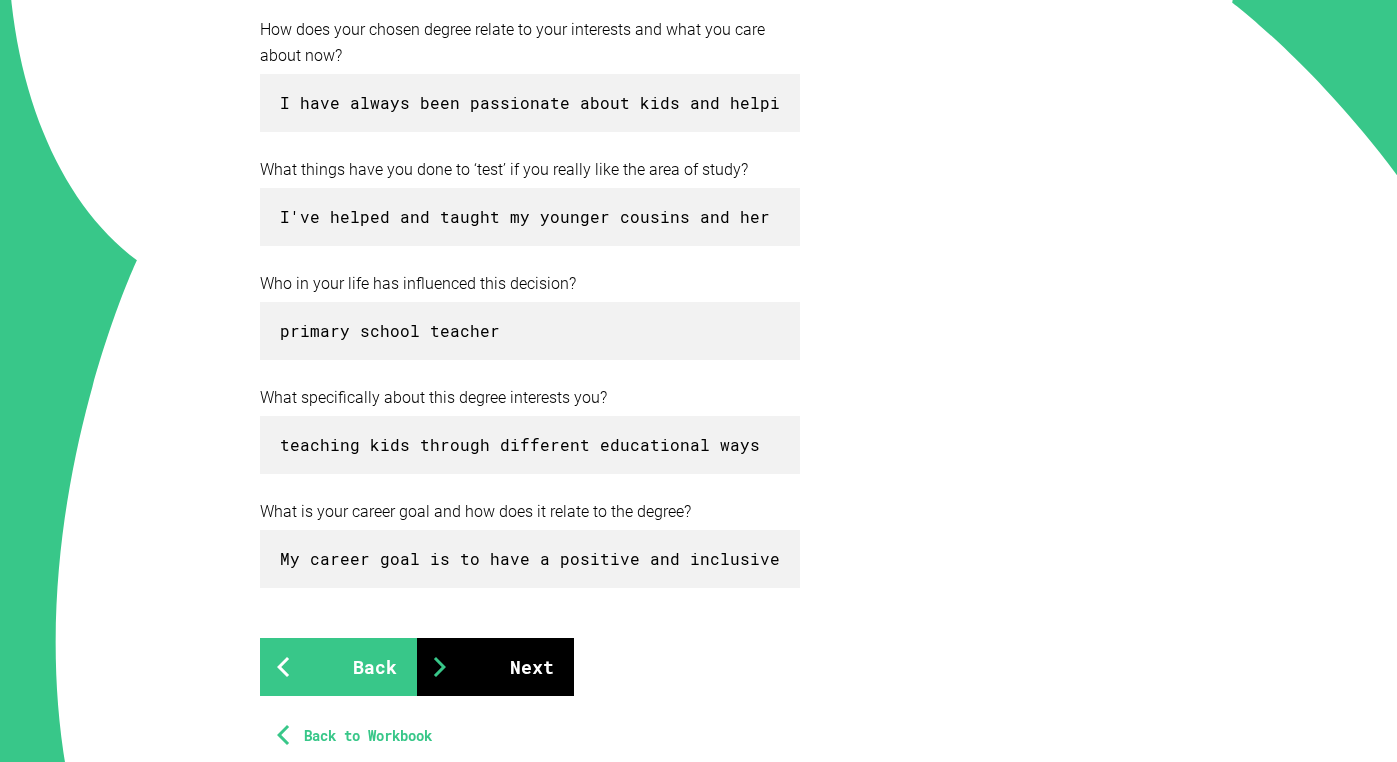 click on "Next" at bounding box center [495, 667] 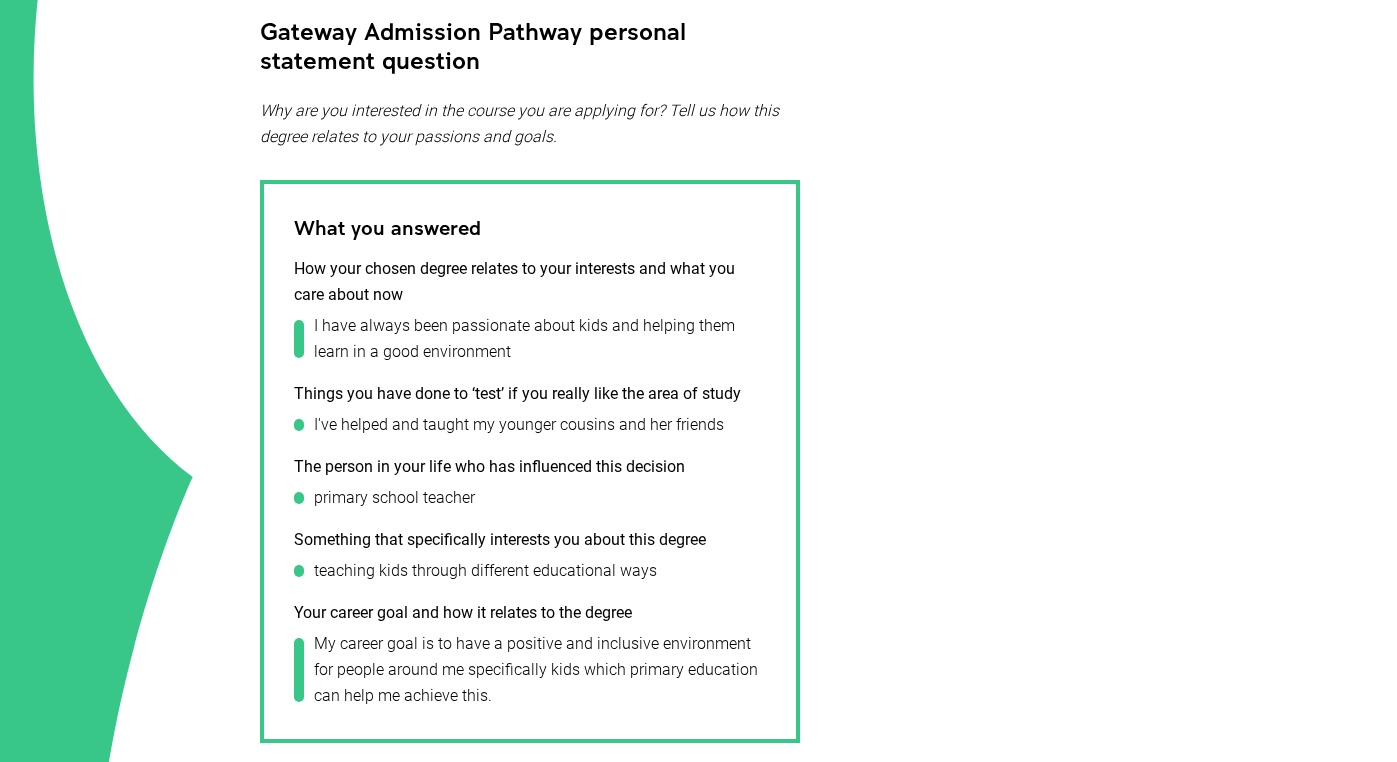 scroll, scrollTop: 681, scrollLeft: 0, axis: vertical 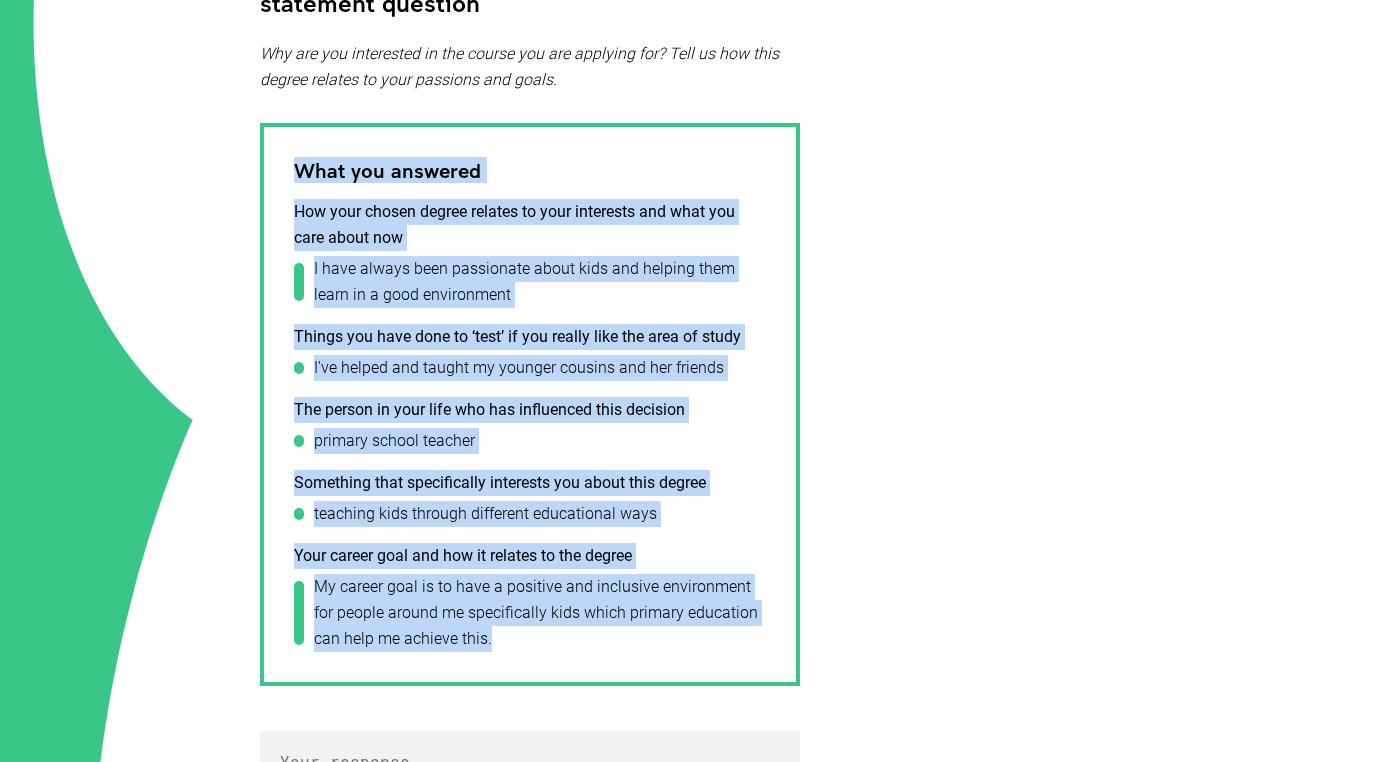 drag, startPoint x: 295, startPoint y: 170, endPoint x: 580, endPoint y: 644, distance: 553.0832 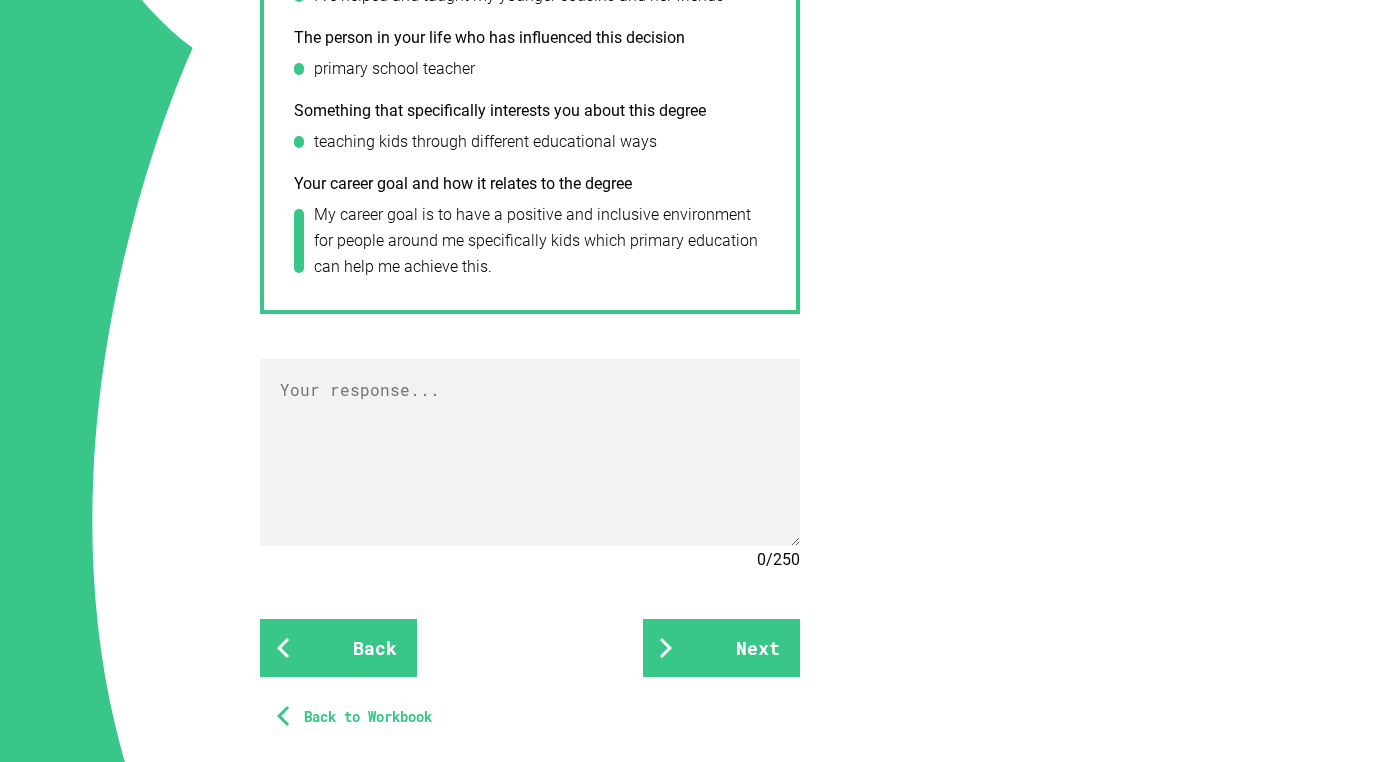 scroll, scrollTop: 1053, scrollLeft: 0, axis: vertical 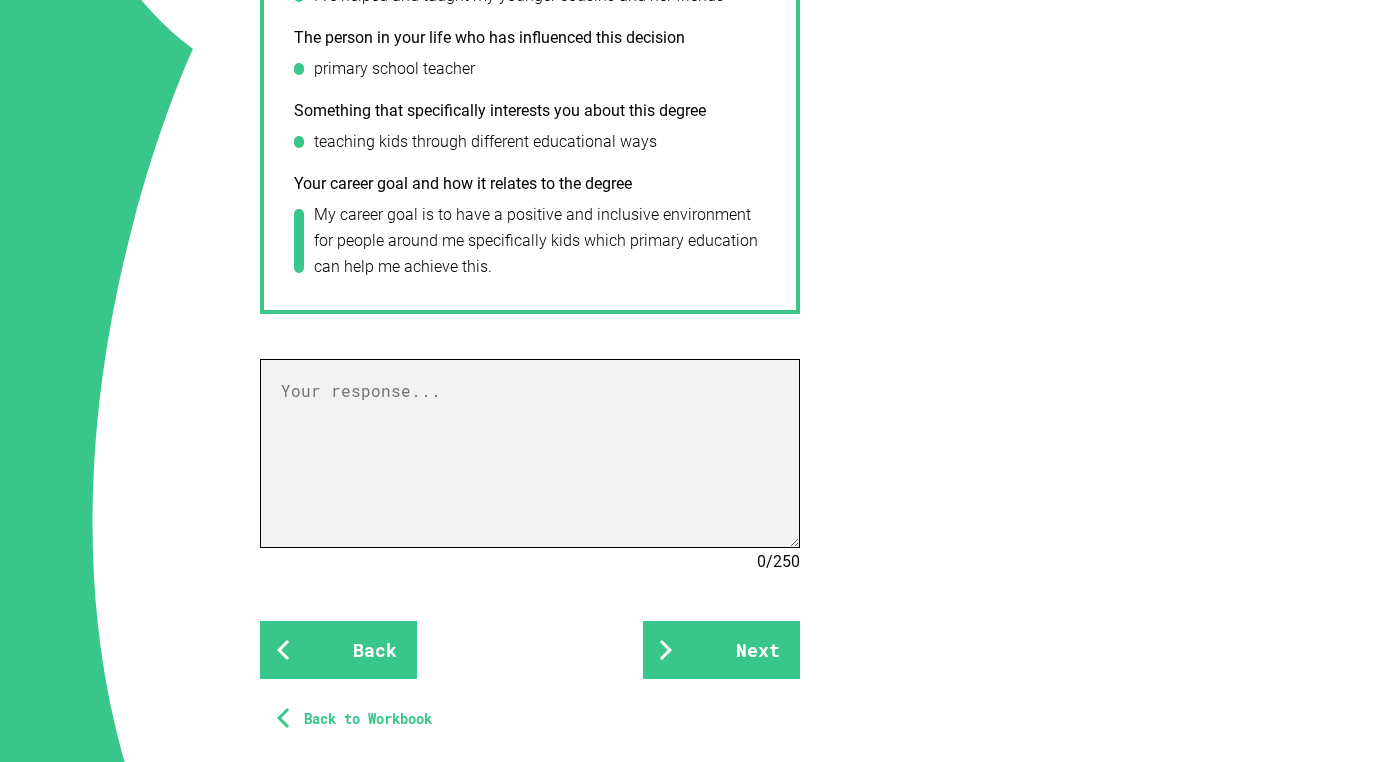 click at bounding box center (530, 453) 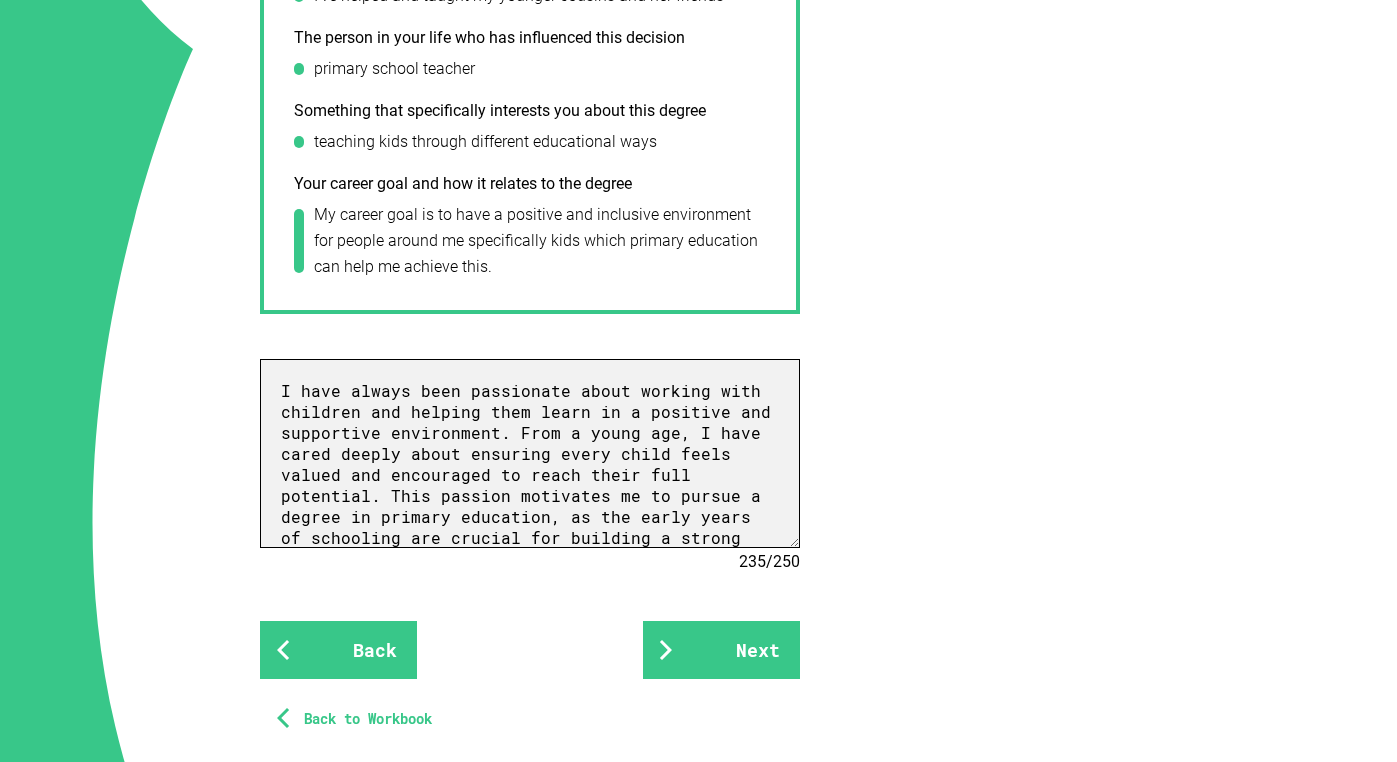 scroll, scrollTop: 546, scrollLeft: 0, axis: vertical 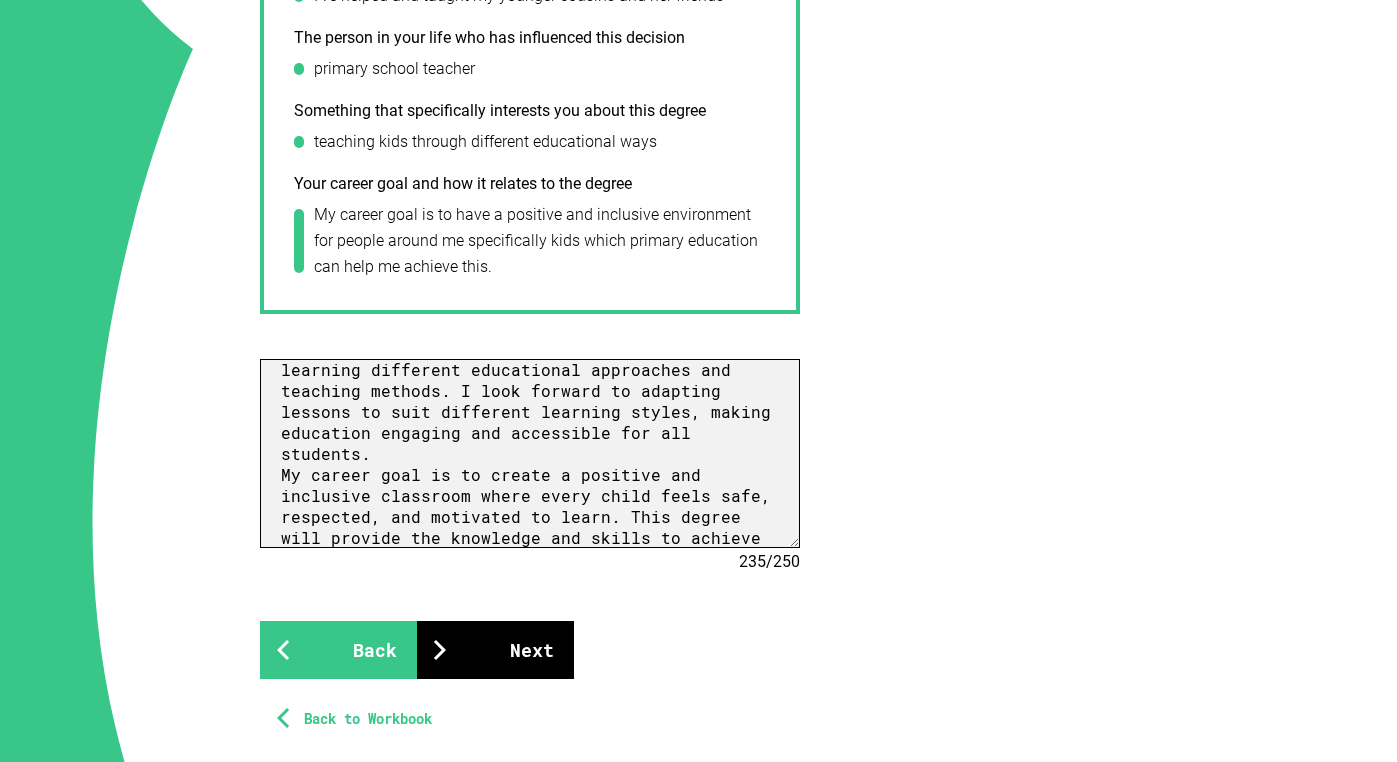 type on "I have always been passionate about working with children and helping them learn in a positive and supportive environment. From a young age, I have cared deeply about ensuring every child feels valued and encouraged to reach their full potential. This passion motivates me to pursue a degree in primary education, as the early years of schooling are crucial for building a strong foundation for lifelong learning and confidence.
To confirm this is the right path, I have sought opportunities to work with children. I have helped and taught and helped my younger cousins and their friends with schoolwork, gaining valuable insight into the joys and challenges of teaching. These experiences have strengthened my enthusiasm for guiding young children and helped me develop patience, communication skills, and creativity.
A major influence on my decision has been my own primary school teacher. Their dedication and ability to make learning enjoyable left a lasting impression. Seeing how a great teacher can inspire childre..." 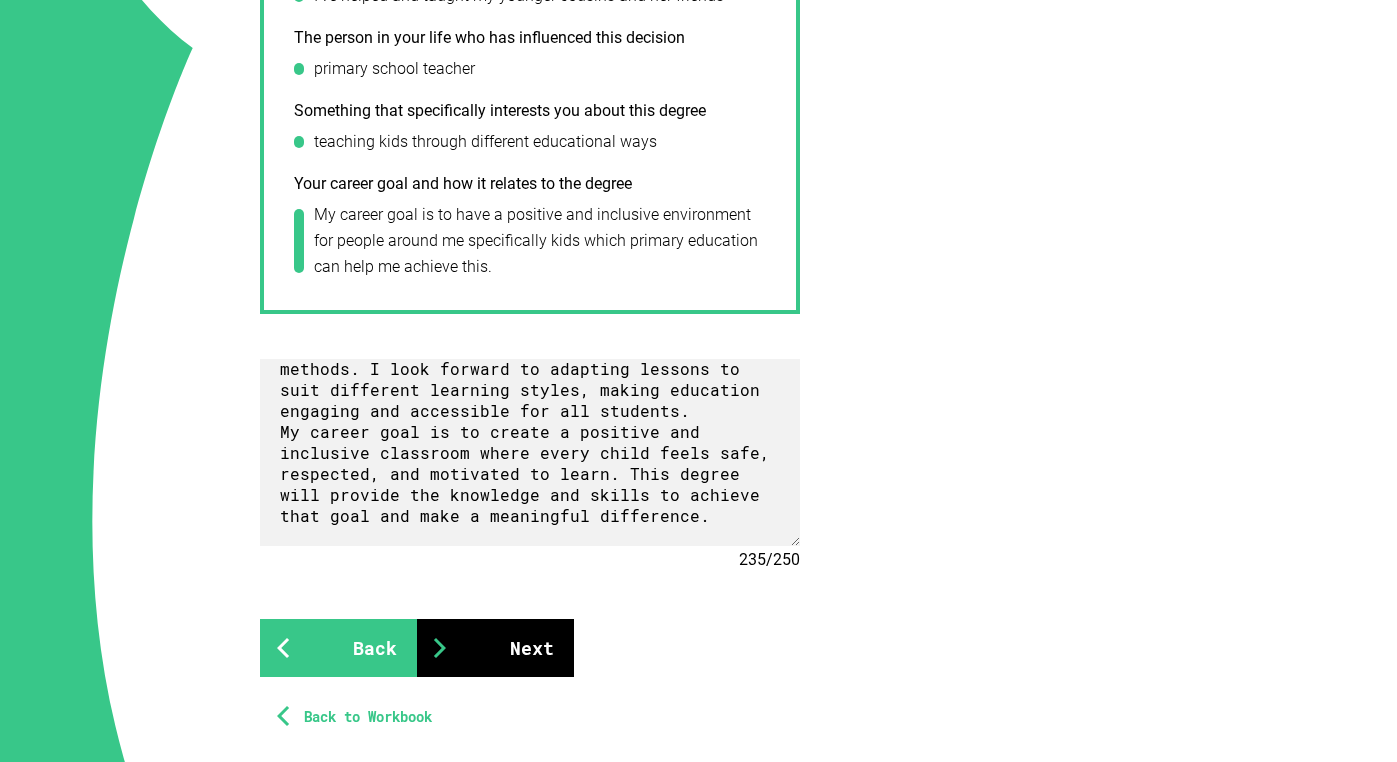 click on "Next" at bounding box center [495, 648] 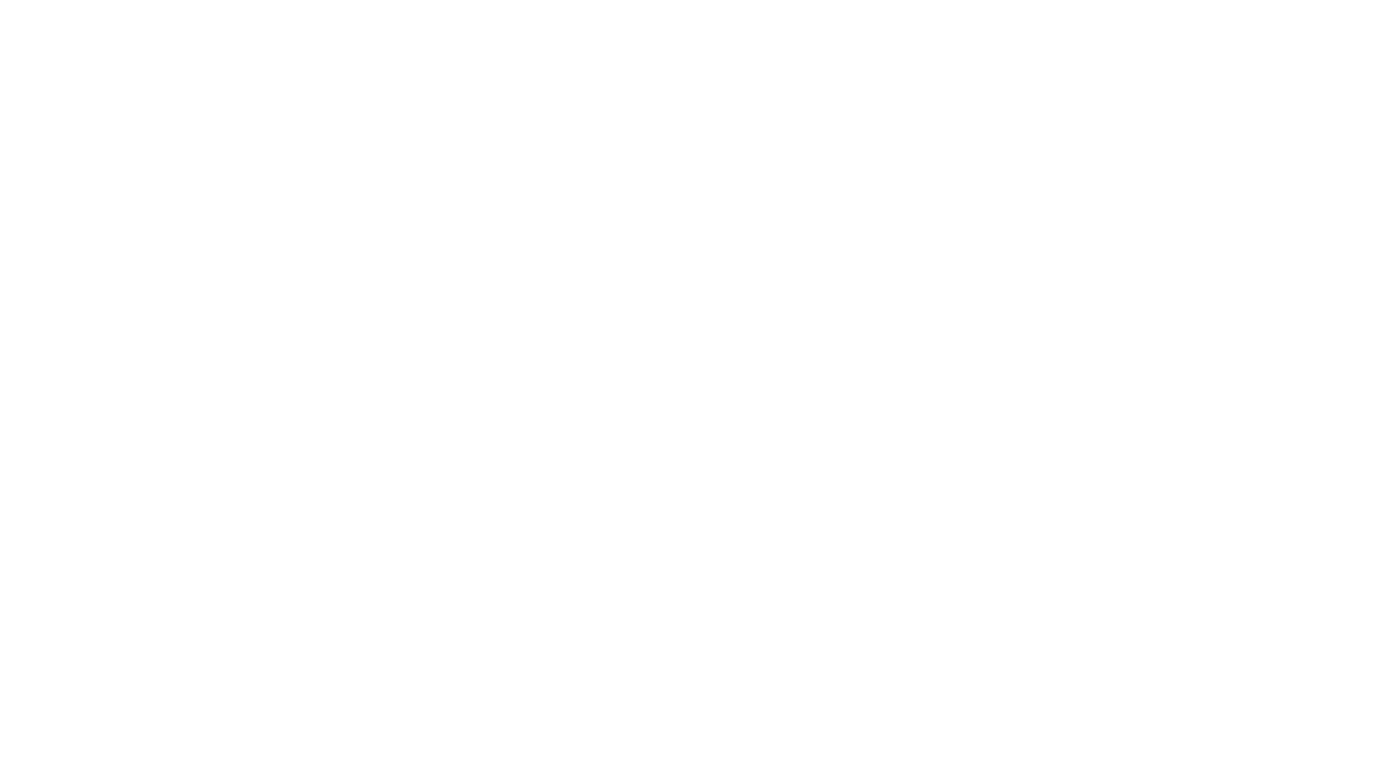 scroll, scrollTop: 0, scrollLeft: 0, axis: both 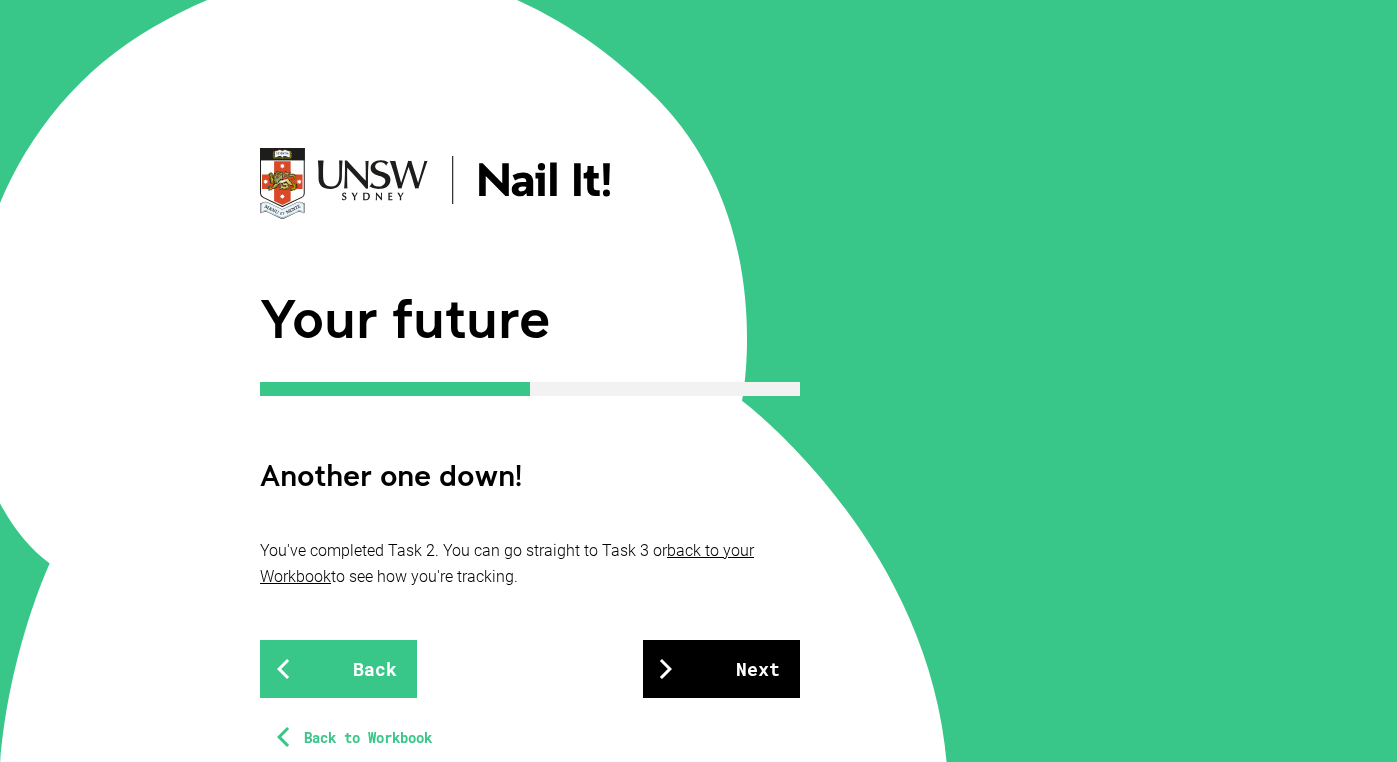 click at bounding box center (666, 669) 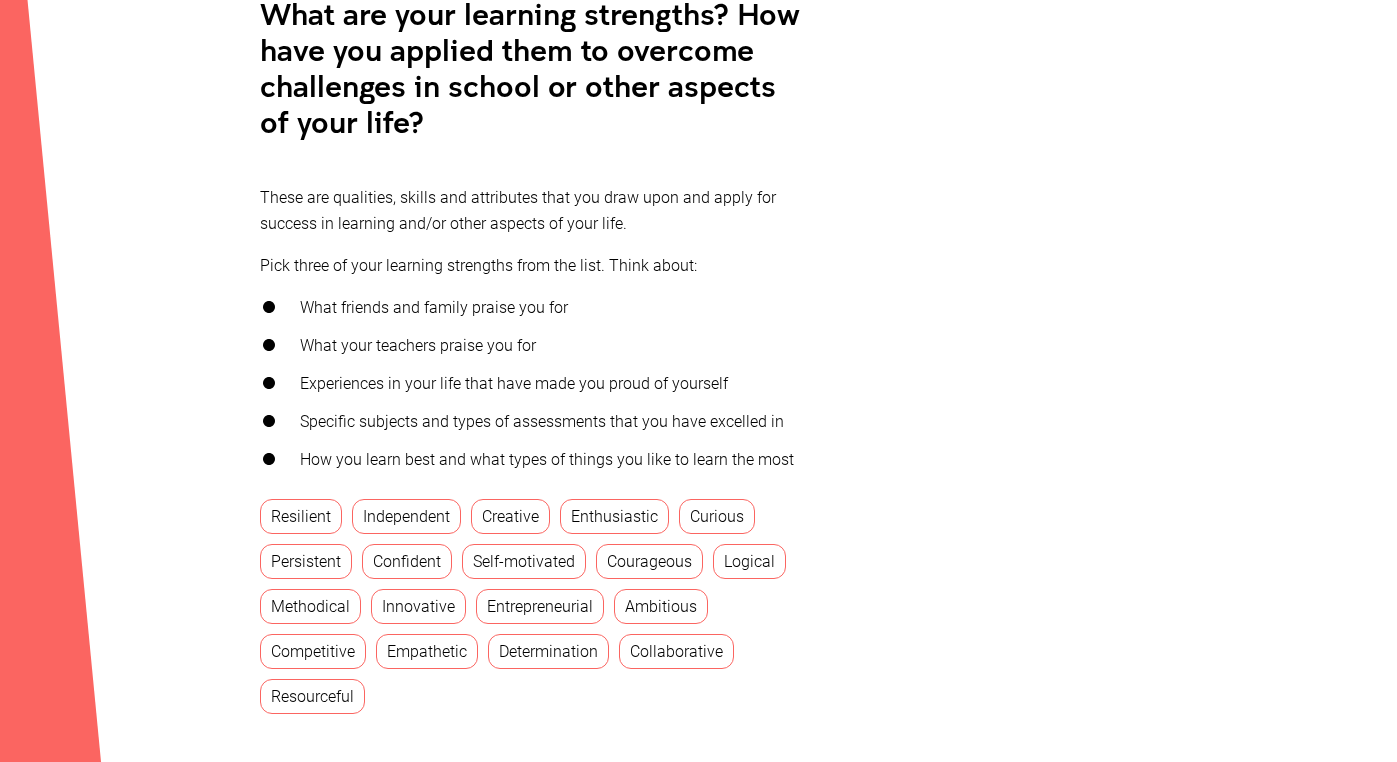 scroll, scrollTop: 540, scrollLeft: 0, axis: vertical 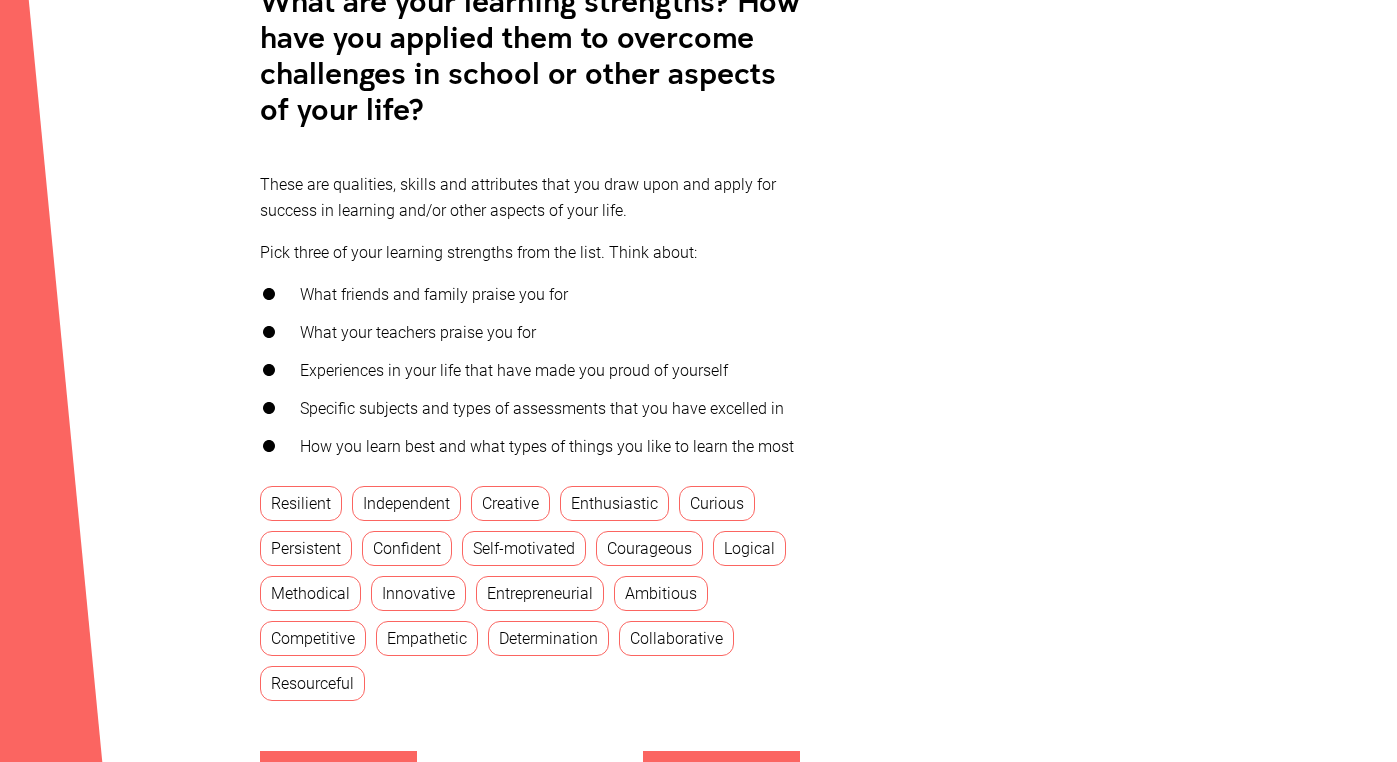 click on "Creative" at bounding box center (510, 503) 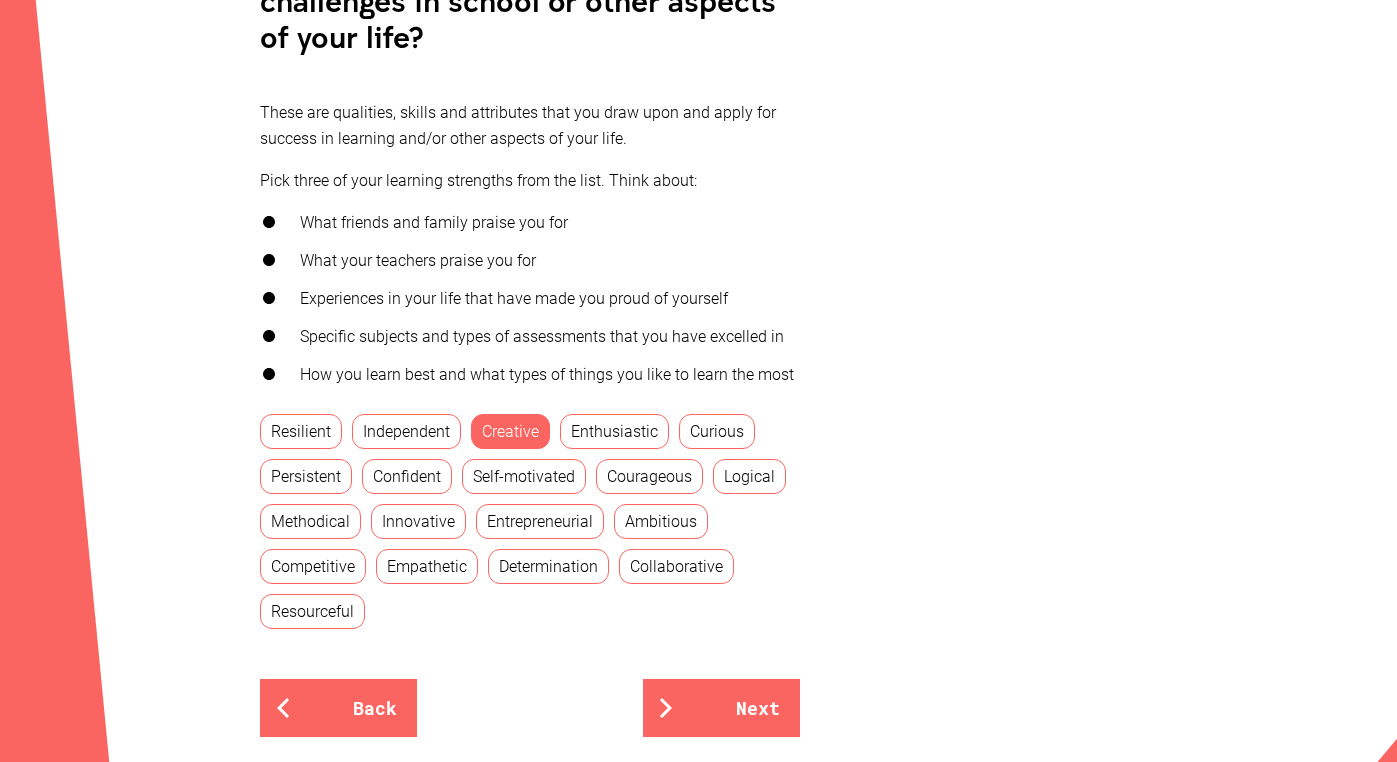 scroll, scrollTop: 612, scrollLeft: 0, axis: vertical 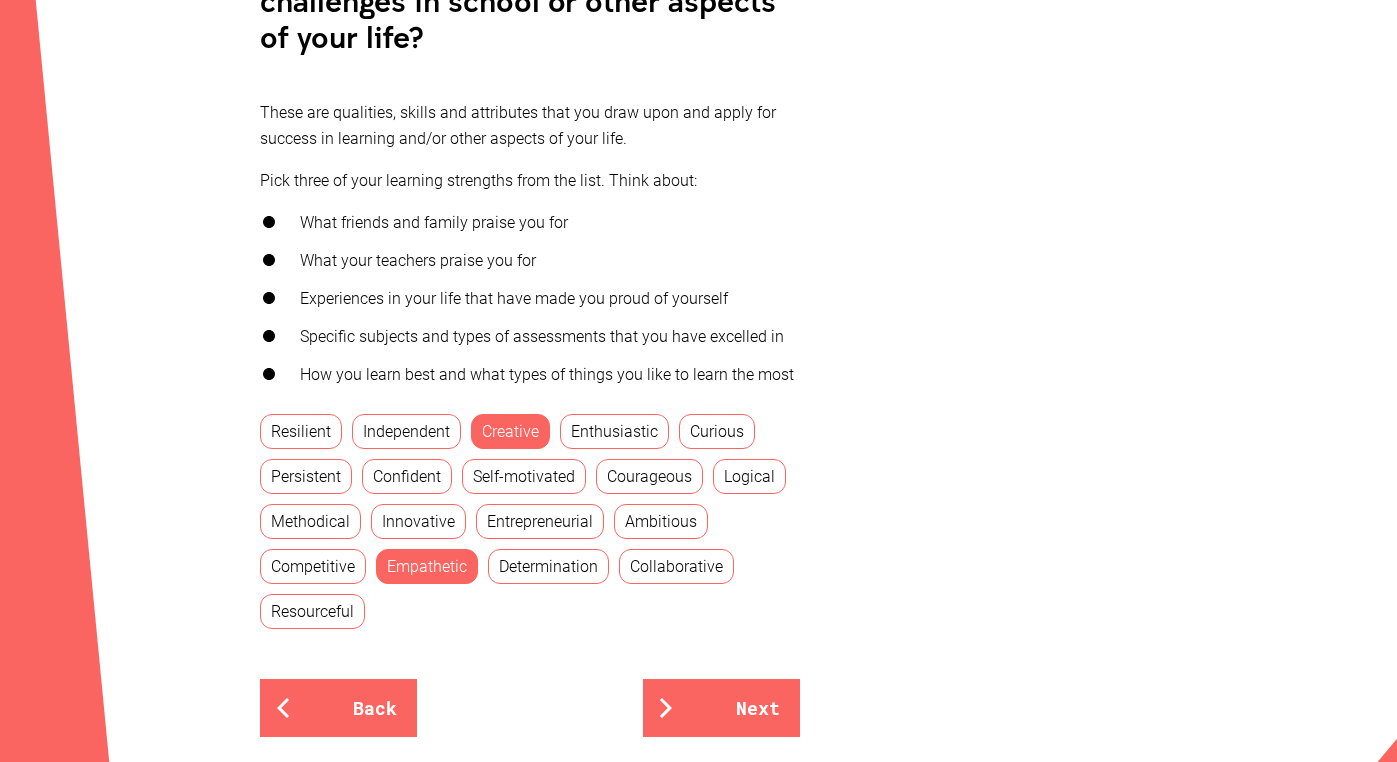 click on "Innovative" at bounding box center [418, 521] 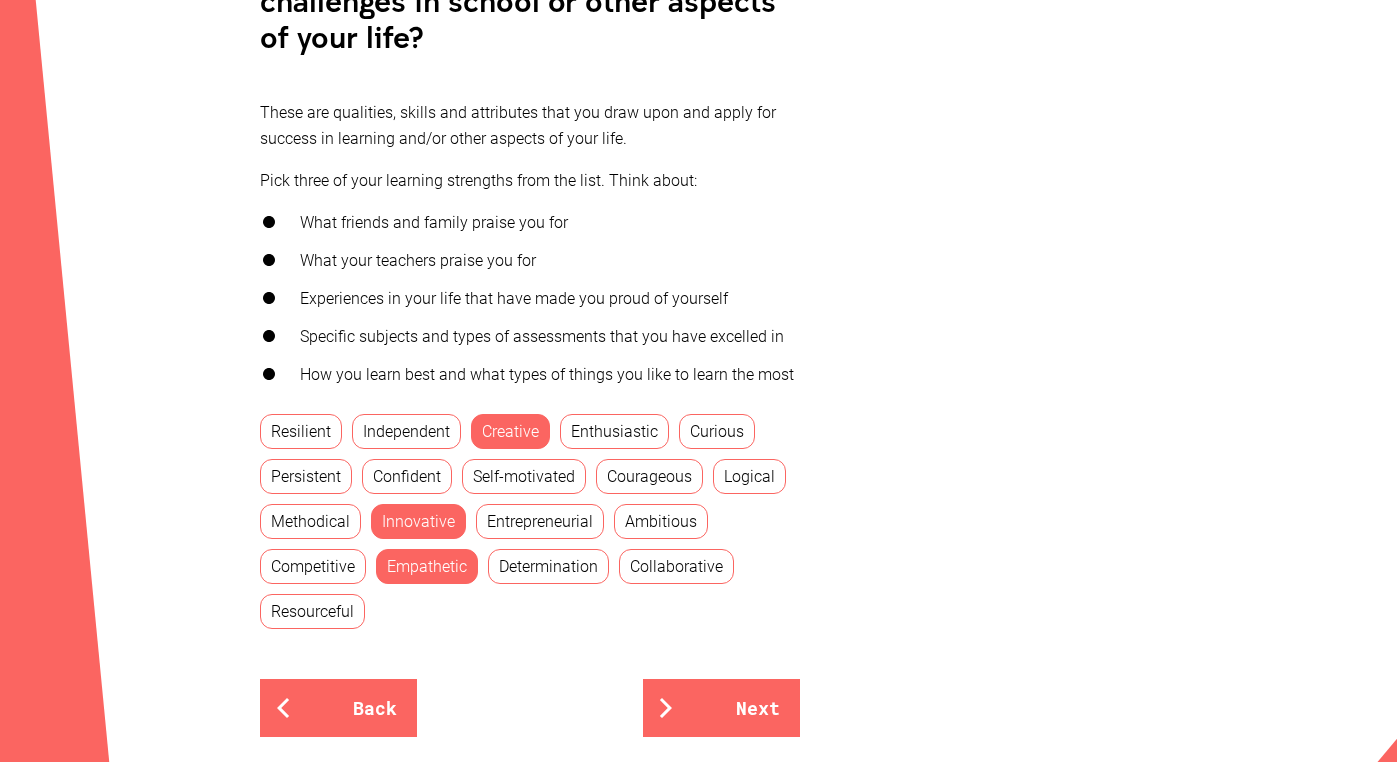 click on "Ambitious" at bounding box center [661, 521] 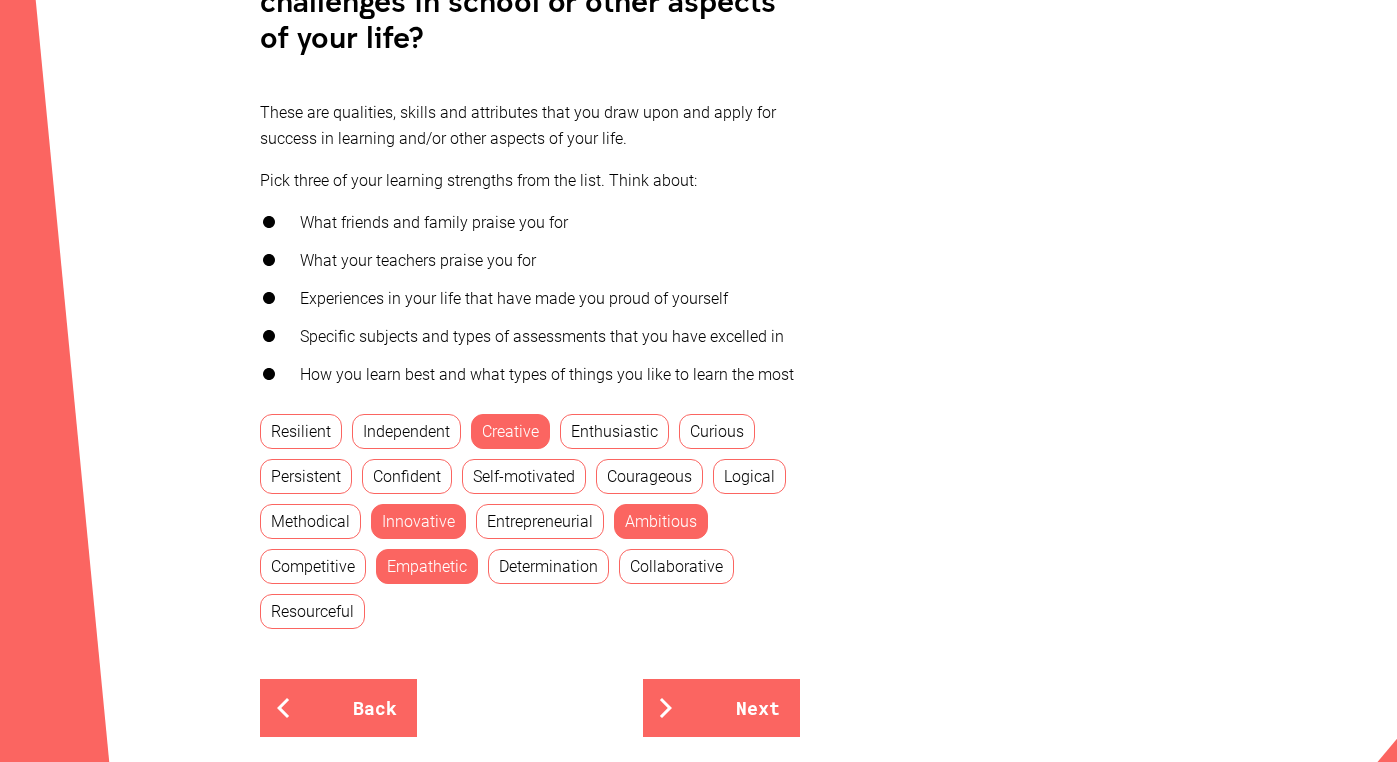 click on "Ambitious" at bounding box center [661, 521] 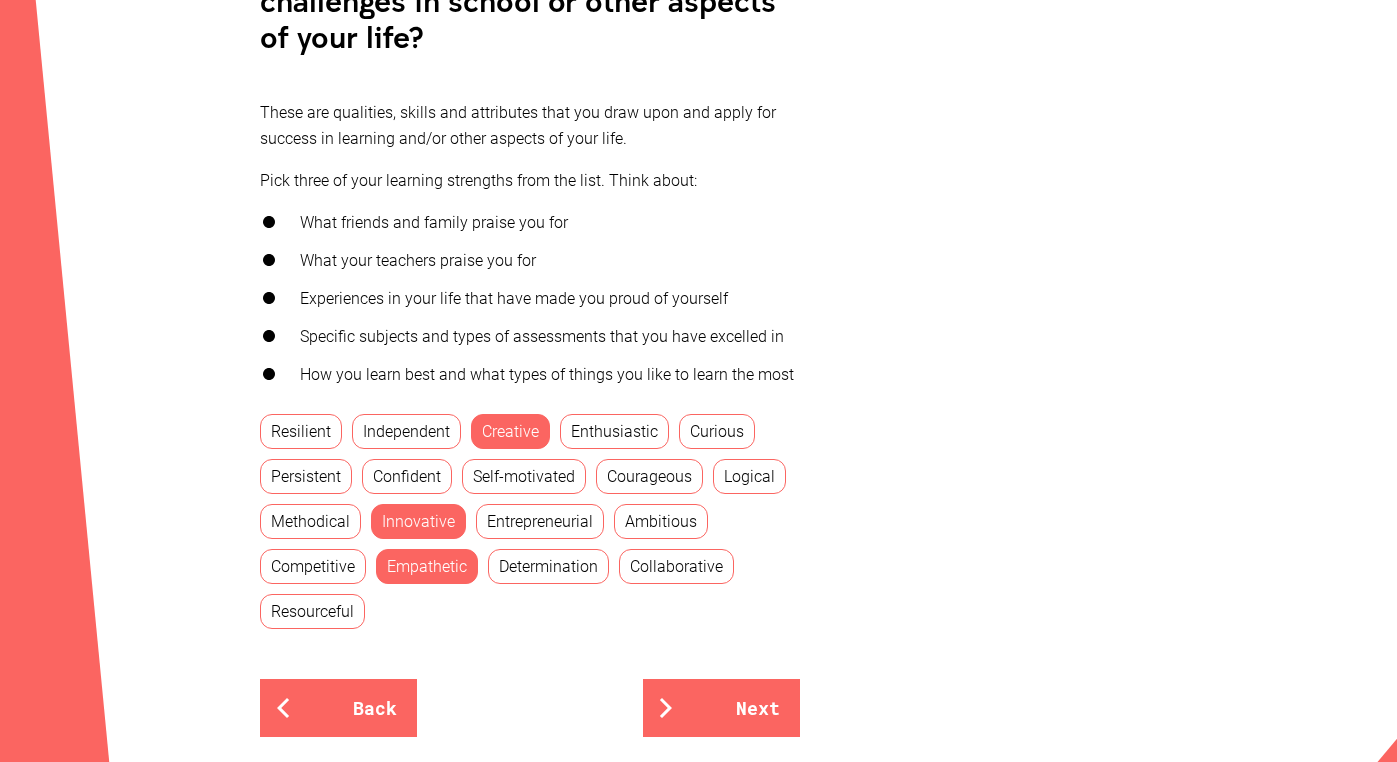 click on "Resilient" at bounding box center [301, 431] 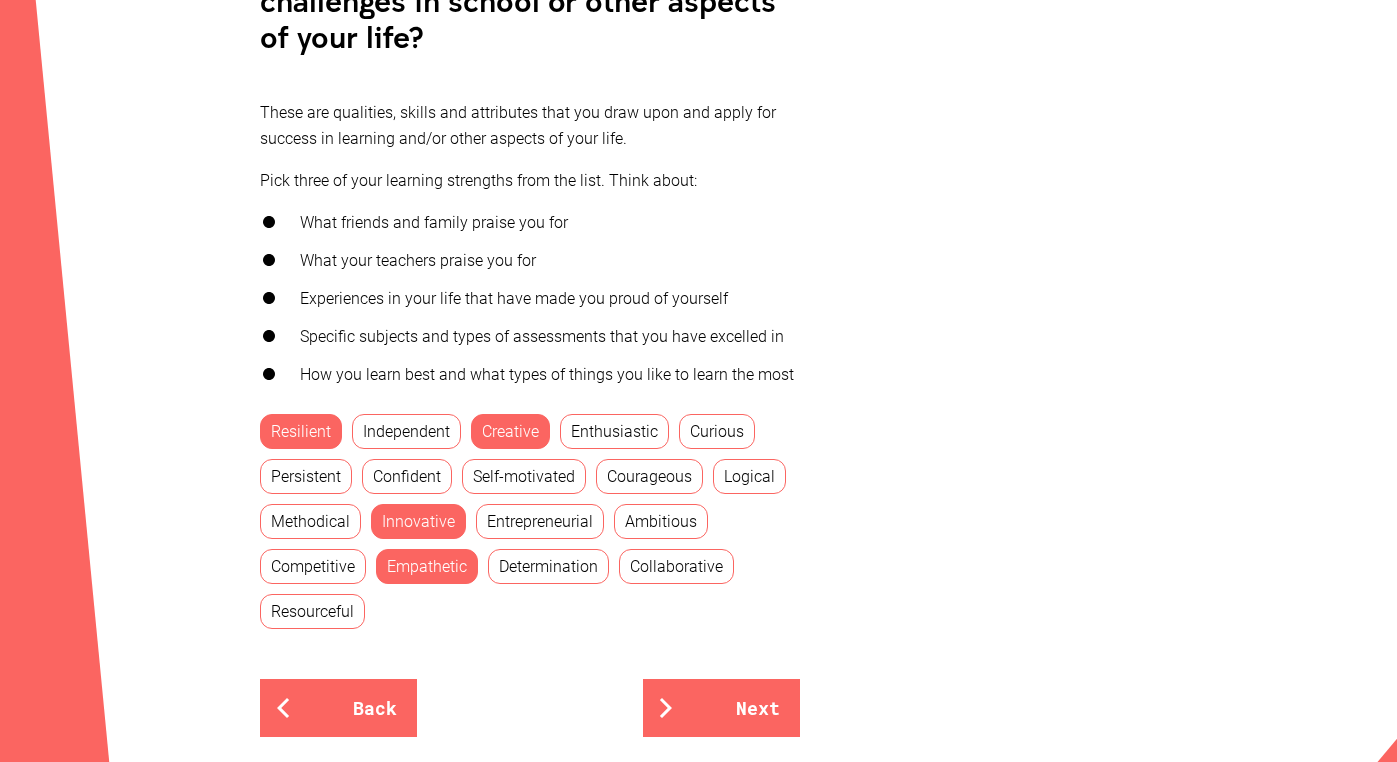 click on "Resourceful" at bounding box center (312, 611) 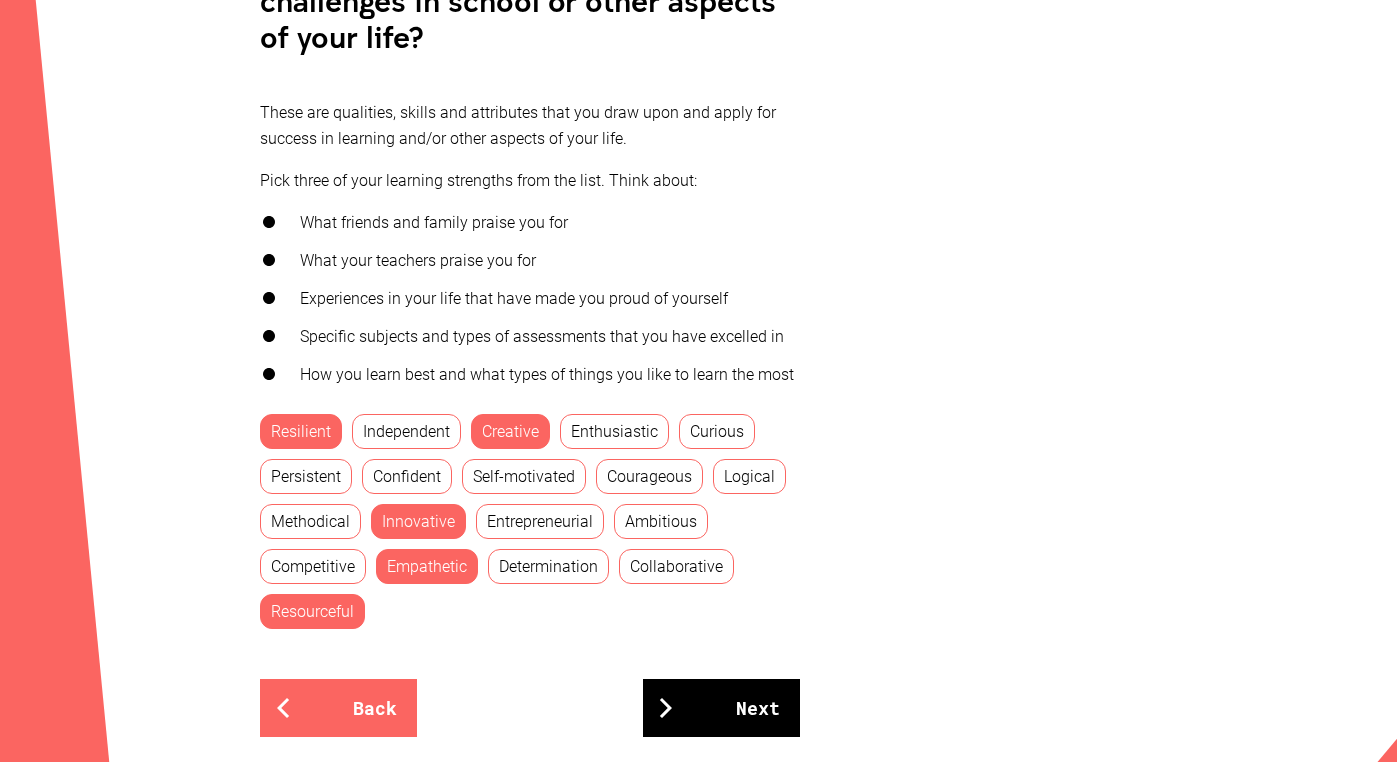 click on "Next" at bounding box center [721, 708] 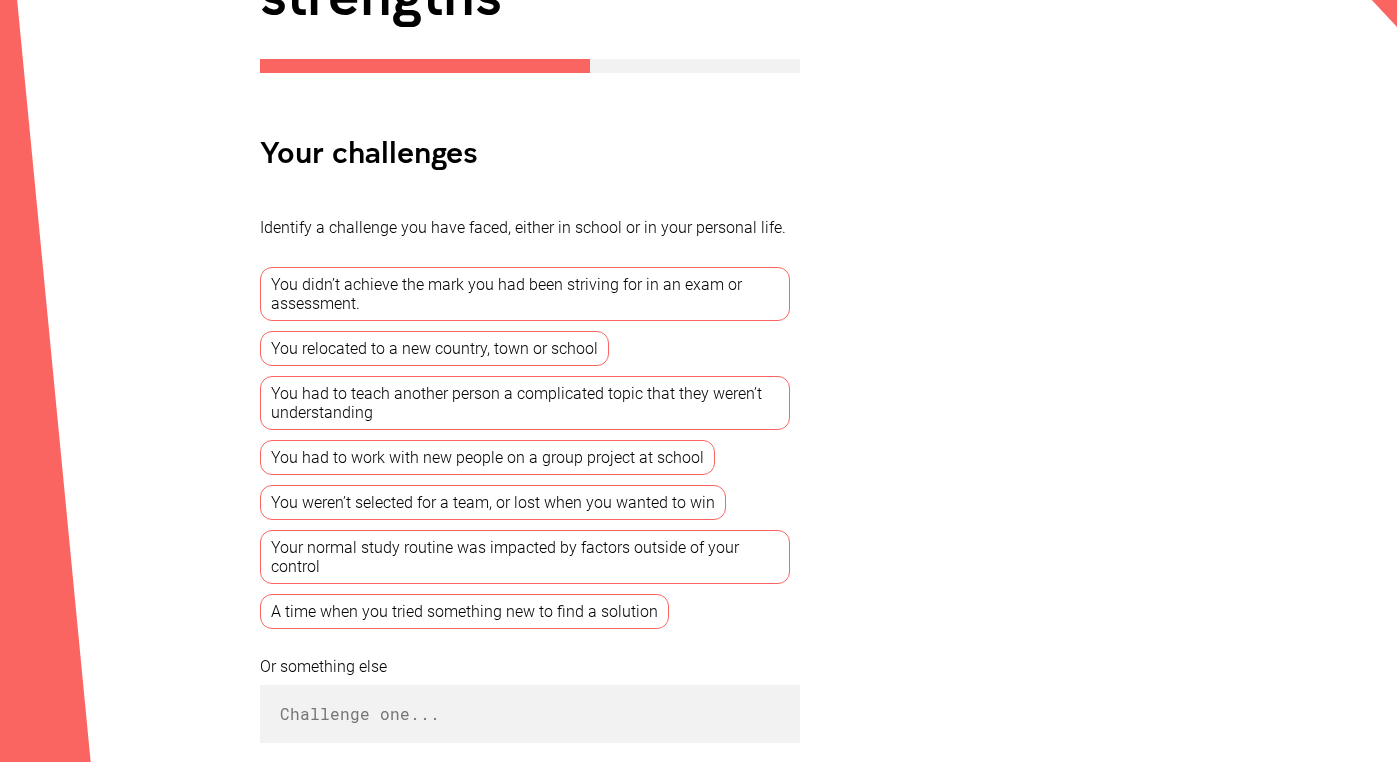 scroll, scrollTop: 401, scrollLeft: 0, axis: vertical 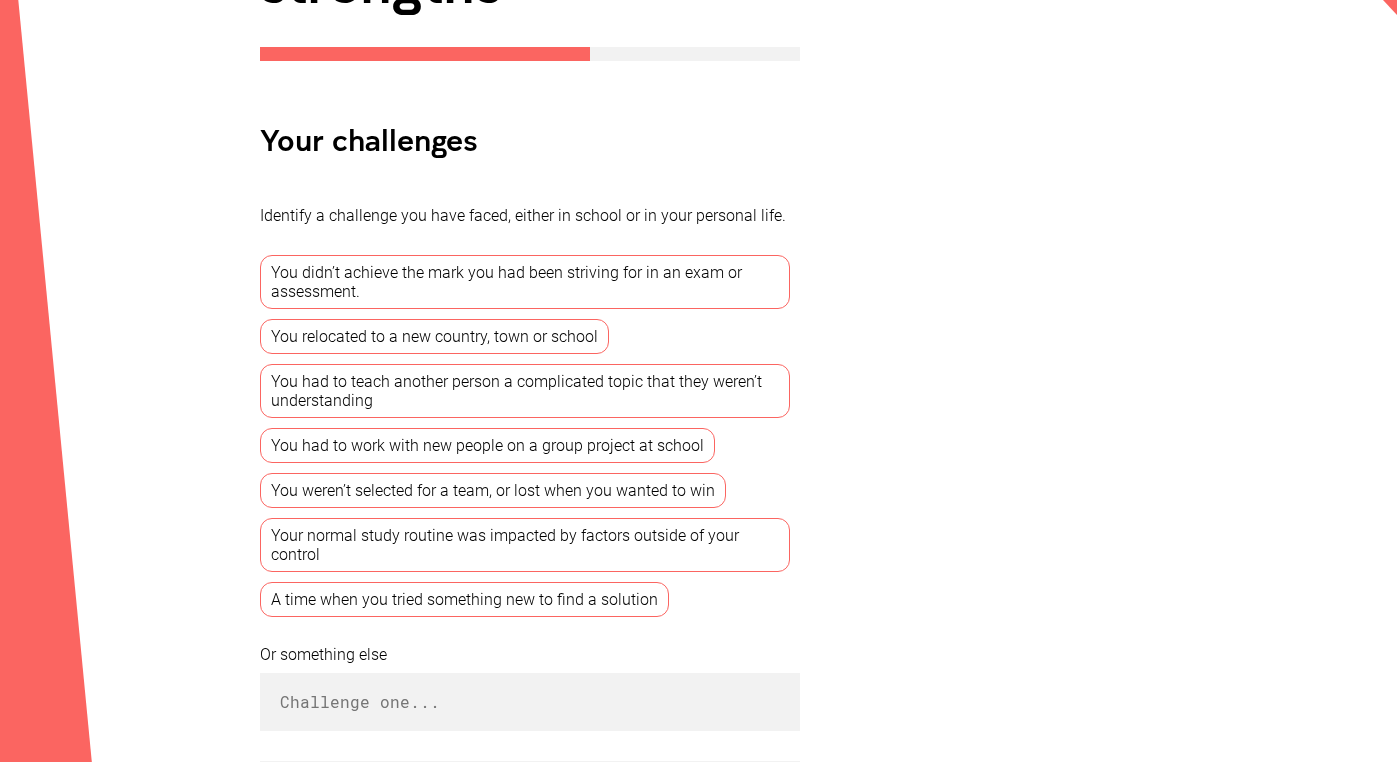 click on "You didn’t achieve the mark you had been striving for in an exam or assessment." at bounding box center (525, 282) 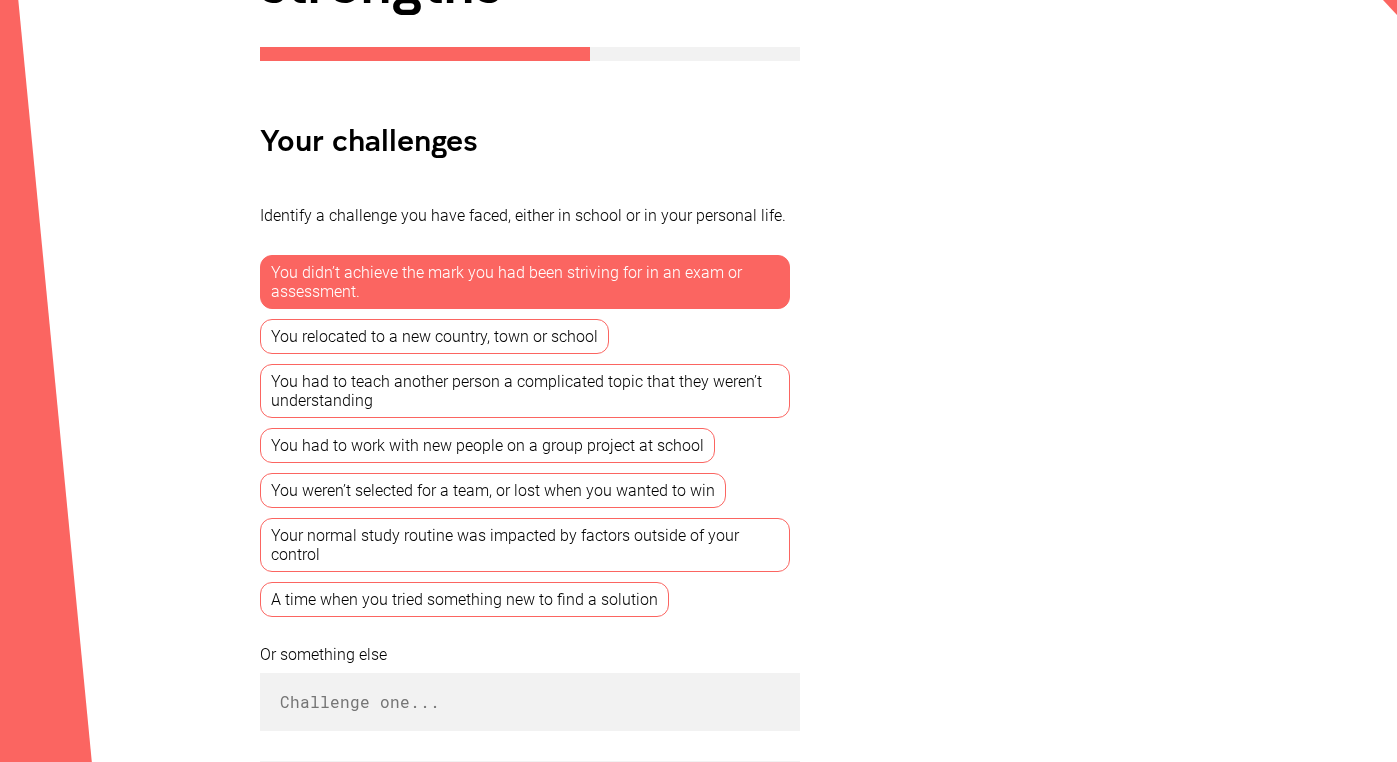 click on "Your normal study routine was impacted by factors outside of your control" at bounding box center [525, 545] 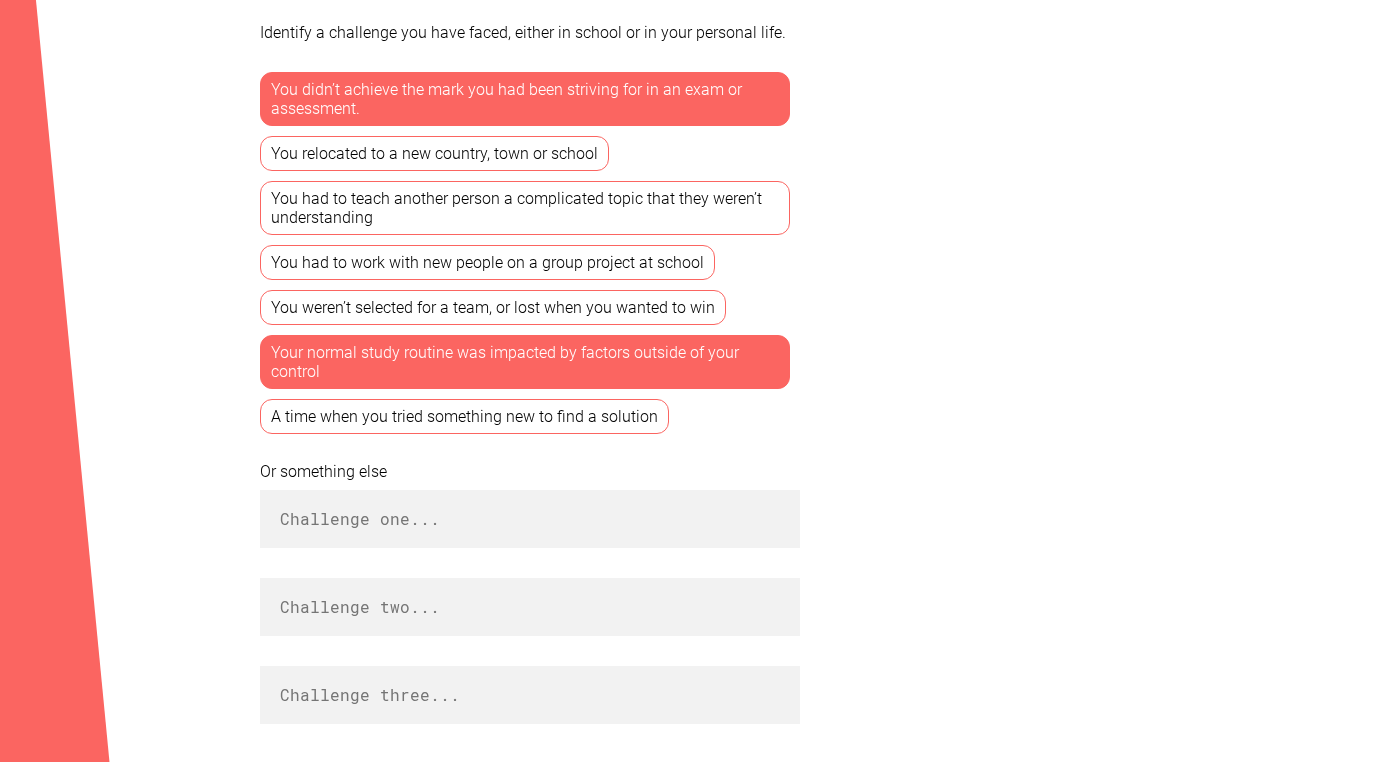 scroll, scrollTop: 536, scrollLeft: 0, axis: vertical 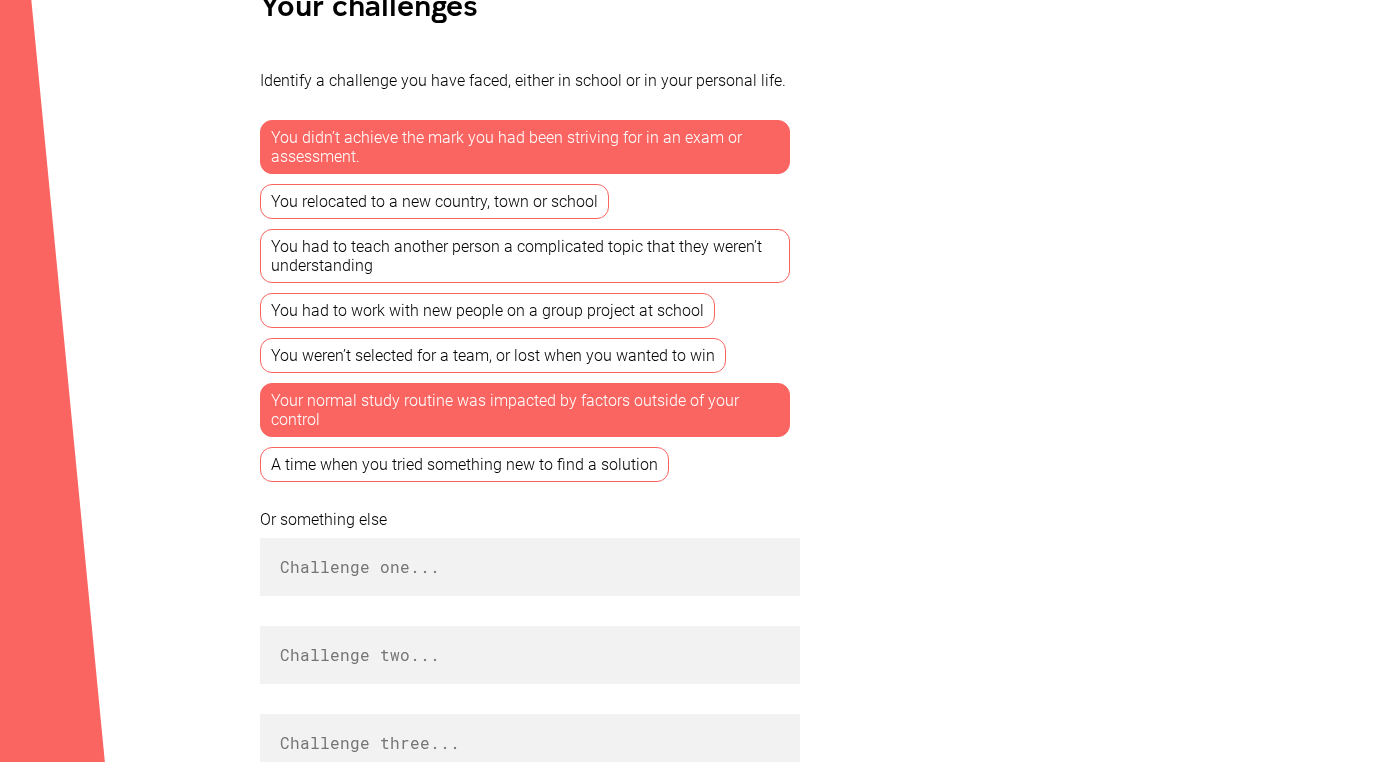 click on "You relocated to a new country, town or school" at bounding box center [434, 201] 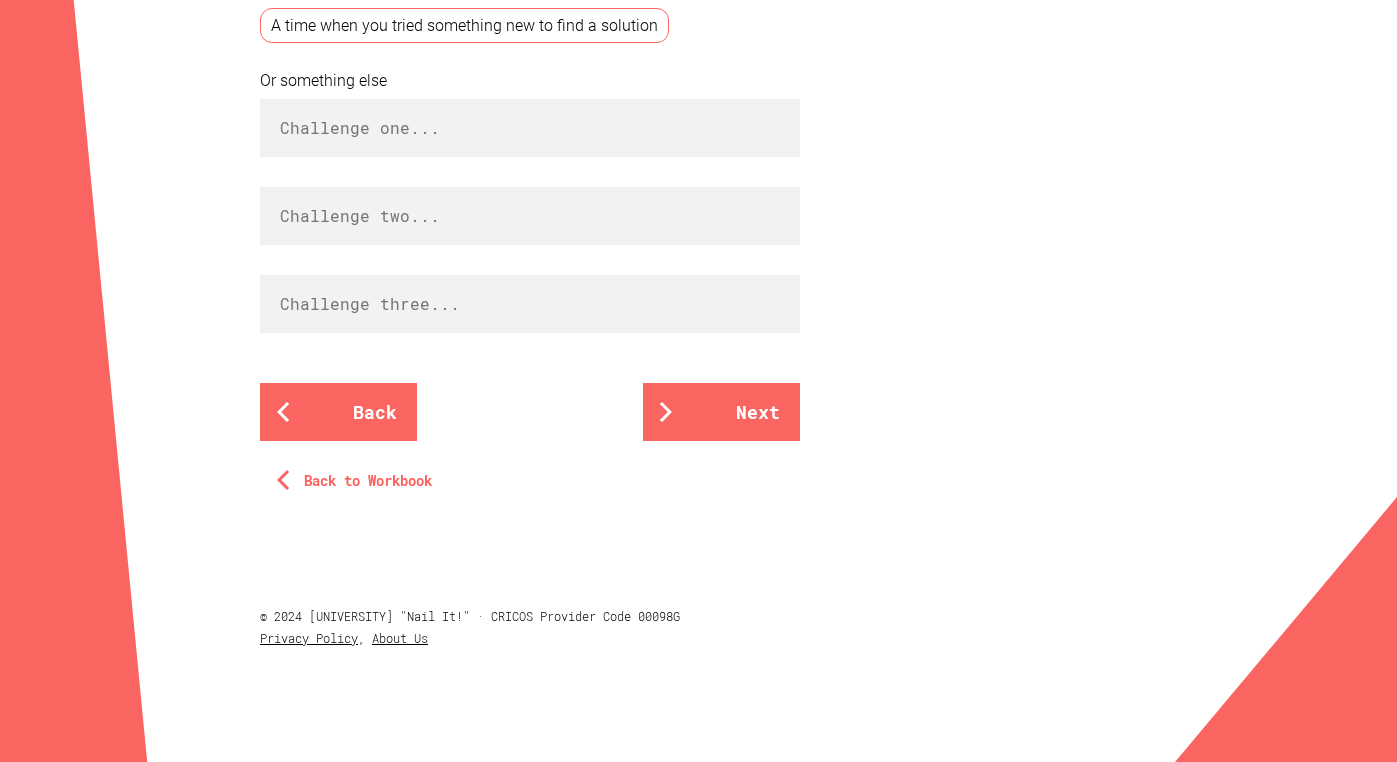 scroll, scrollTop: 987, scrollLeft: 0, axis: vertical 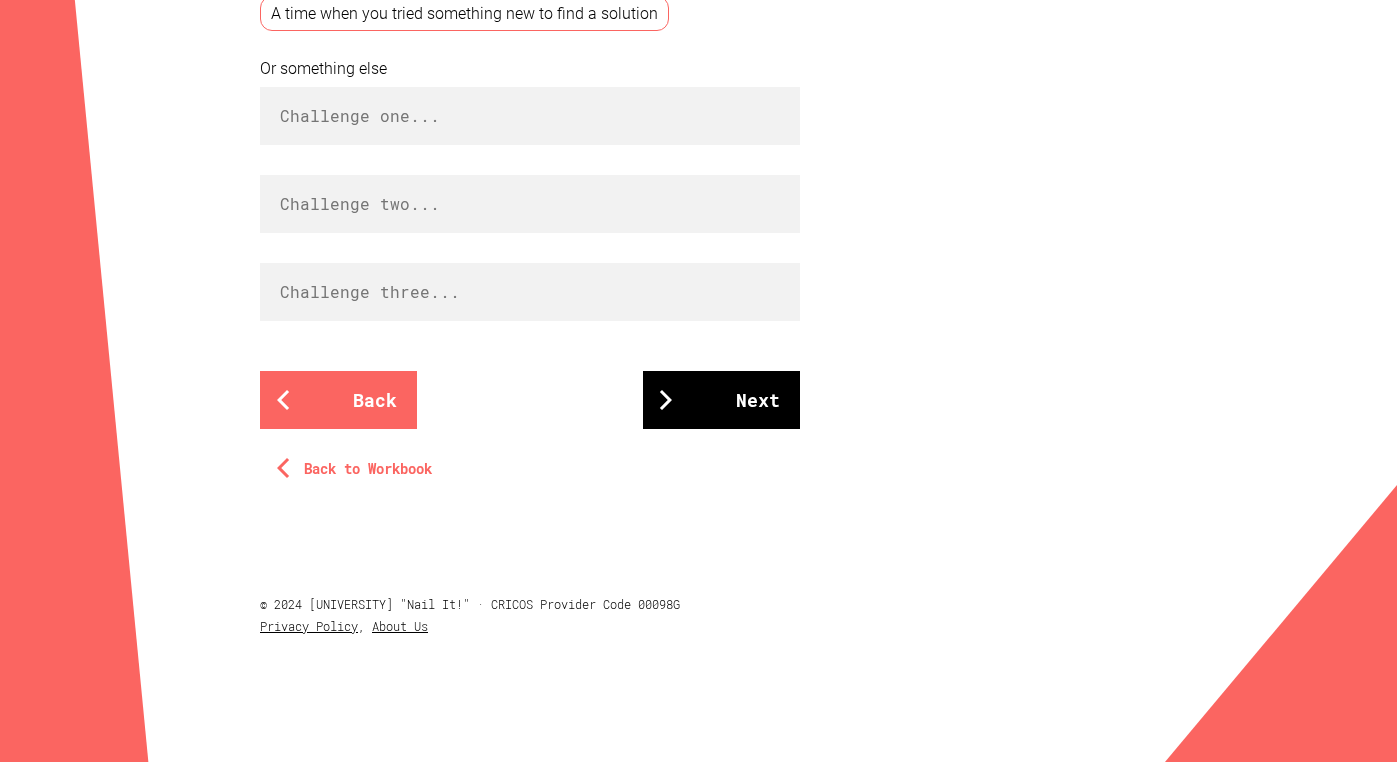 click on "Next" at bounding box center [721, 400] 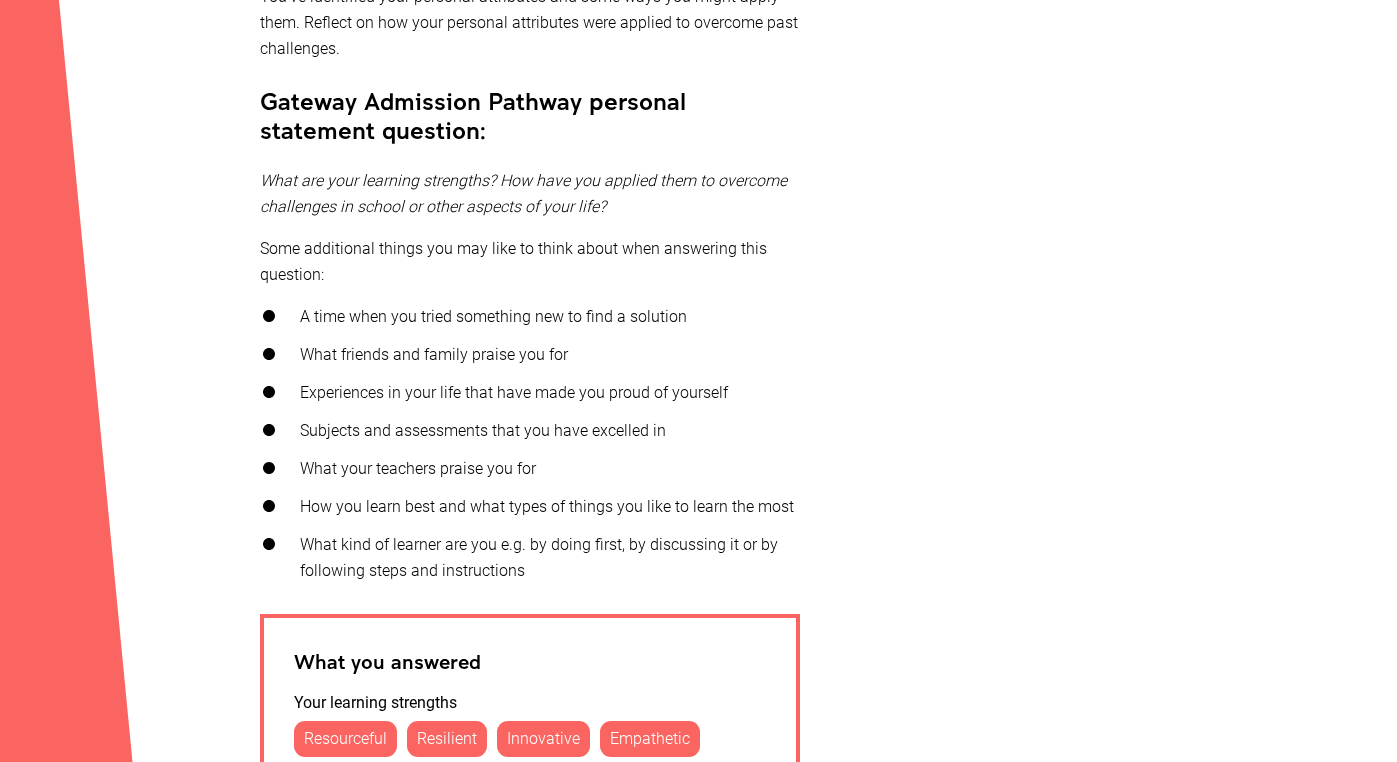scroll, scrollTop: 548, scrollLeft: 0, axis: vertical 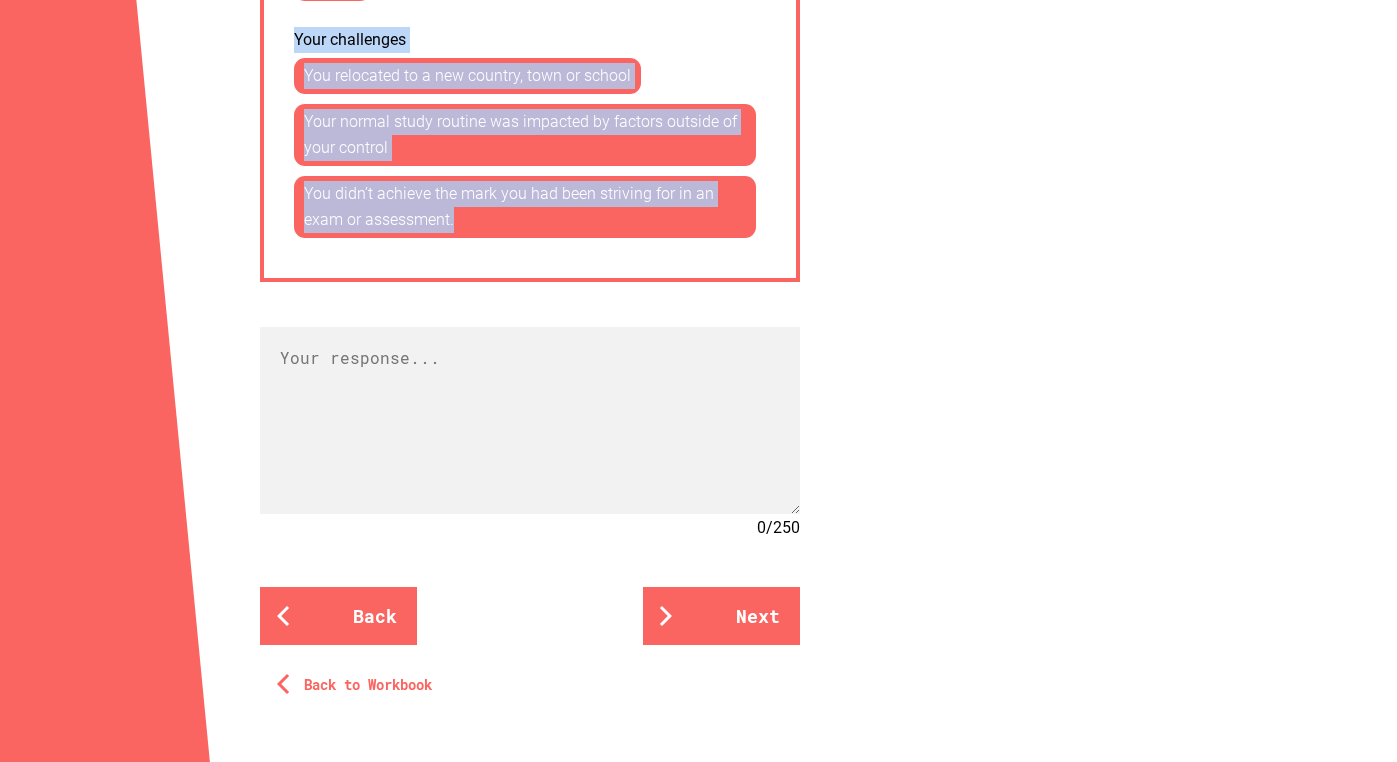 drag, startPoint x: 261, startPoint y: 187, endPoint x: 554, endPoint y: 257, distance: 301.24576 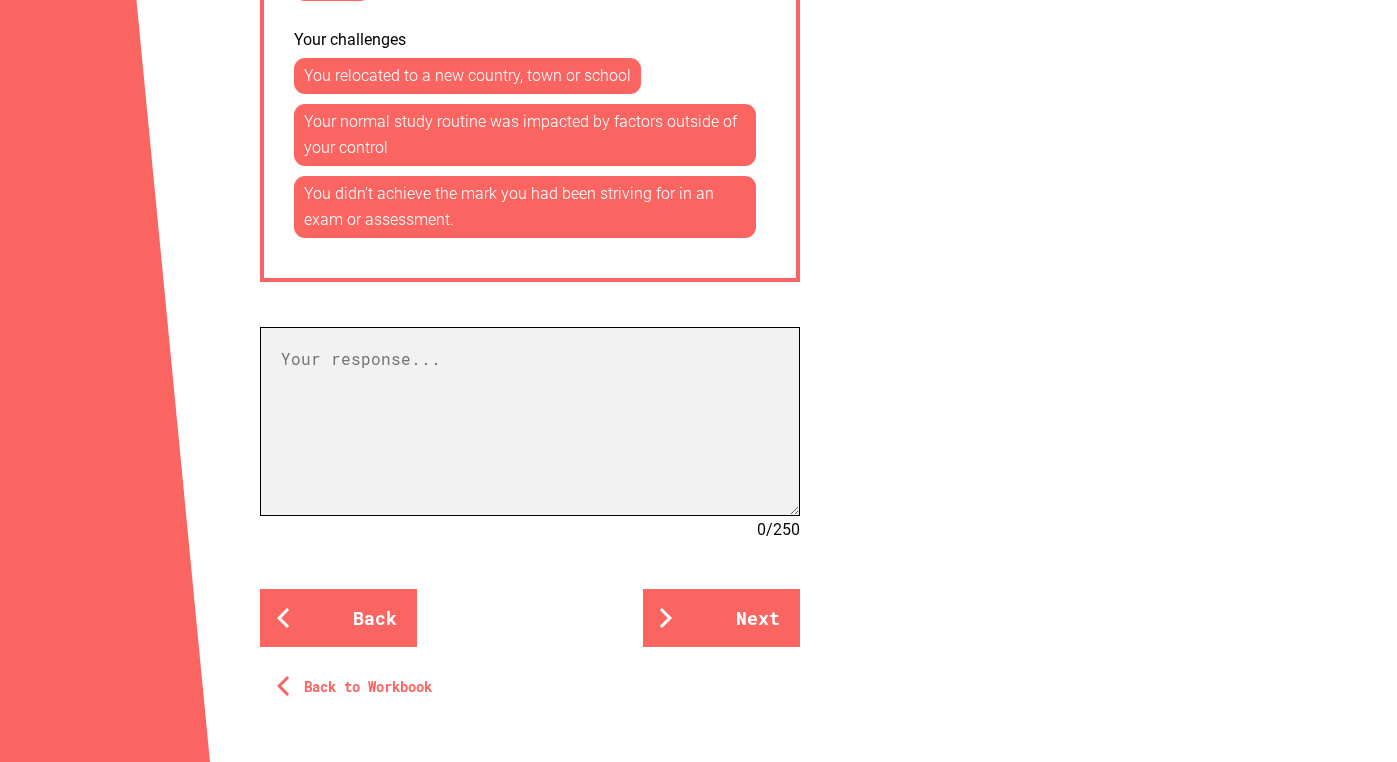 click at bounding box center [530, 421] 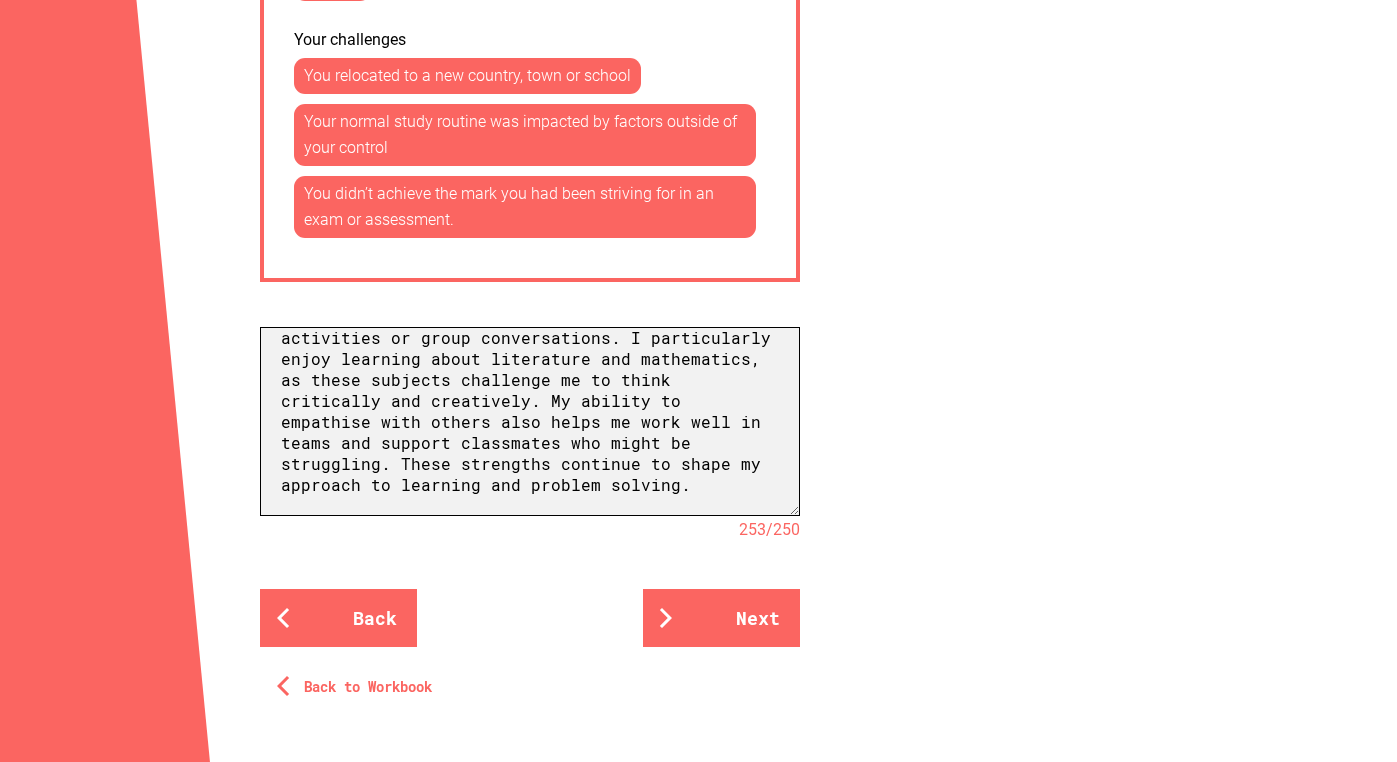scroll, scrollTop: 651, scrollLeft: 0, axis: vertical 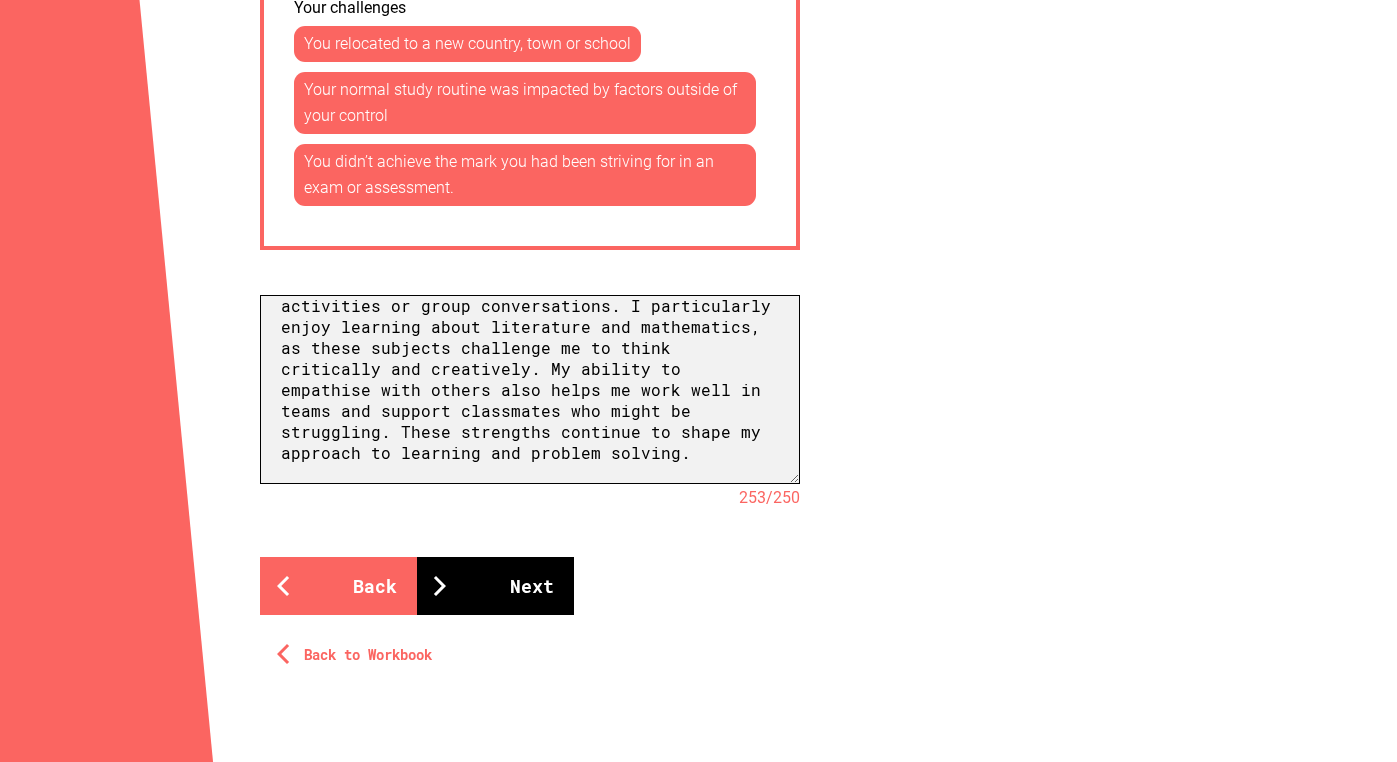 type on "My key learning strengths are resourcefulness, resilience, innovation, empathy, and creativity. These qualities have helped me overcome a range of challenges in school and life. For example, when I relocated to a new country, I had to adapt quickly to a different environment and education system. Being resourceful, I sought out new ways to connect with classmates and understand unfamiliar material, such as joining study groups and using online resources.
Resilience has been especially important when my normal study routine was disrupted by factors beyond my control. Instead of giving up, I developed flexible schedules and found alternative spaces to study, which allowed me to stay on track. My teachers and family often praise me for my positive attitude and determination, even when things are tough.
Innovation and creativity have helped me find solutions when traditional approaches didn’t work. For instance, when I didn’t achieve the mark I wanted in an exam, I tried new revision methods, such as making vi..." 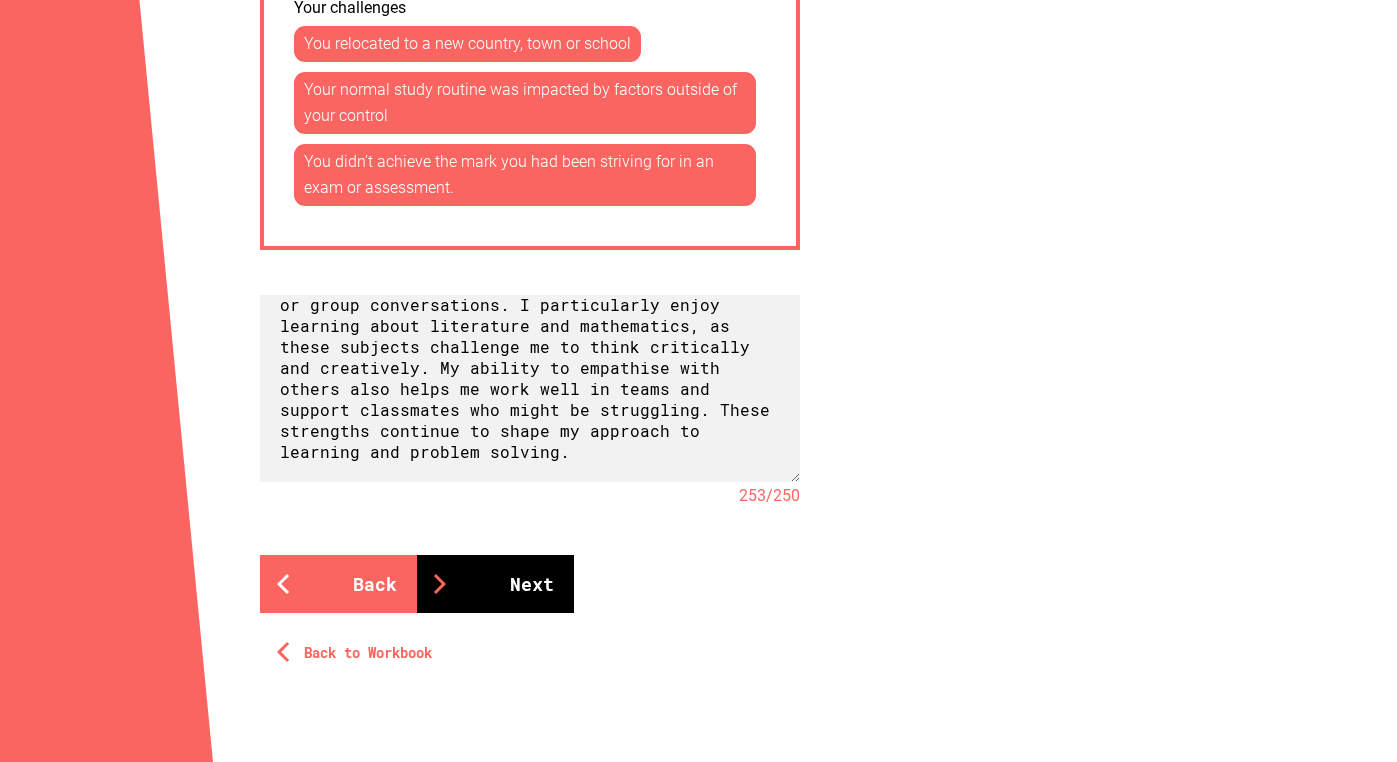 click at bounding box center (440, 584) 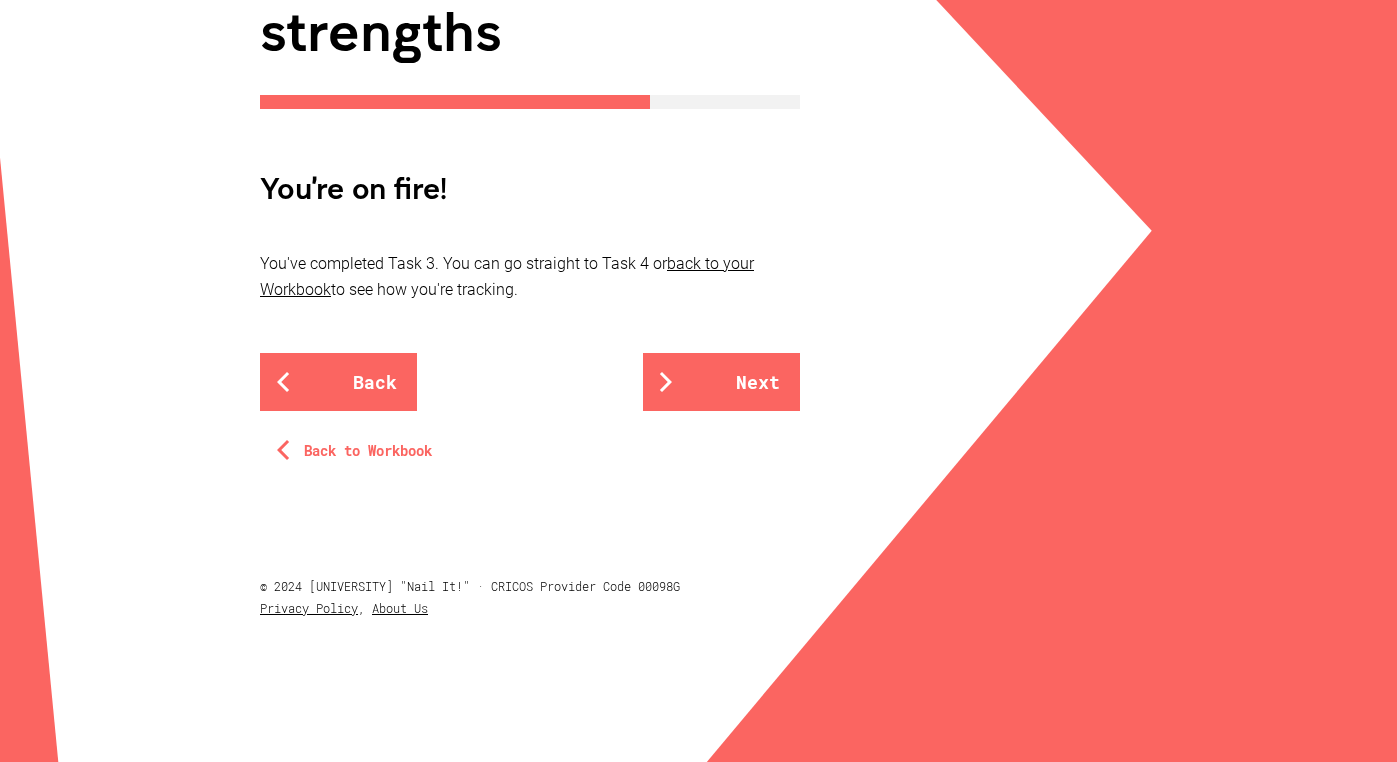 scroll, scrollTop: 353, scrollLeft: 0, axis: vertical 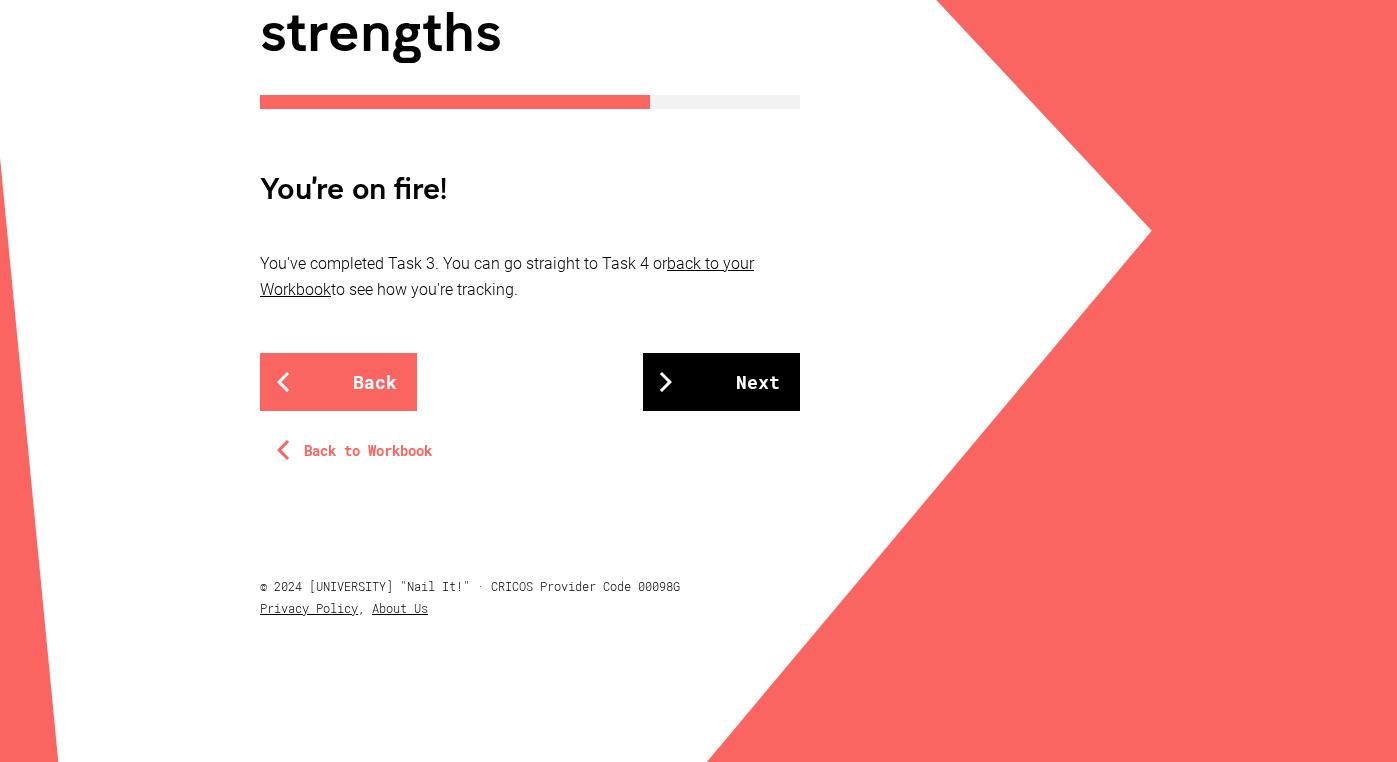 click on "Next" at bounding box center [721, 382] 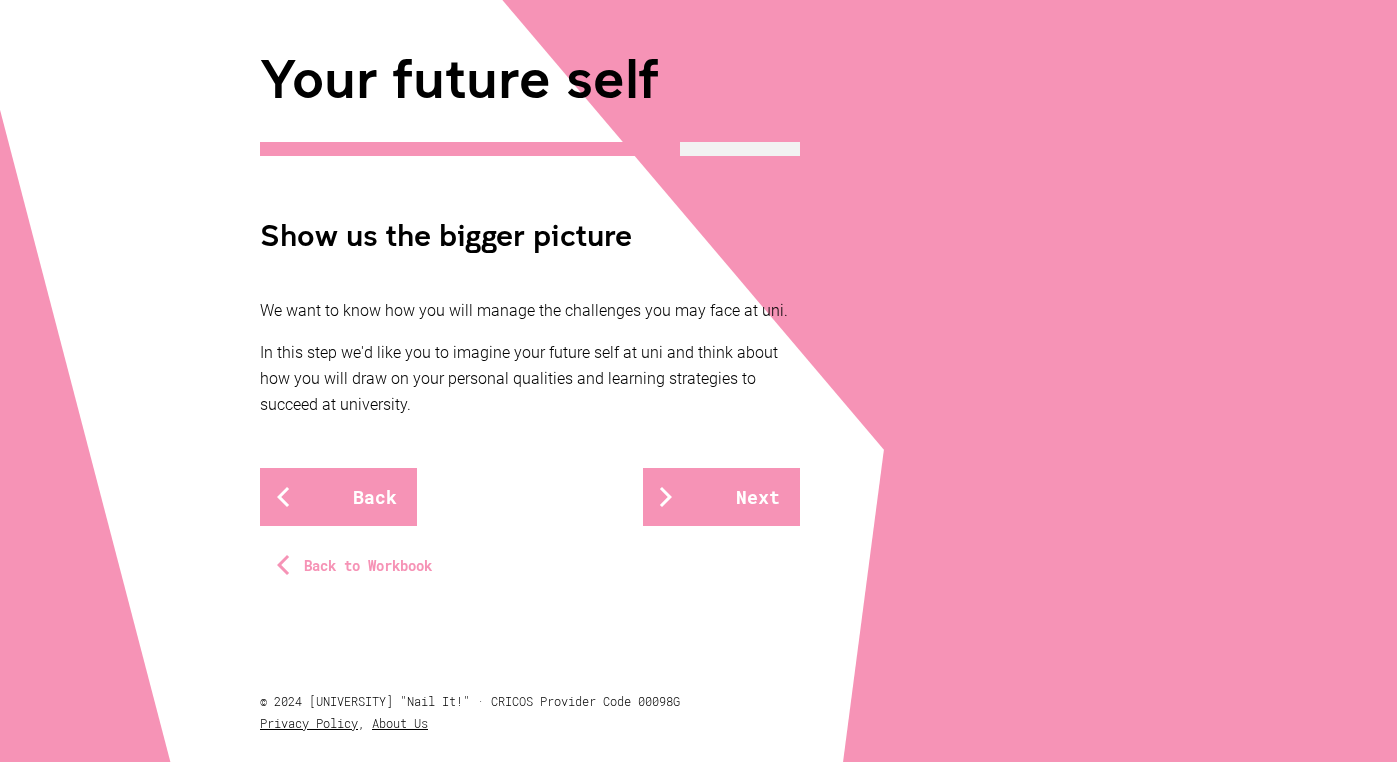 scroll, scrollTop: 242, scrollLeft: 0, axis: vertical 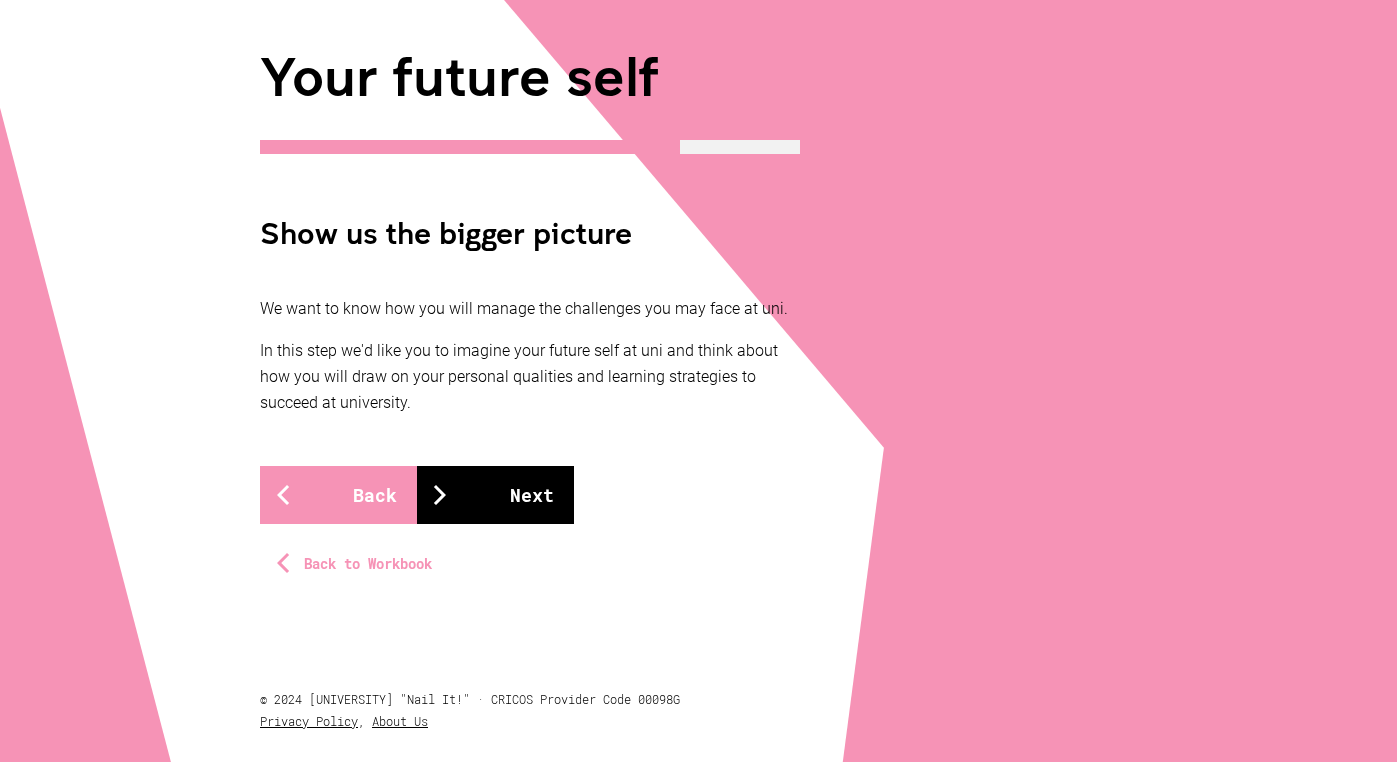 click on "Next" at bounding box center [495, 495] 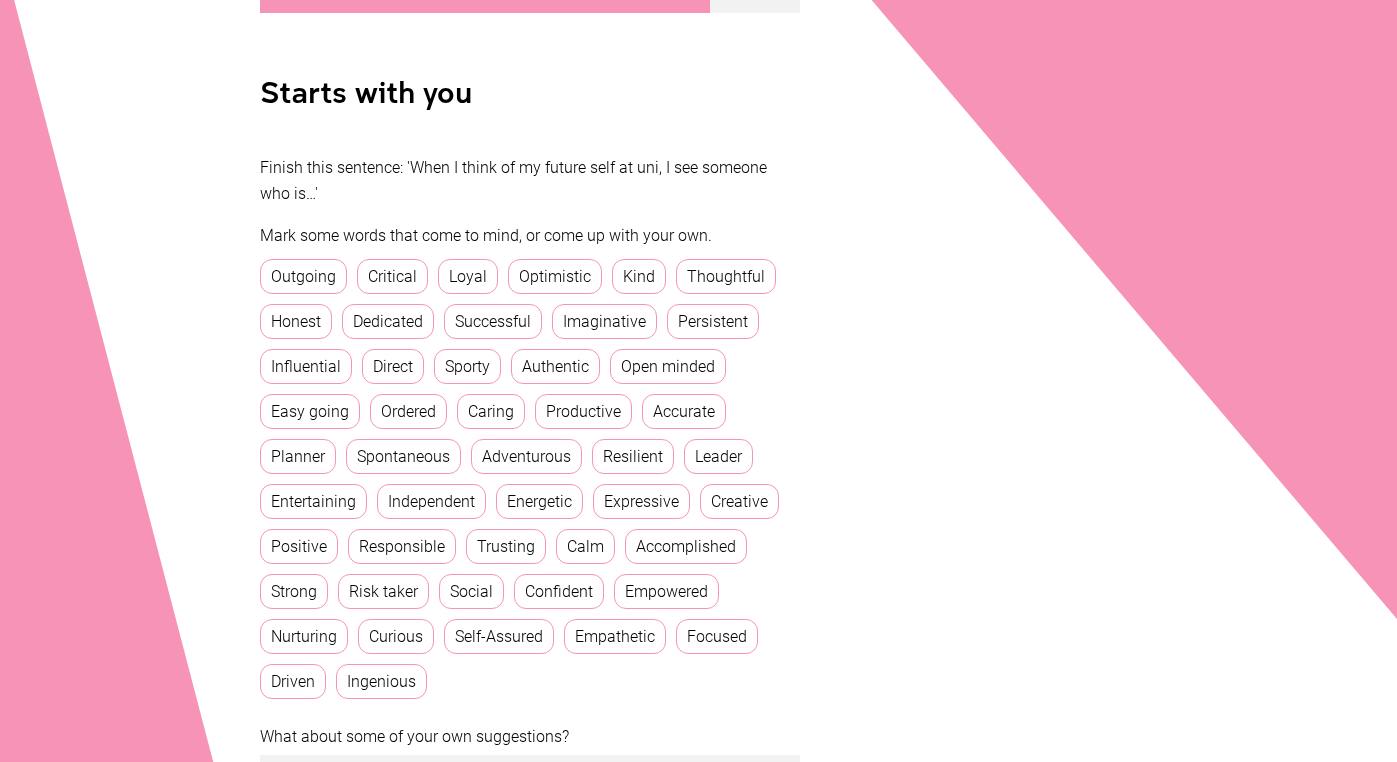 scroll, scrollTop: 384, scrollLeft: 0, axis: vertical 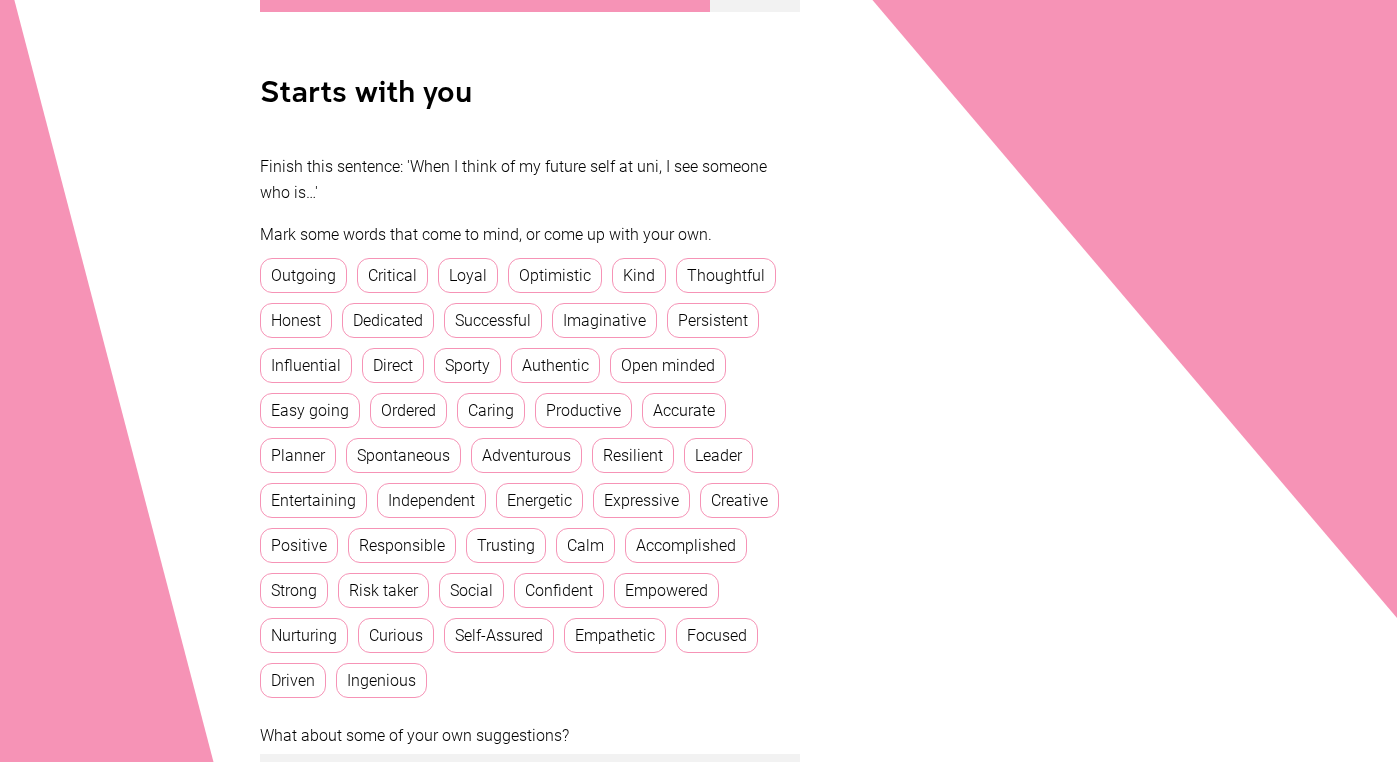 click on "Kind" at bounding box center [639, 275] 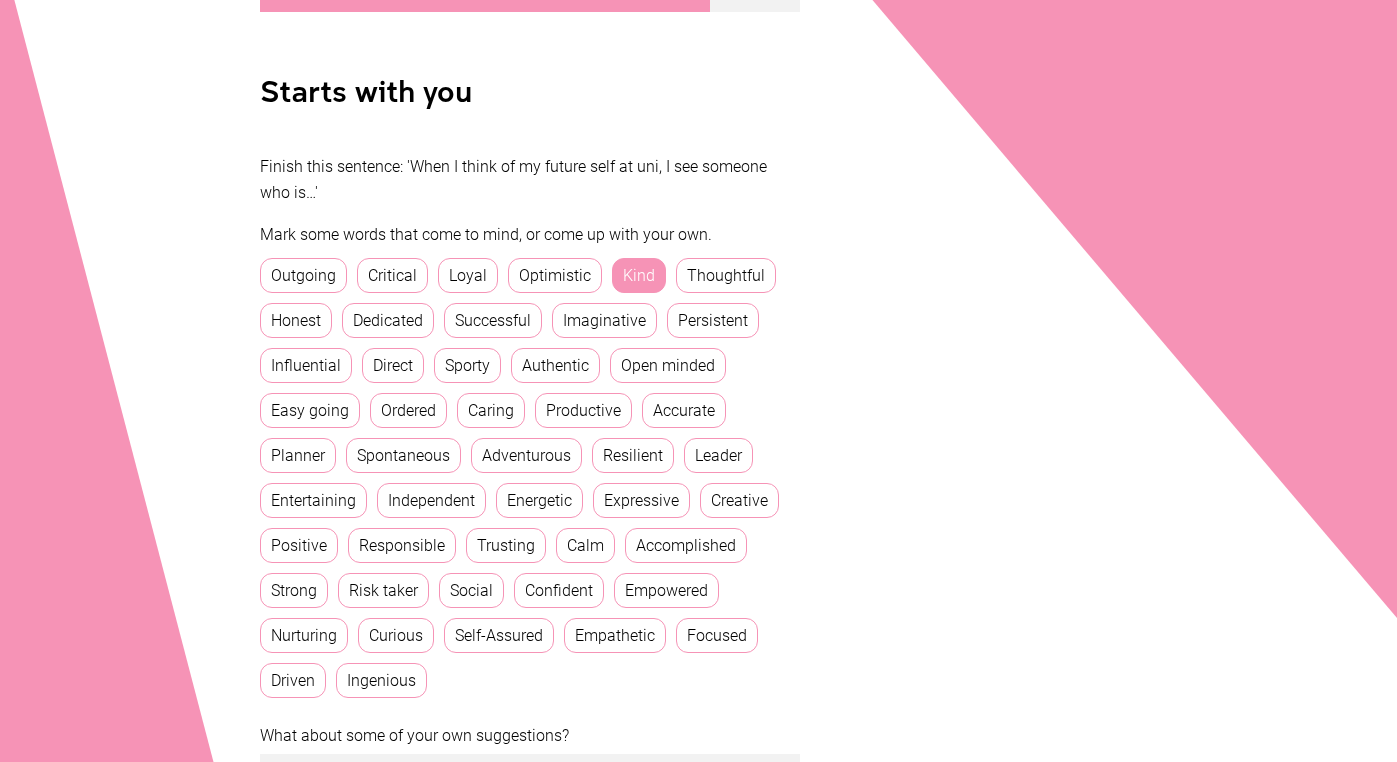 click on "Dedicated" at bounding box center (388, 320) 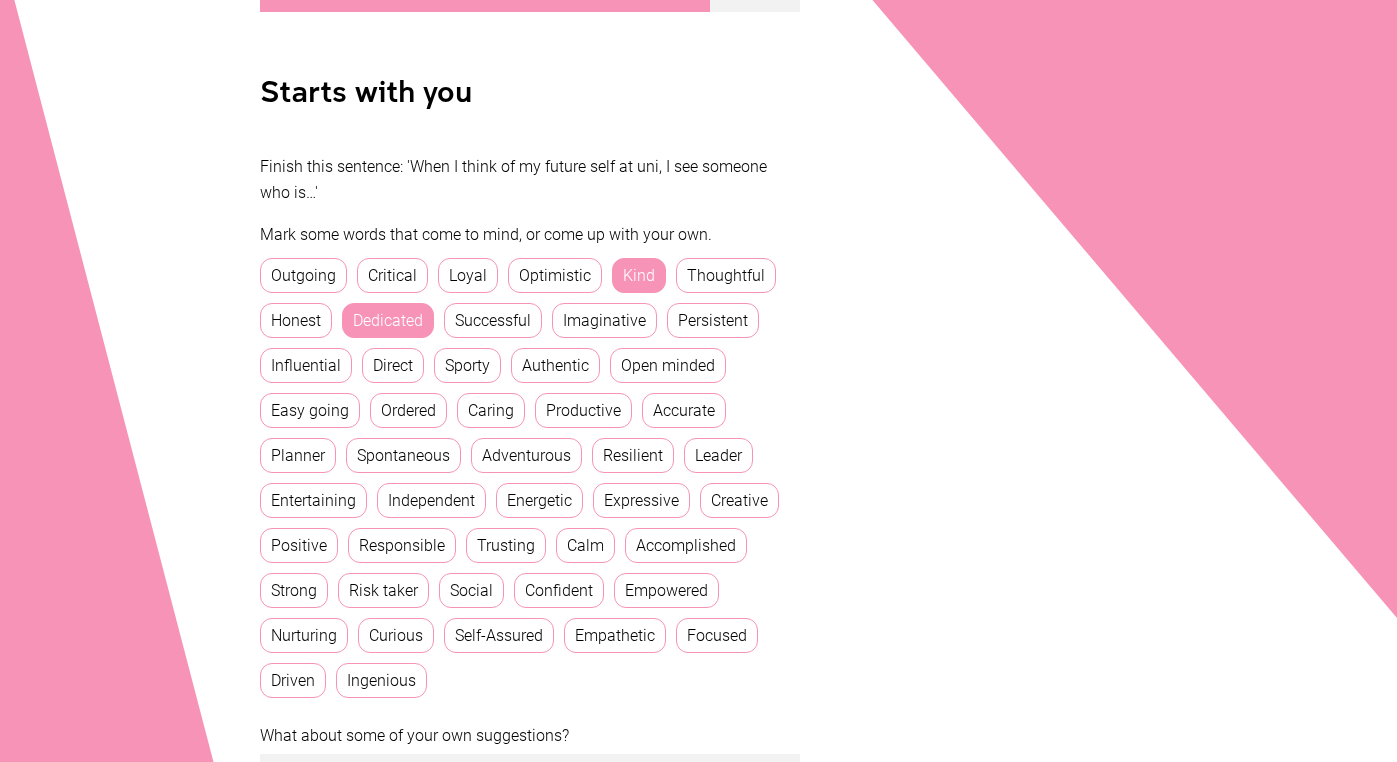 click on "Successful" at bounding box center [493, 320] 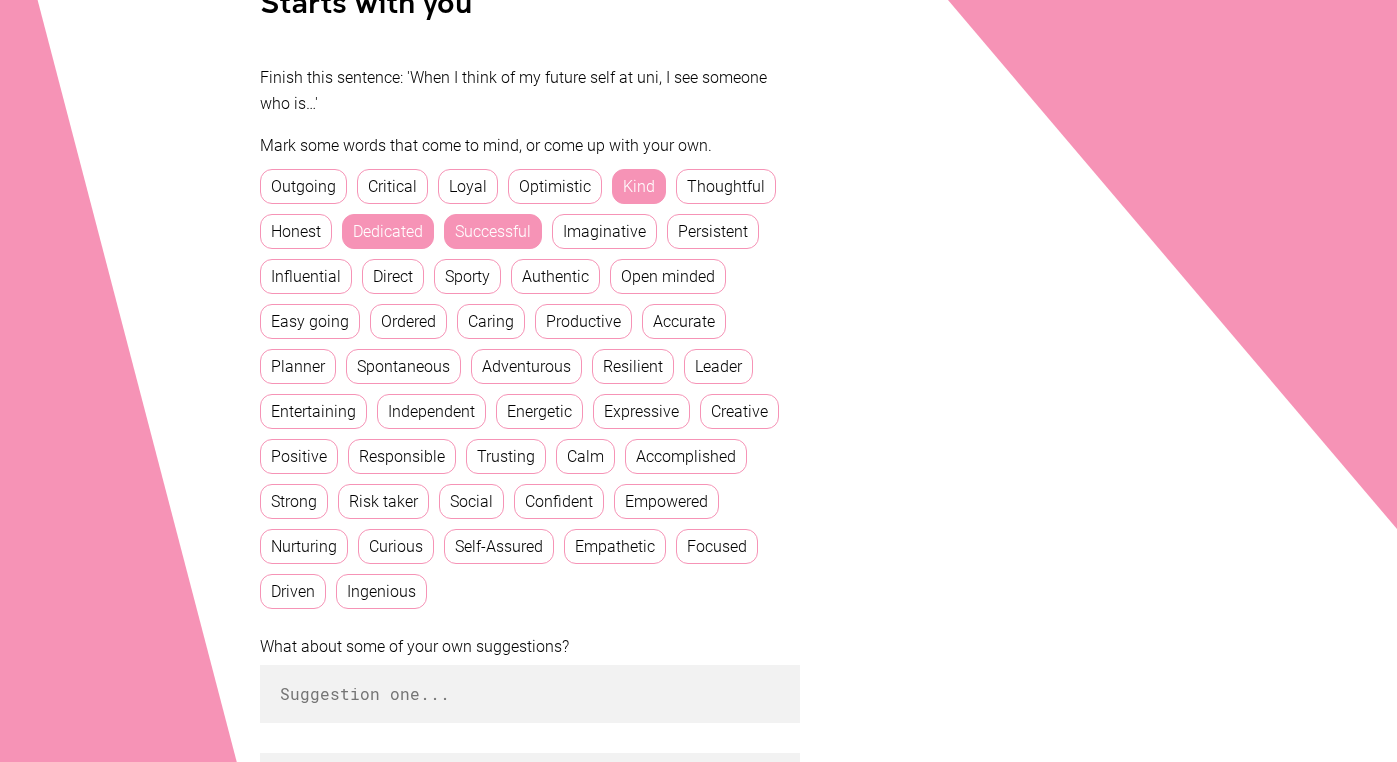 scroll, scrollTop: 489, scrollLeft: 0, axis: vertical 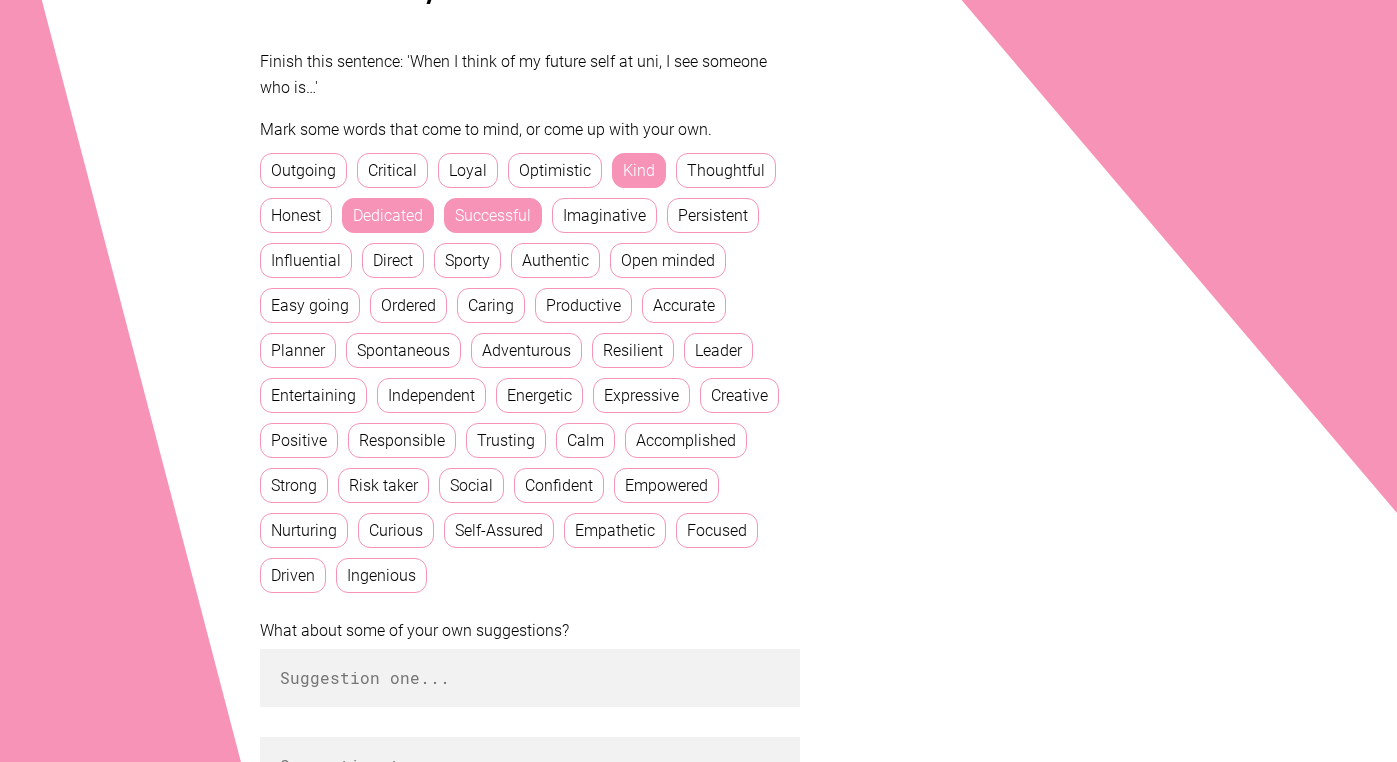click on "Creative" at bounding box center (739, 395) 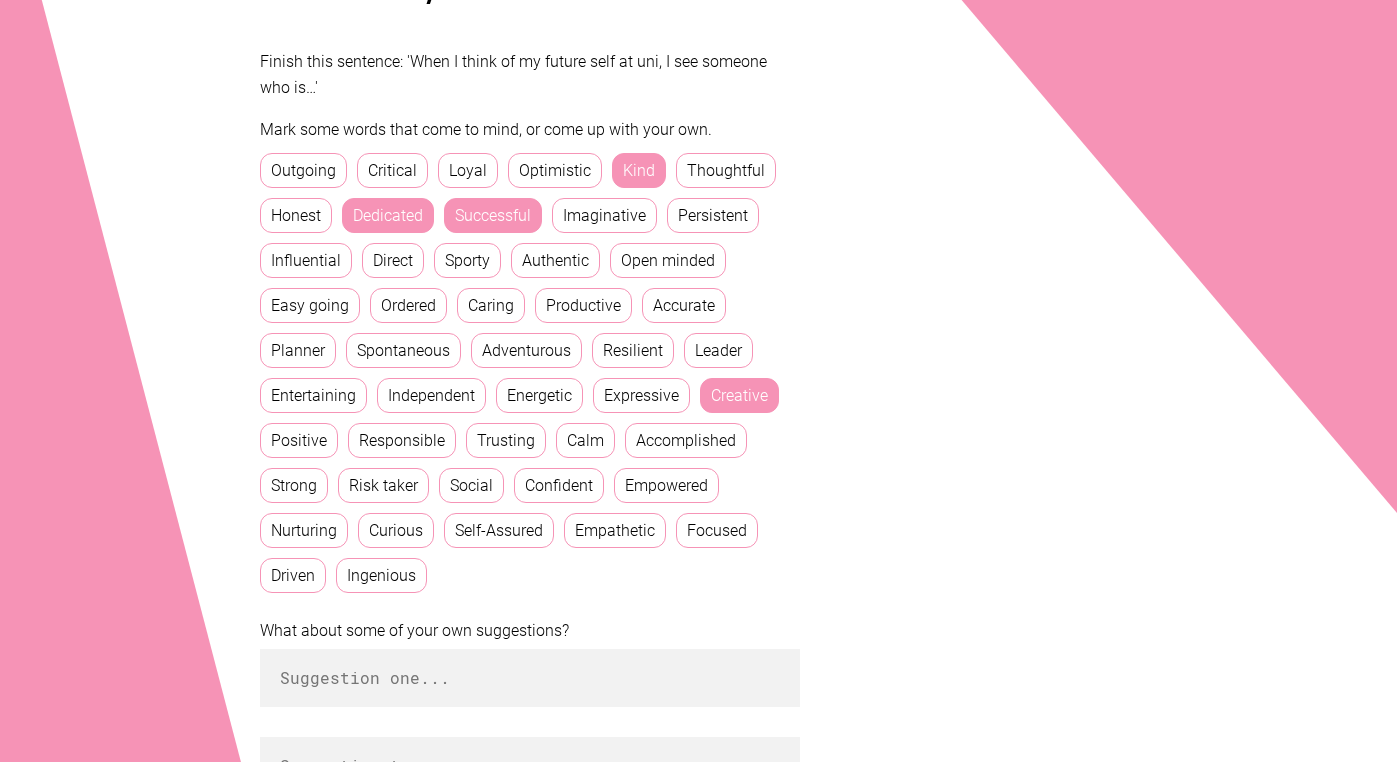 click on "Responsible" at bounding box center (402, 440) 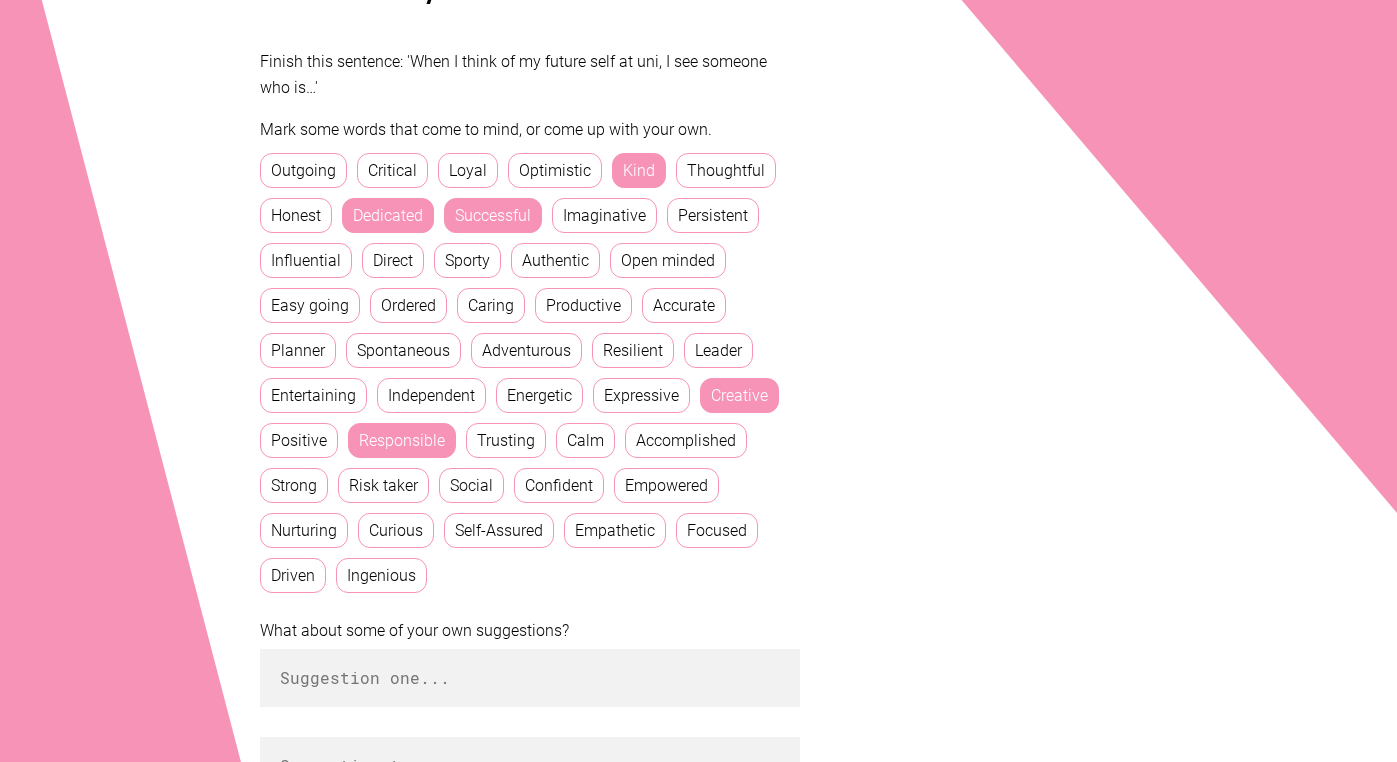 click on "Social" at bounding box center (471, 485) 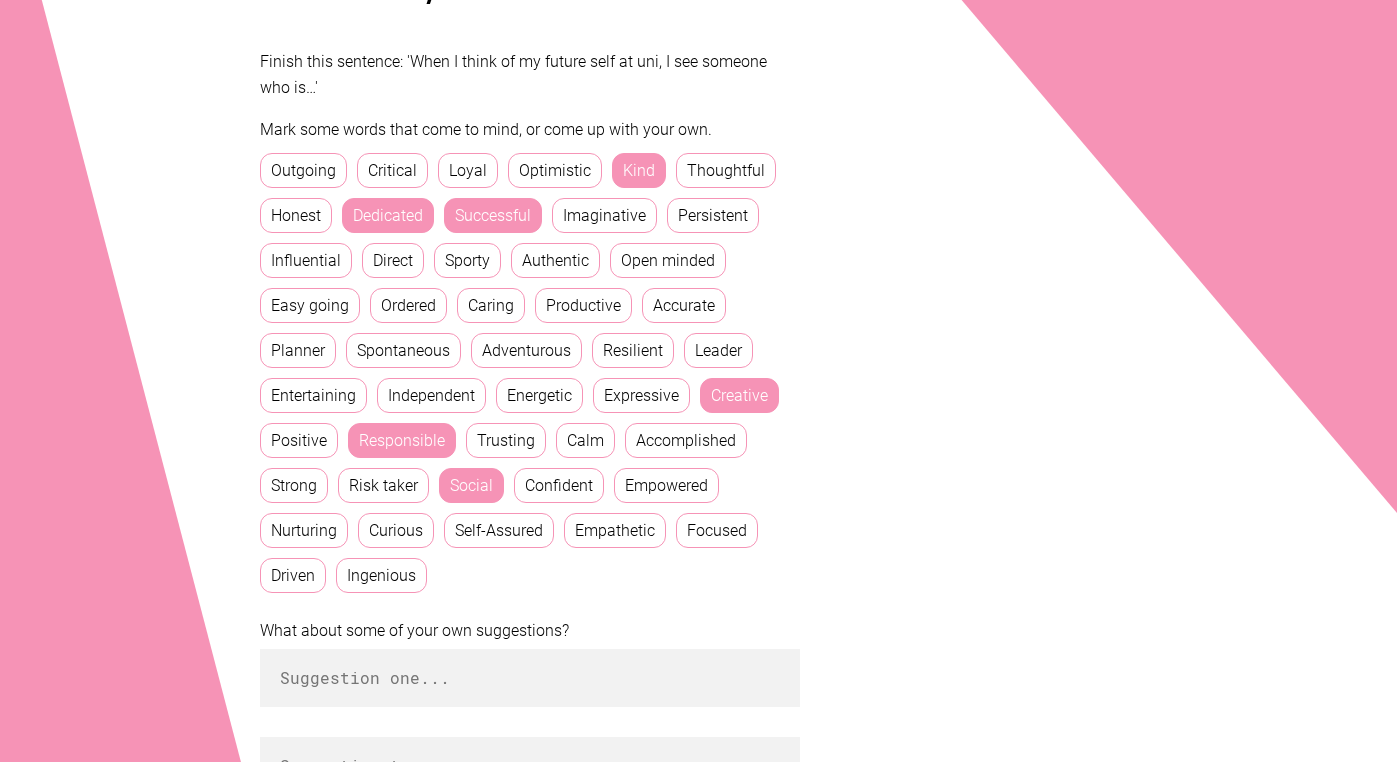click on "Social" at bounding box center (471, 485) 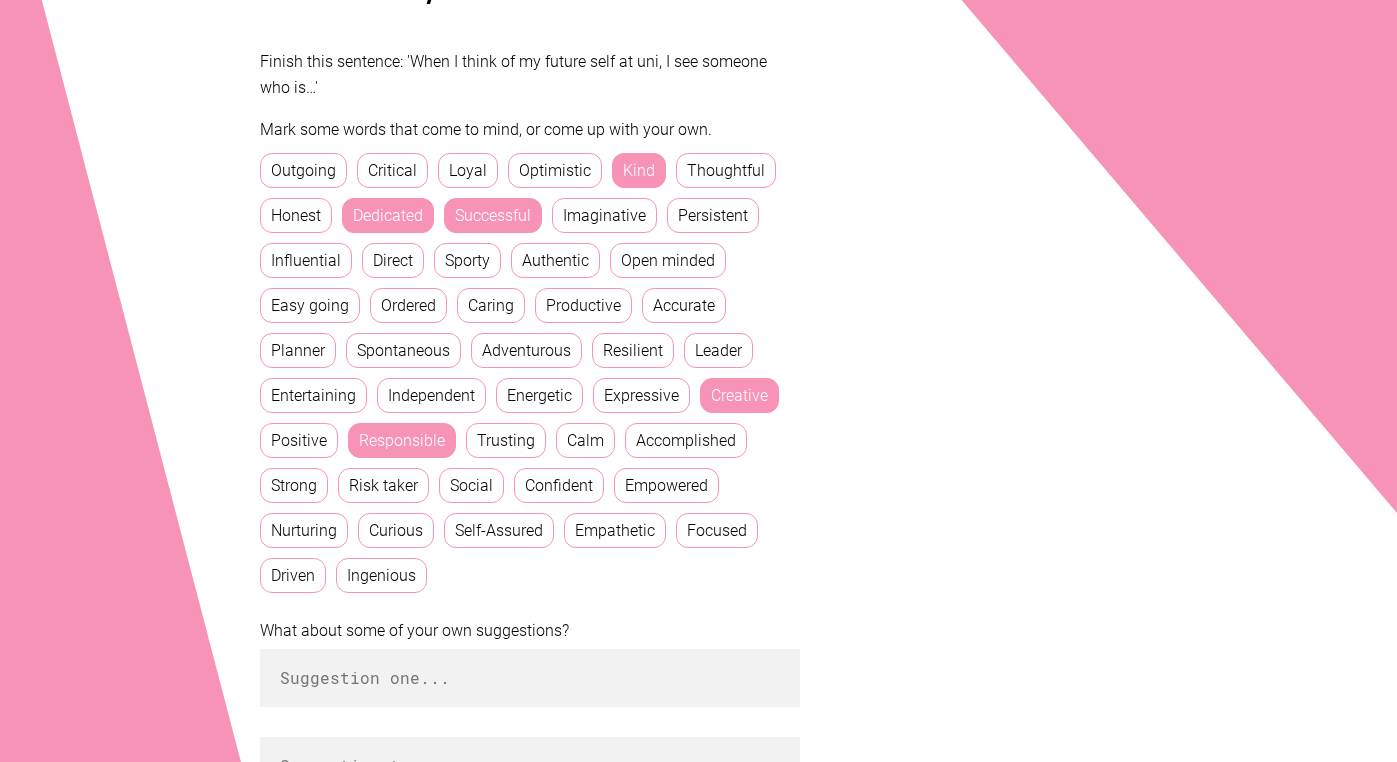 click on "Focused" at bounding box center [717, 530] 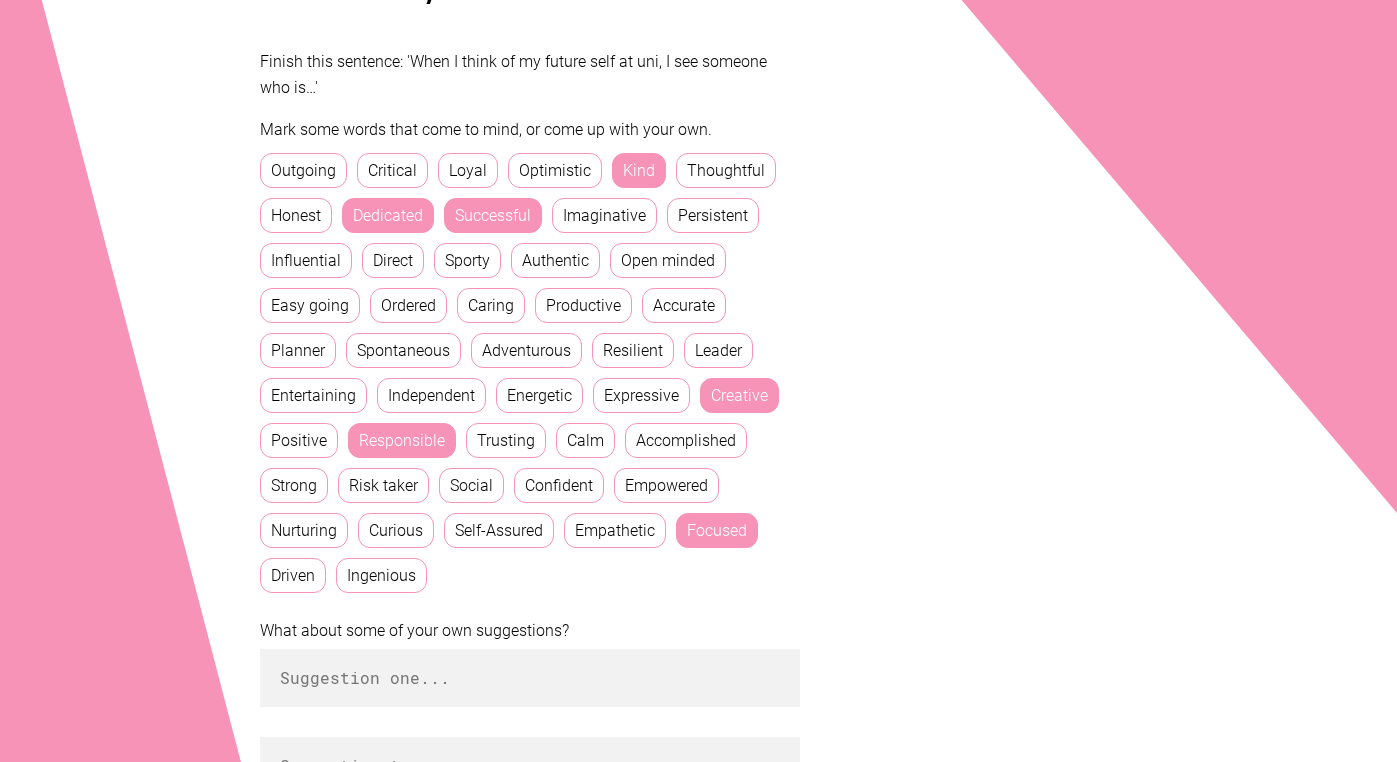 scroll, scrollTop: 515, scrollLeft: 0, axis: vertical 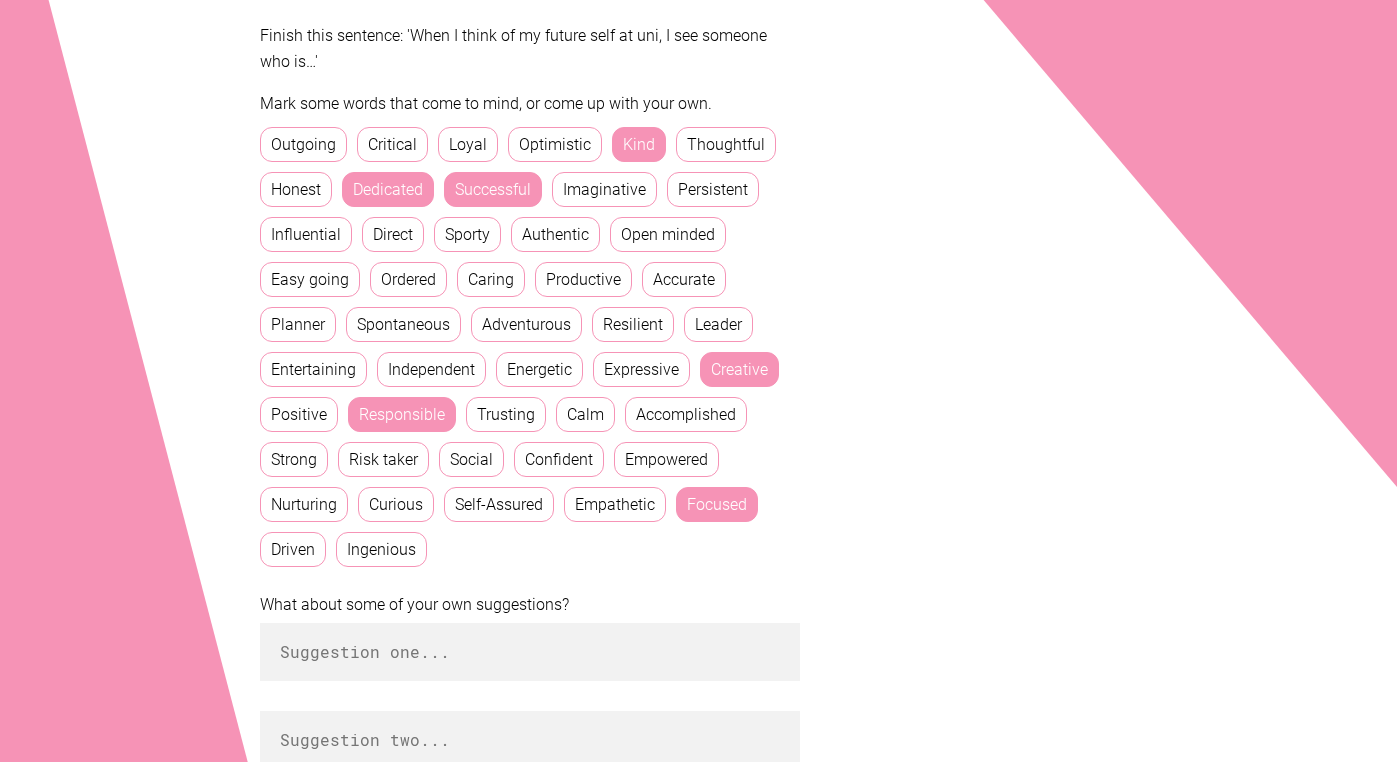 click on "Resilient" at bounding box center (633, 324) 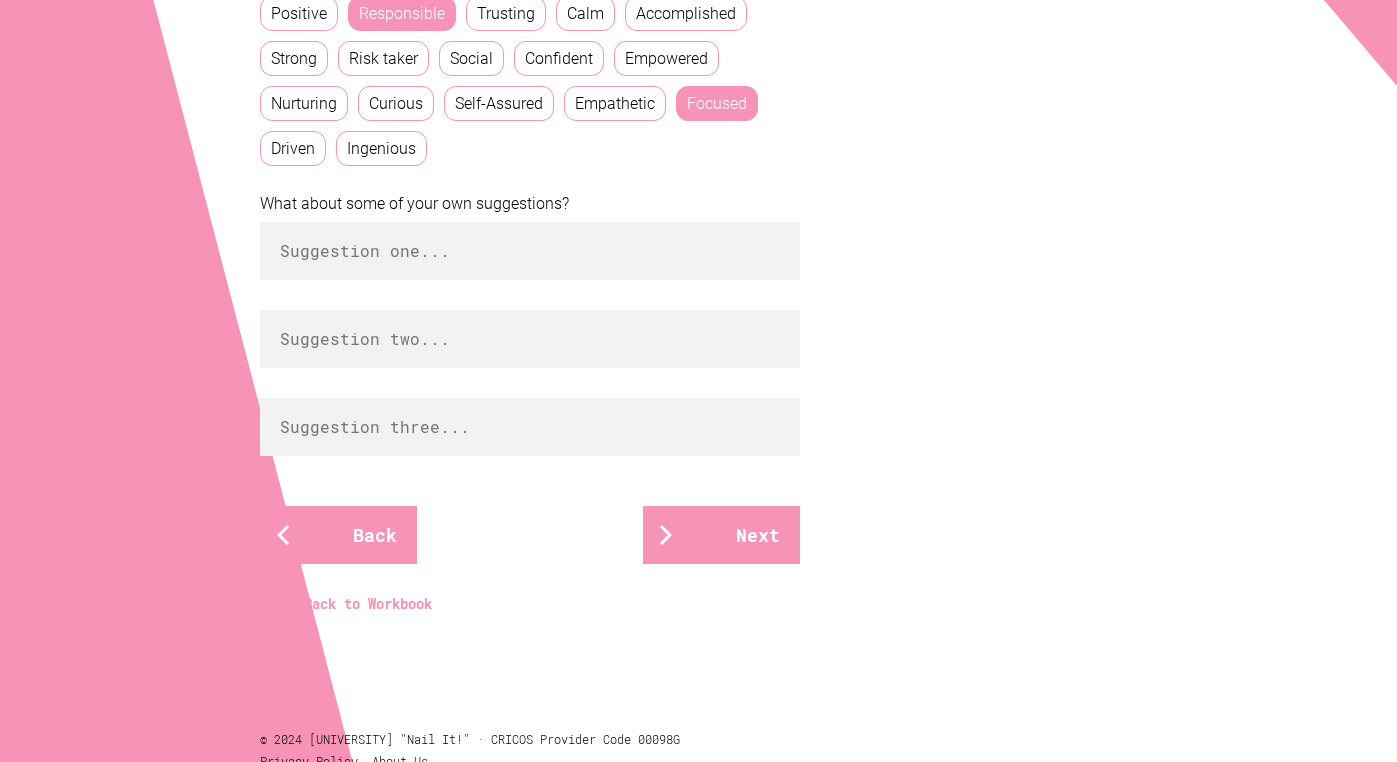 scroll, scrollTop: 918, scrollLeft: 0, axis: vertical 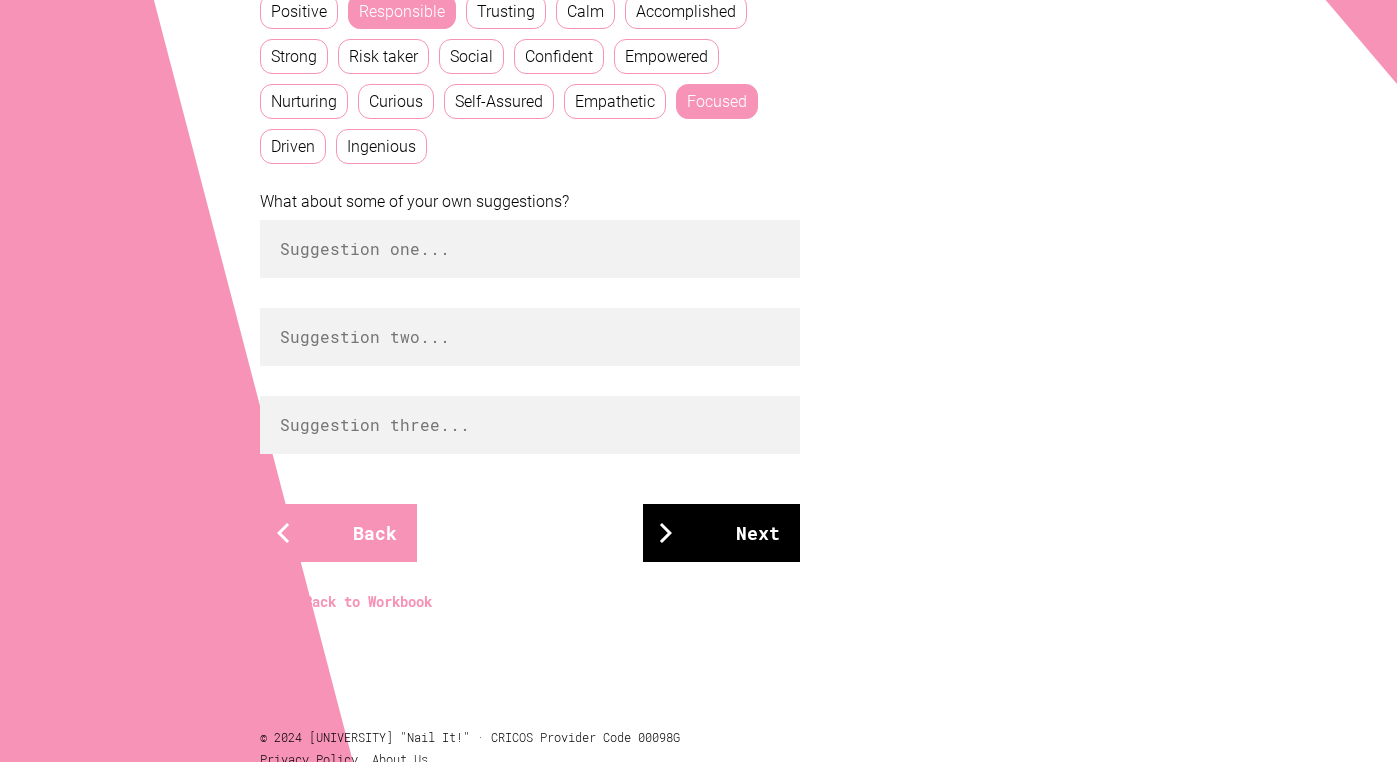 click on "Next" at bounding box center [721, 533] 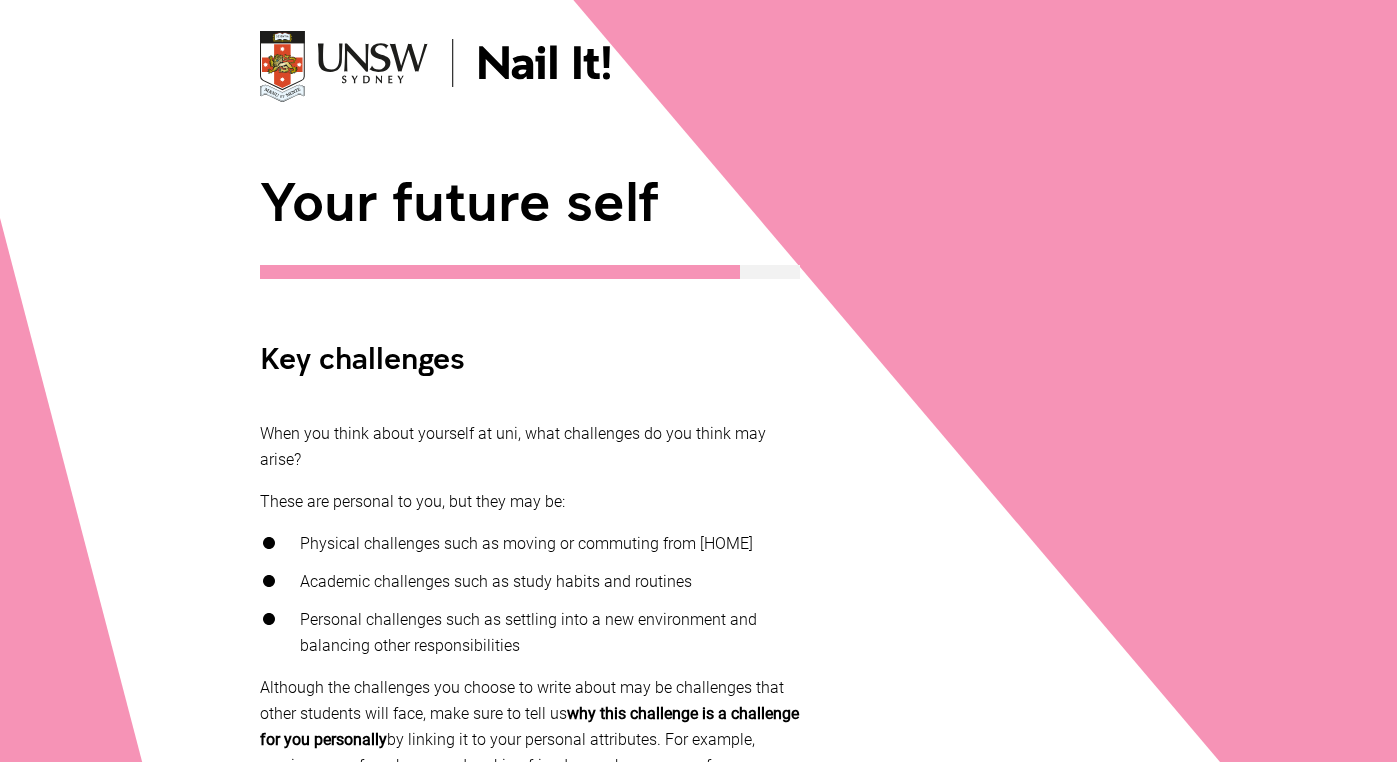 scroll, scrollTop: 117, scrollLeft: 0, axis: vertical 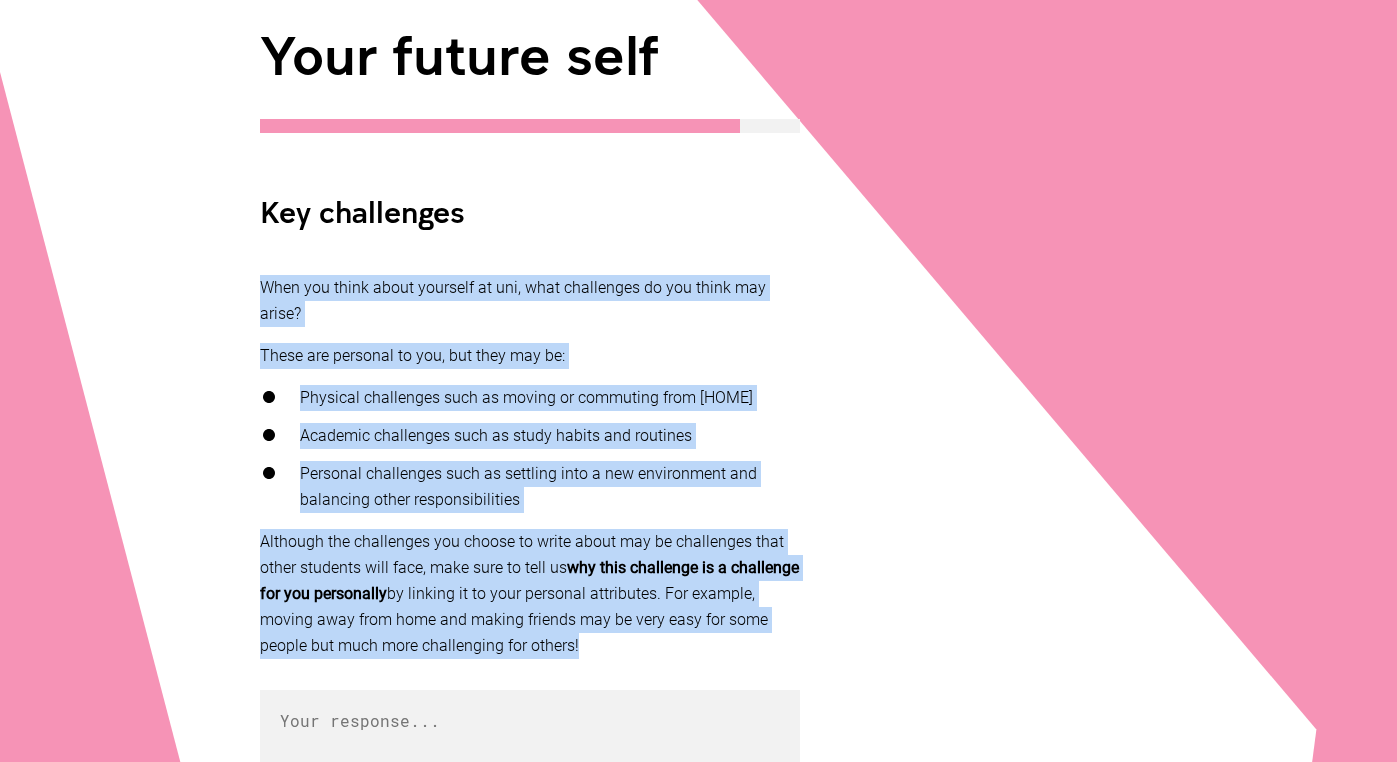 drag, startPoint x: 262, startPoint y: 435, endPoint x: 610, endPoint y: 667, distance: 418.24396 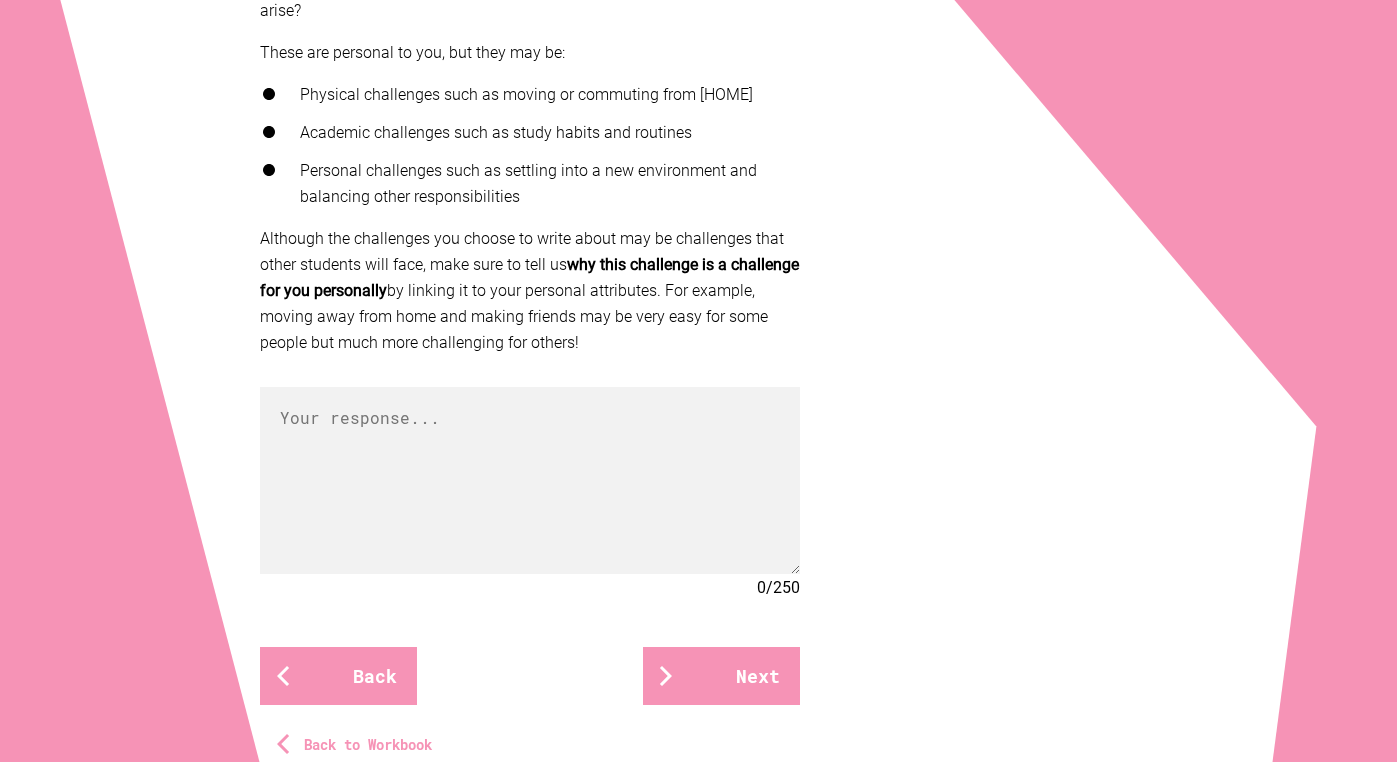 scroll, scrollTop: 584, scrollLeft: 0, axis: vertical 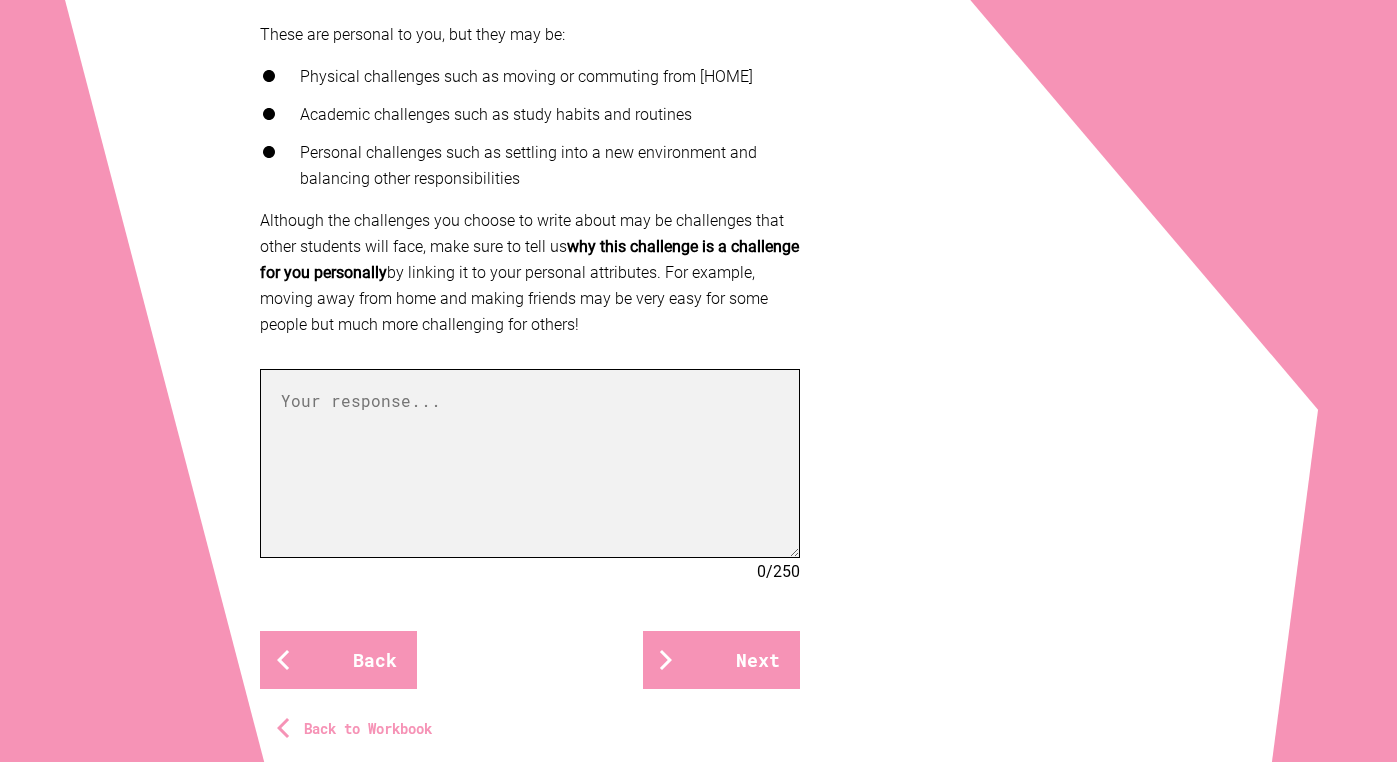 click at bounding box center [530, 463] 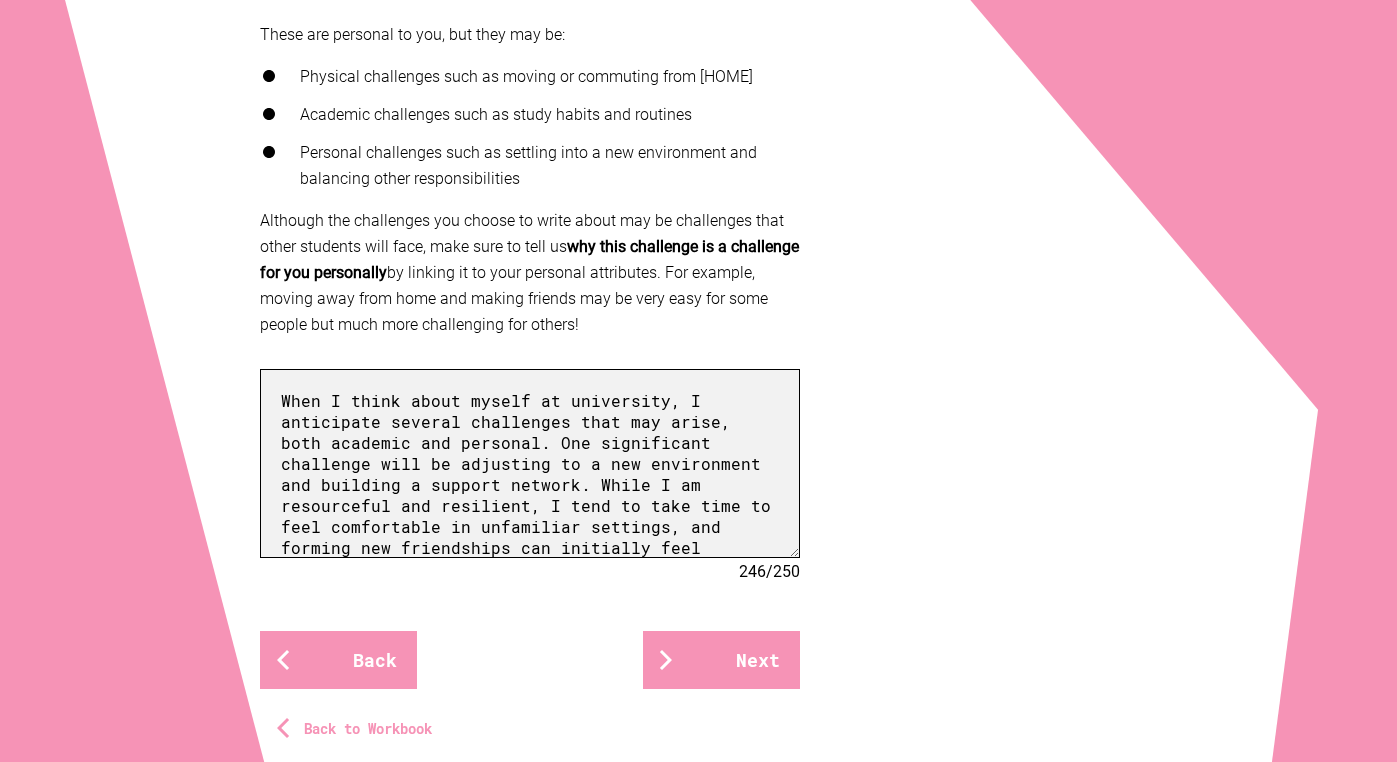 scroll, scrollTop: 567, scrollLeft: 0, axis: vertical 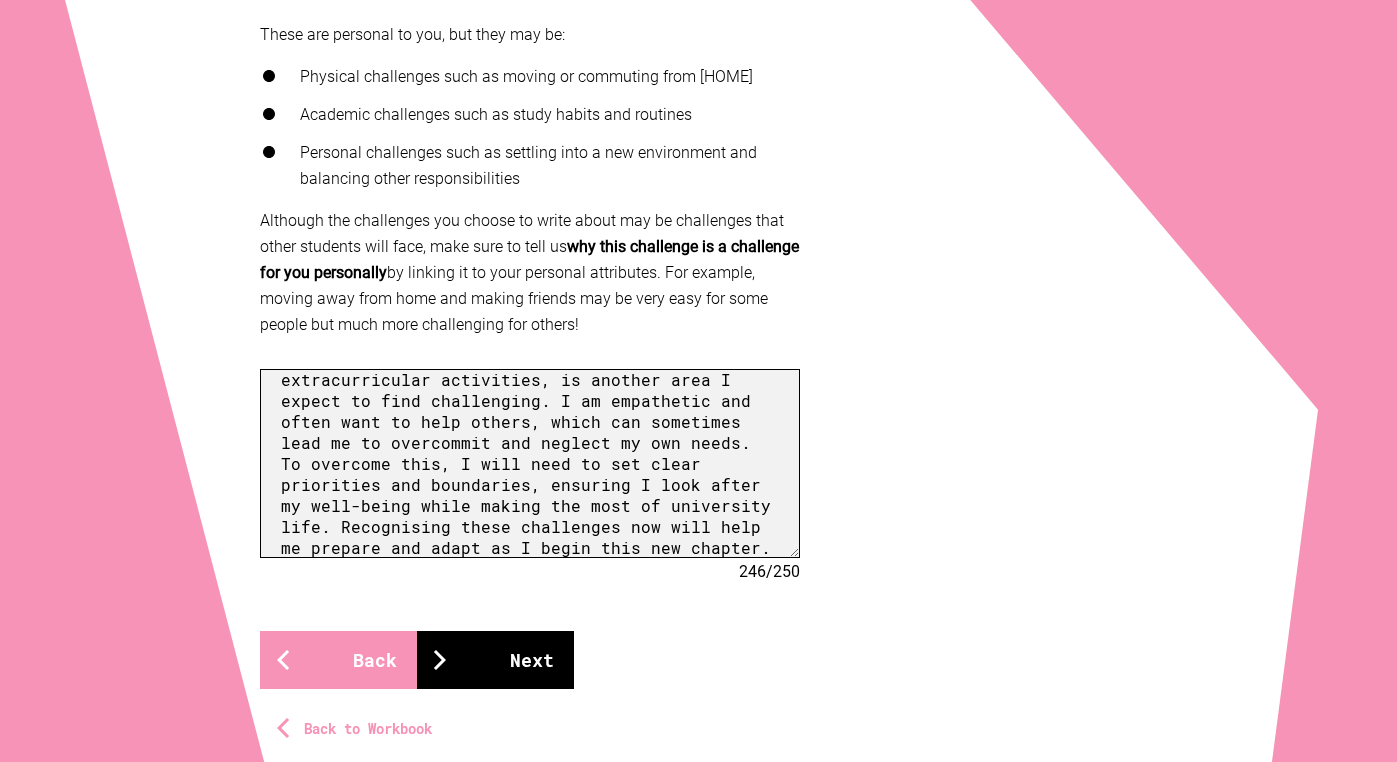 type on "When I think about myself at university, I anticipate several challenges that may arise, both academic and personal. One significant challenge will be adjusting to a new environment and building a support network. While I am resourceful and resilient, I tend to take time to feel comfortable in unfamiliar settings, and forming new friendships can initially feel daunting. Moving away from home and living independently will require me to adapt quickly, and I know that being away from my family’s support will test my ability to manage stress and maintain motivation.
Another challenge will be developing effective study habits and routines in a less structured environment. At school, I benefited from a clear timetable and regular guidance from teachers. At university, I will need to take more responsibility for organising my own time and keeping up with coursework. Although I am creative and innovative in my approach to learning, I will need to use my resourcefulness to find new strategies for staying focused an..." 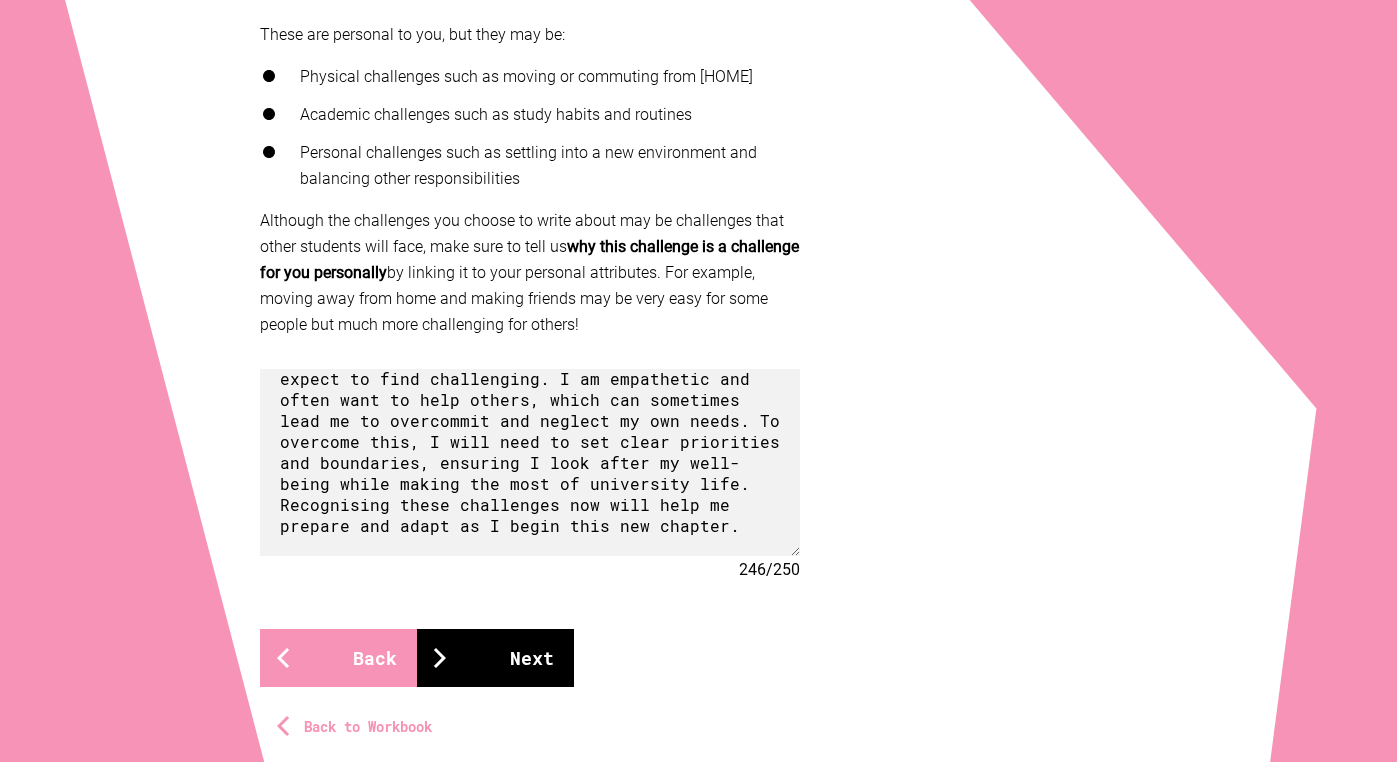 click on "Next" at bounding box center (495, 658) 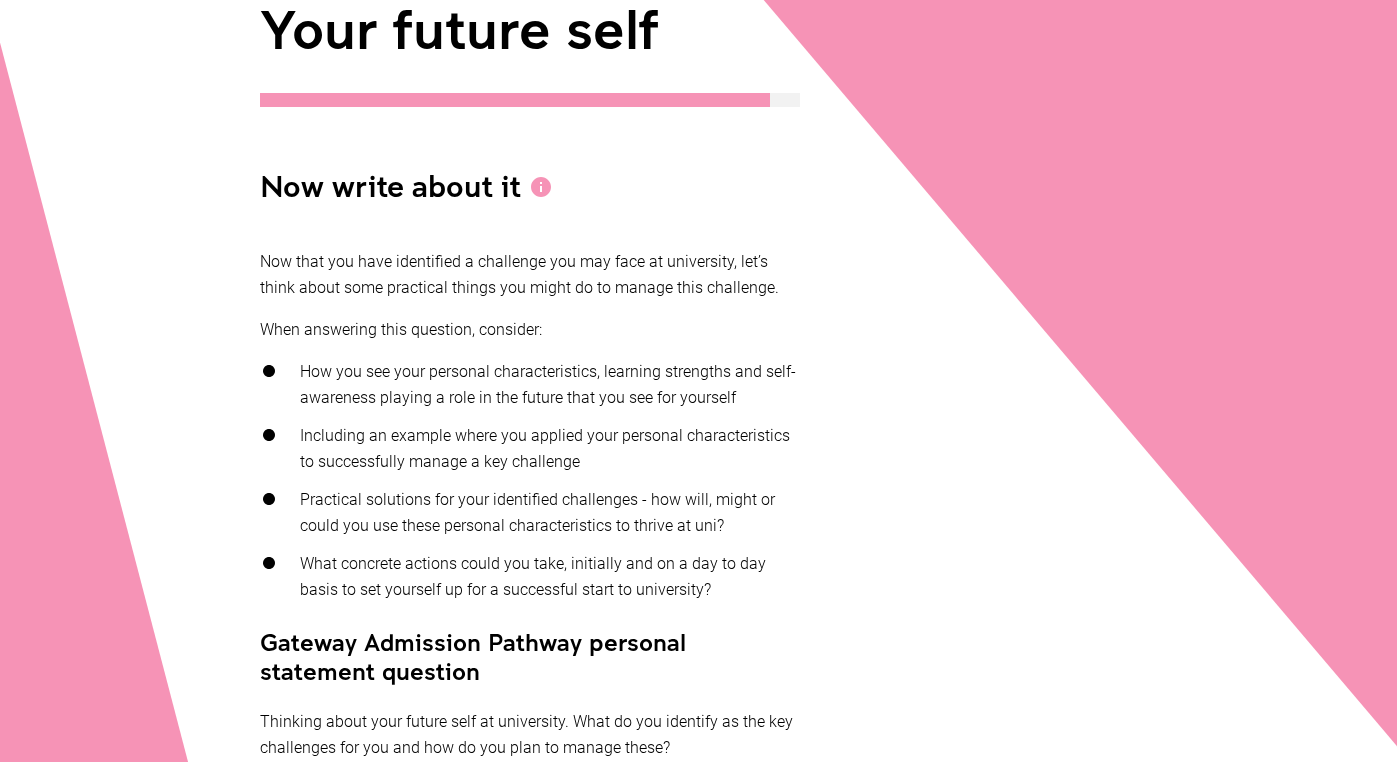 scroll, scrollTop: 279, scrollLeft: 0, axis: vertical 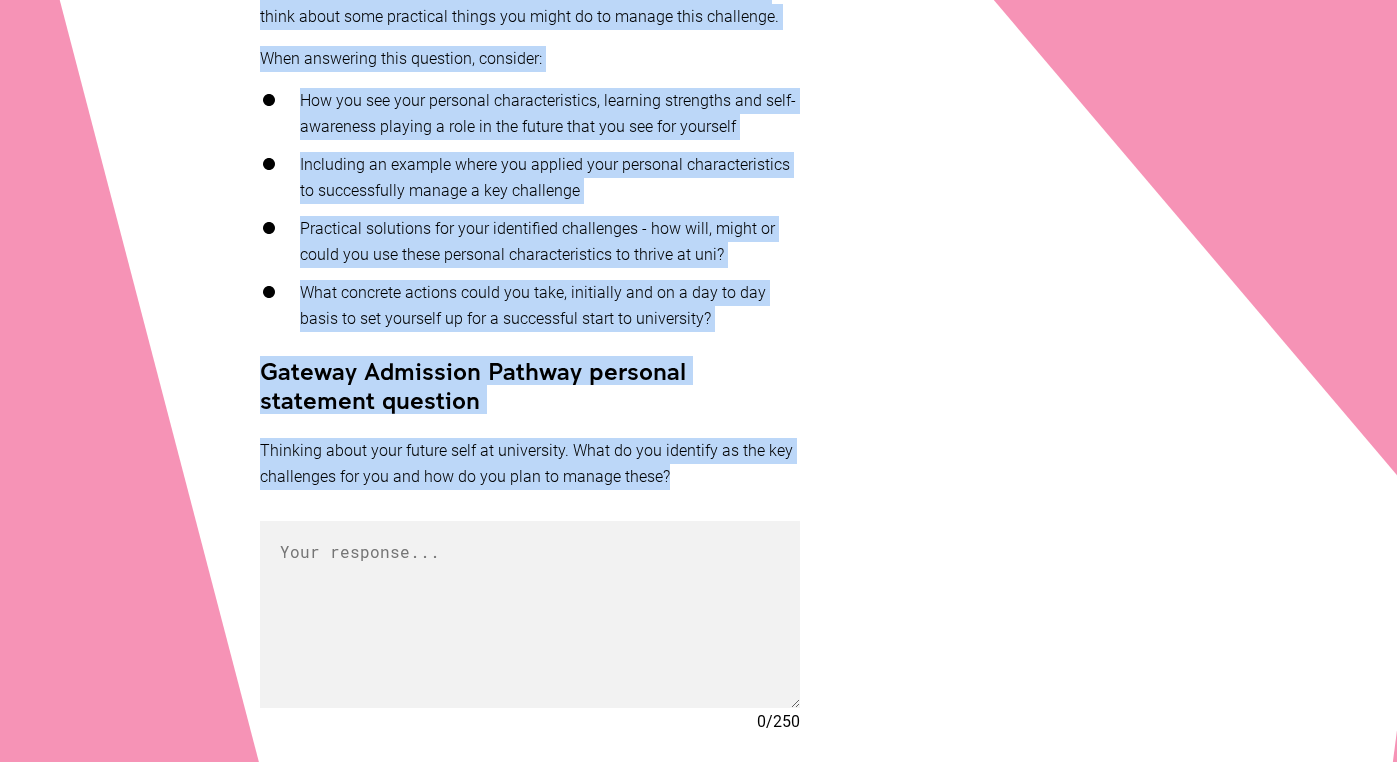 drag, startPoint x: 262, startPoint y: 272, endPoint x: 686, endPoint y: 479, distance: 471.83154 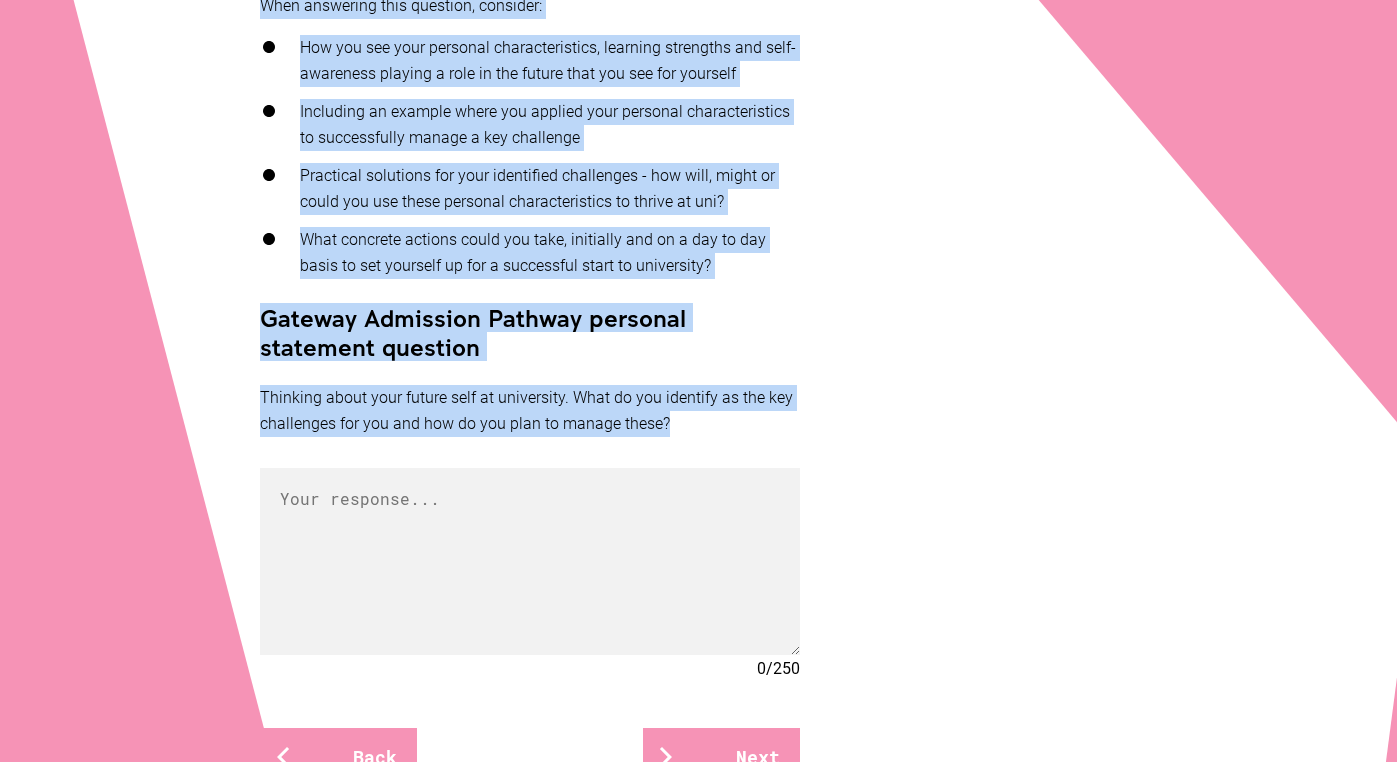 scroll, scrollTop: 614, scrollLeft: 0, axis: vertical 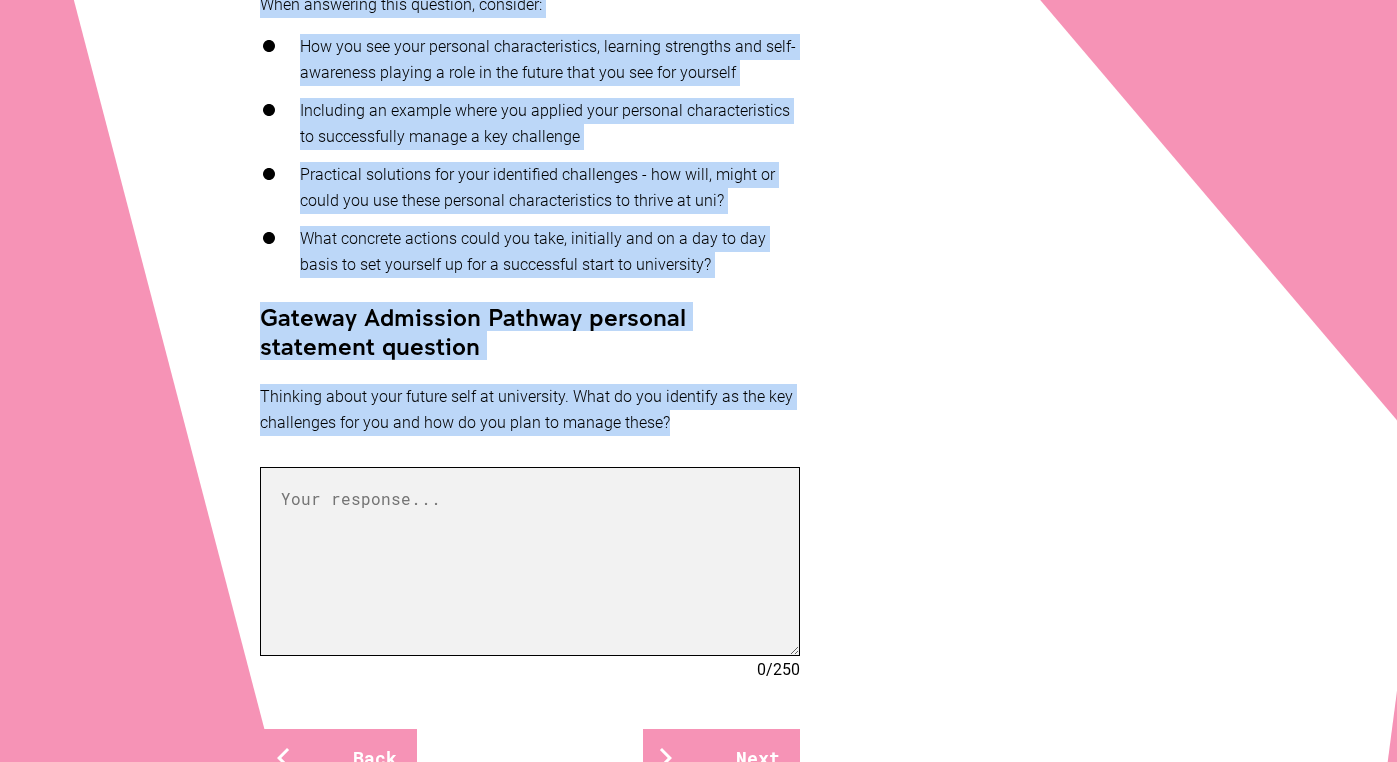 click at bounding box center [530, 561] 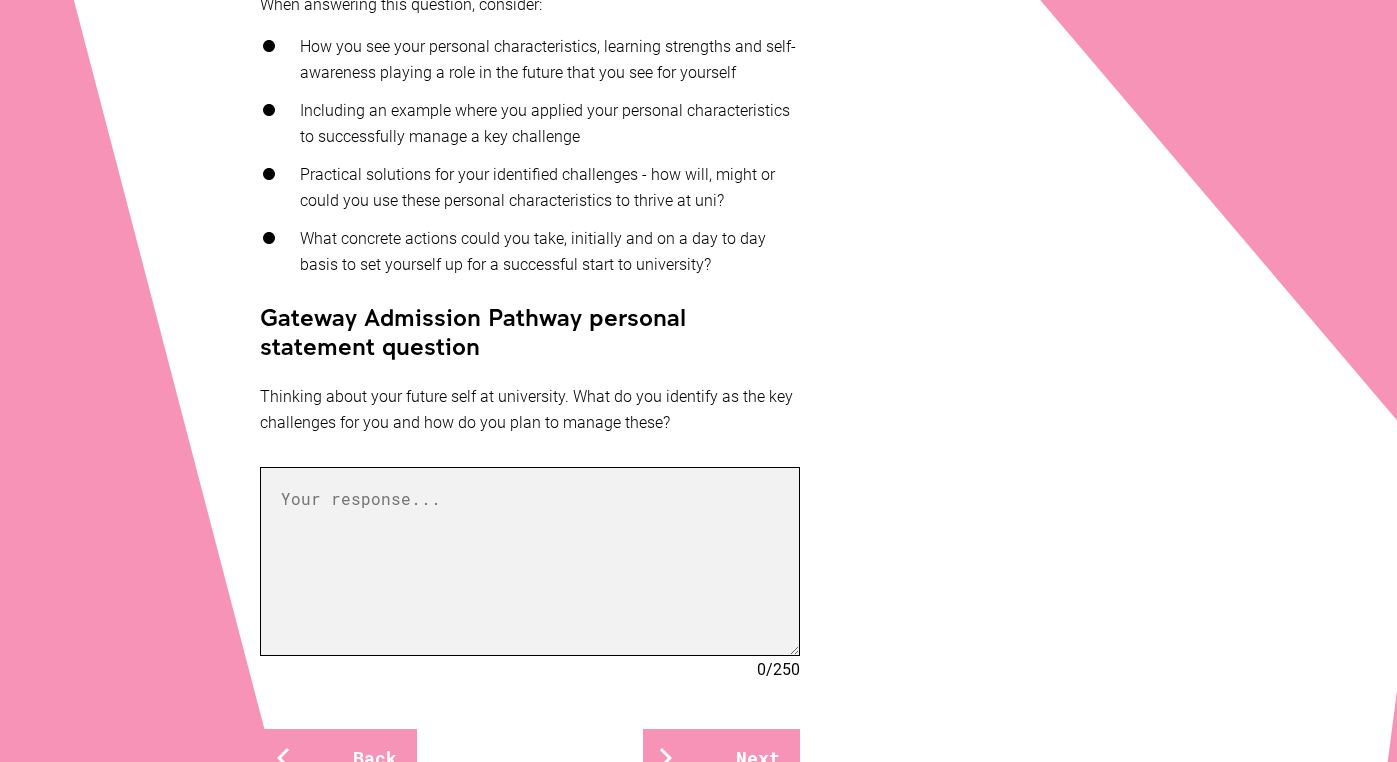paste on "Adjusting to a new environment and building a support network at university will be a key challenge for me, but I am confident that my personal strengths resourcefulness, resilience, empathy, and creativity will help me manage this transition successfully. In the past, when I relocated to a new country and school, I used my resourcefulness to seek out clubs and group activities, which helped me connect with others and settle in more quickly. This experience taught me the importance of taking initiative and being open to new opportunities, even when I feel uncertain.
At university, I plan to apply these strengths by actively participating in orientation events, joining student societies, and reaching out to classmates for study groups. My empathy will help me build genuine relationships, as I am attentive to others’ feelings and supportive of their experiences. Day to day, I will set small, achievable goals for myself, such as introducing myself to one new person each week or attending a campus event outsid..." 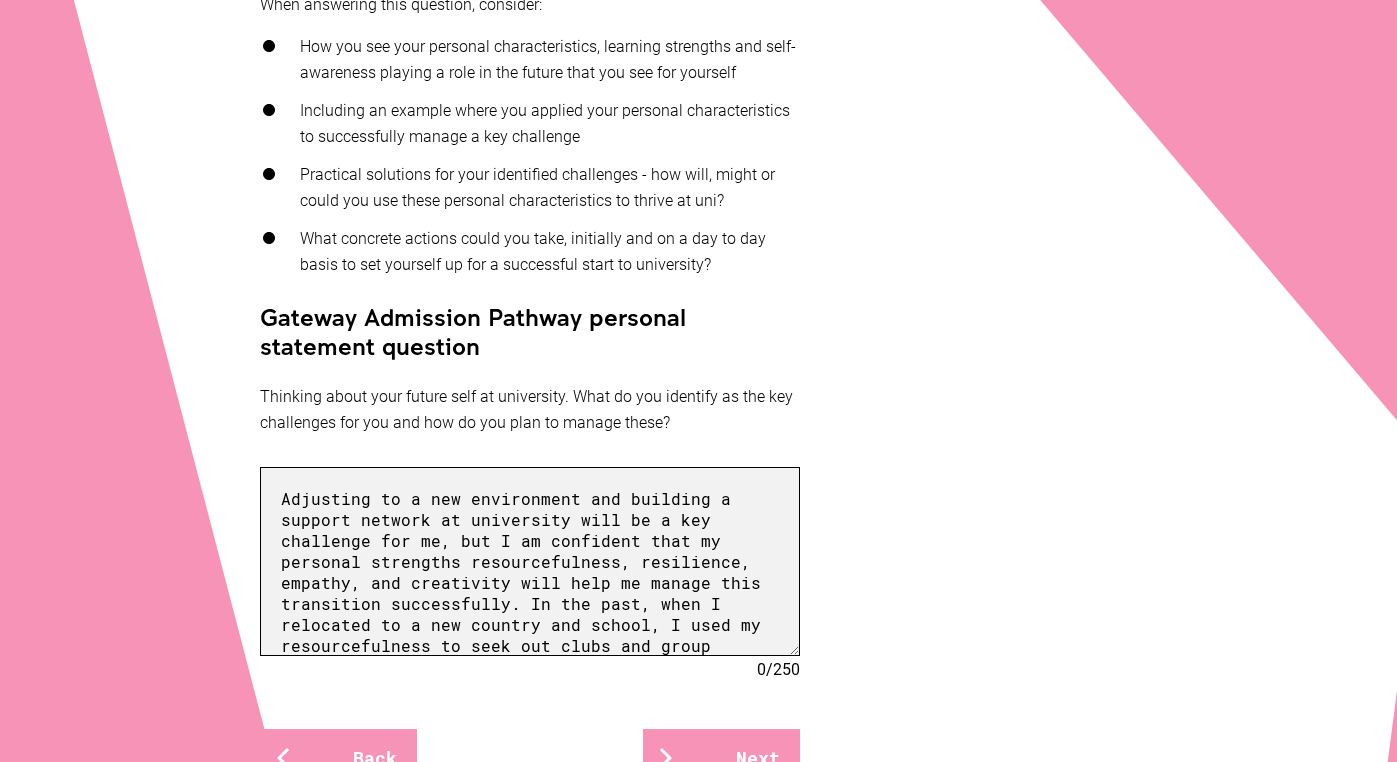 scroll, scrollTop: 609, scrollLeft: 0, axis: vertical 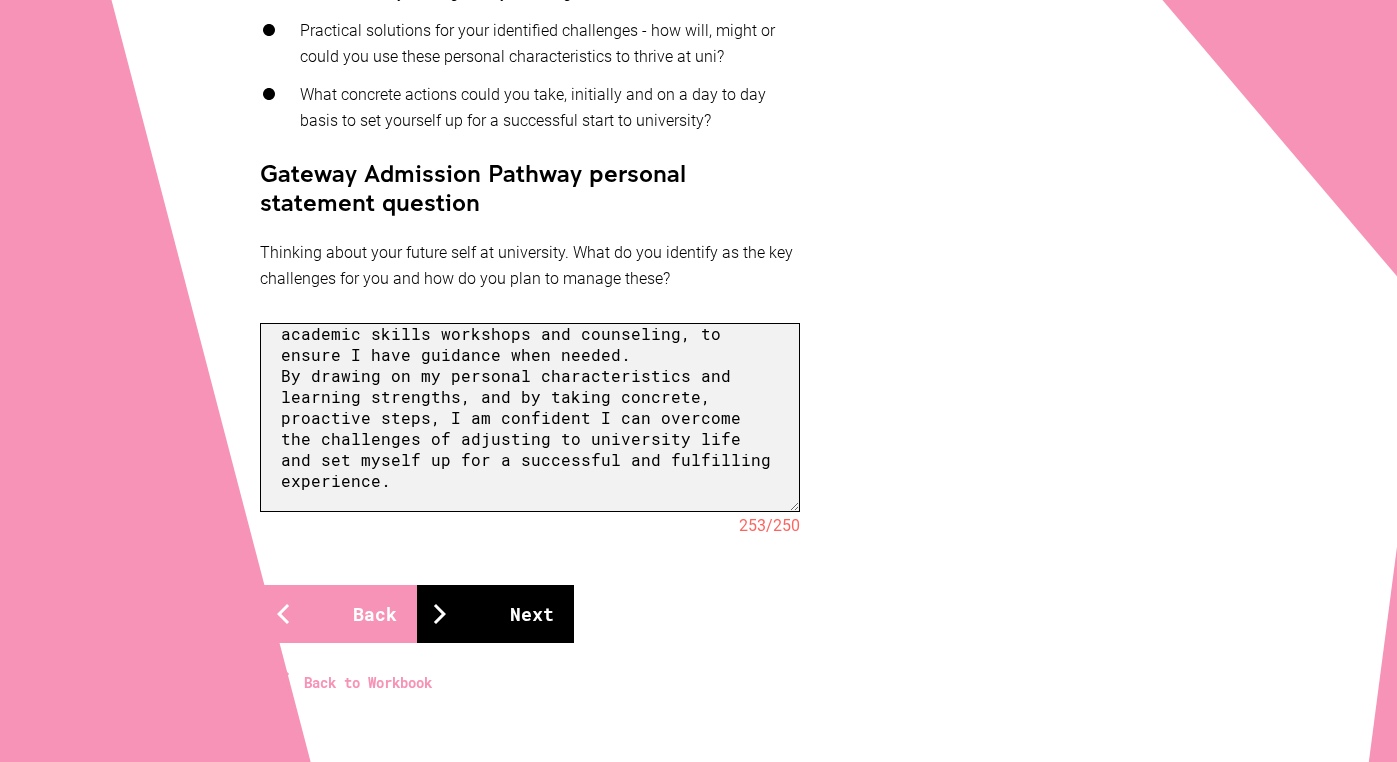 type on "Adjusting to a new environment and building a support network at university will be a key challenge for me, but I am confident that my personal strengths resourcefulness, resilience, empathy, and creativity will help me manage this transition successfully. In the past, when I relocated to a new country and school, I used my resourcefulness to seek out clubs and group activities, which helped me connect with others and settle in more quickly. This experience taught me the importance of taking initiative and being open to new opportunities, even when I feel uncertain.
At university, I plan to apply these strengths by actively participating in orientation events, joining student societies, and reaching out to classmates for study groups. My empathy will help me build genuine relationships, as I am attentive to others’ feelings and supportive of their experiences. Day to day, I will set small, achievable goals for myself, such as introducing myself to one new person each week or attending a campus event outsid..." 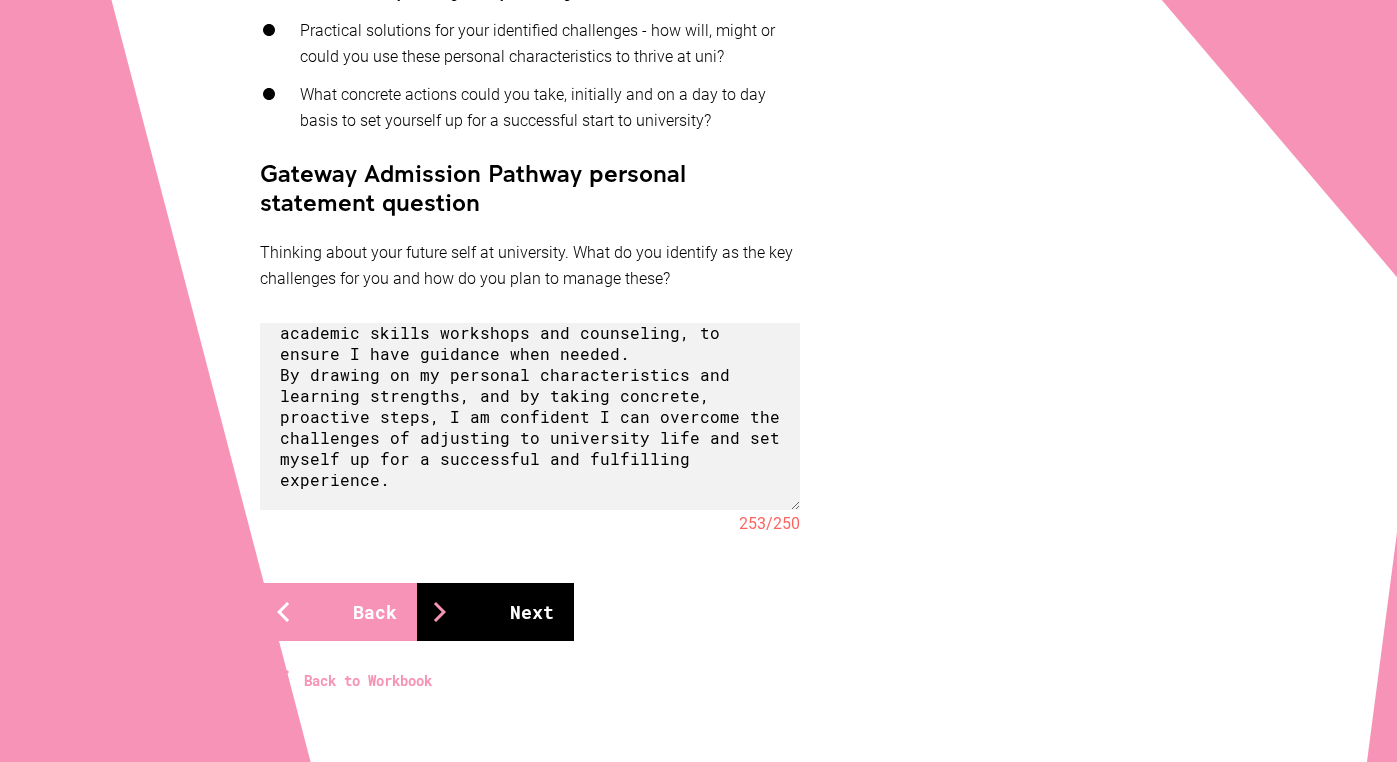 click on "Next" at bounding box center [495, 612] 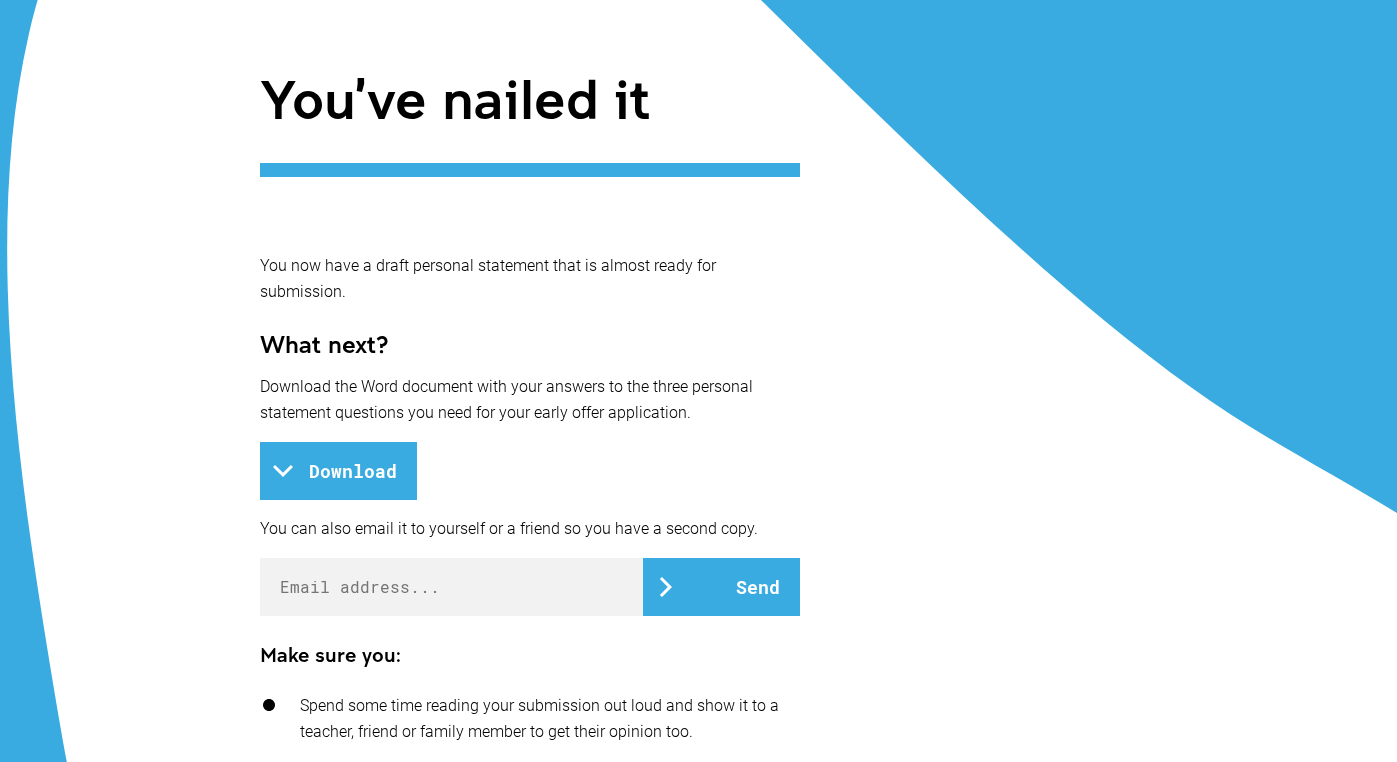 scroll, scrollTop: 216, scrollLeft: 0, axis: vertical 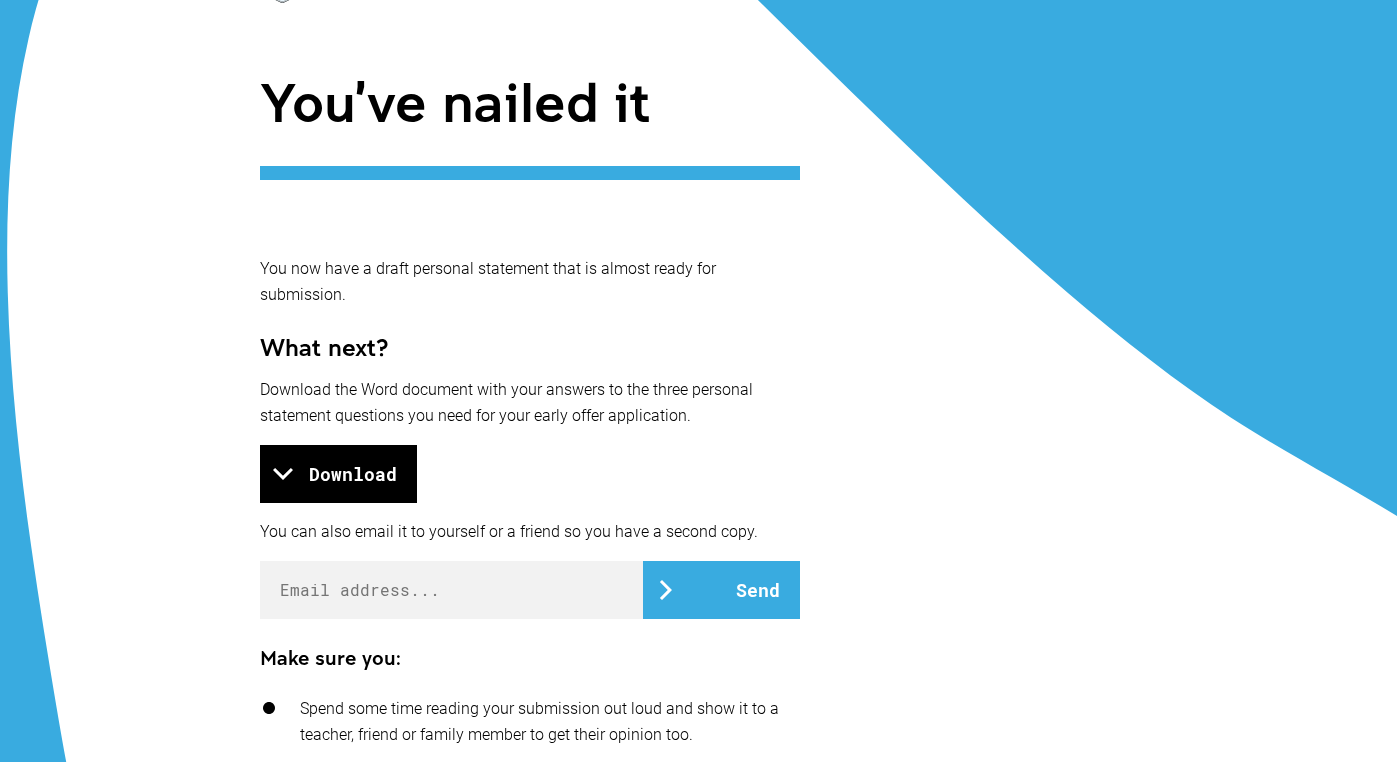click on "Download" at bounding box center (338, 474) 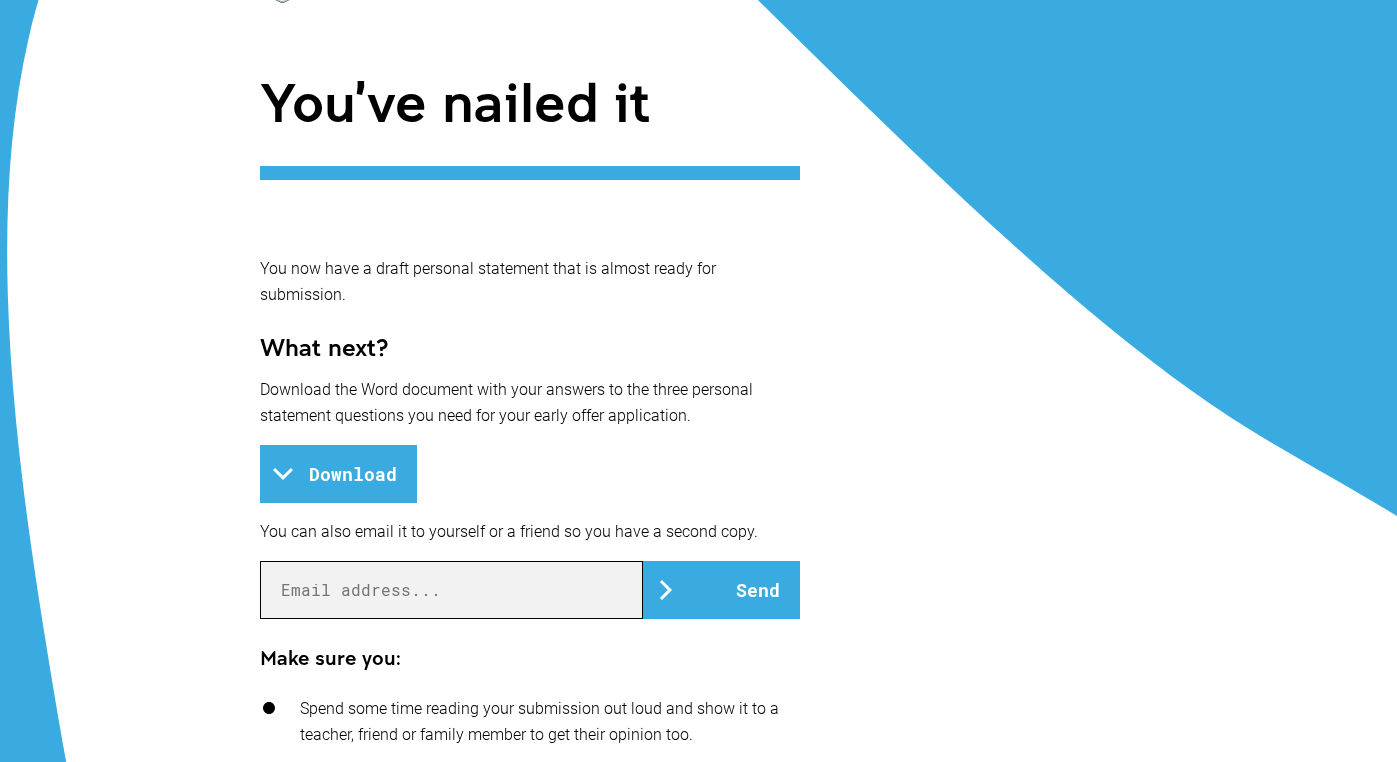 click at bounding box center [451, 590] 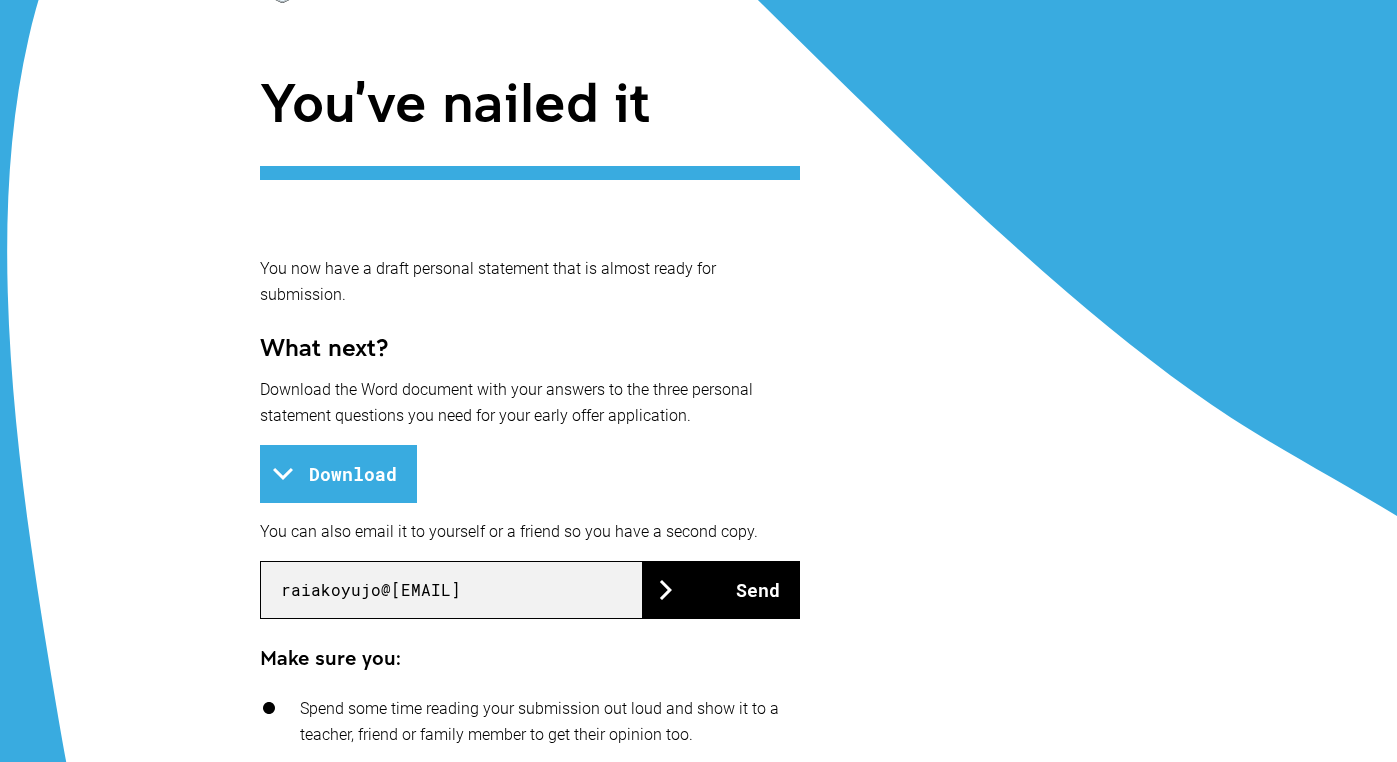 type on "raiakoyujo@[EMAIL]" 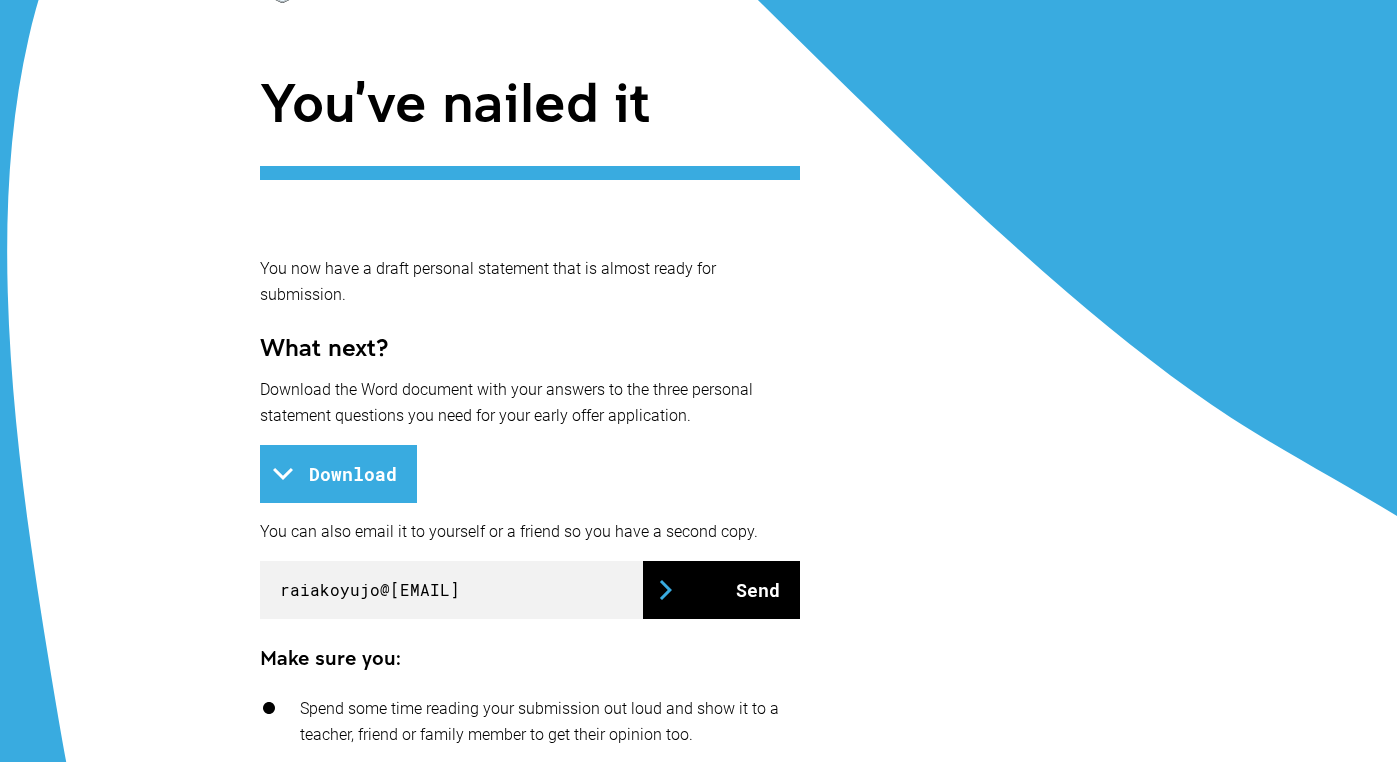 click on "Send" at bounding box center [721, 590] 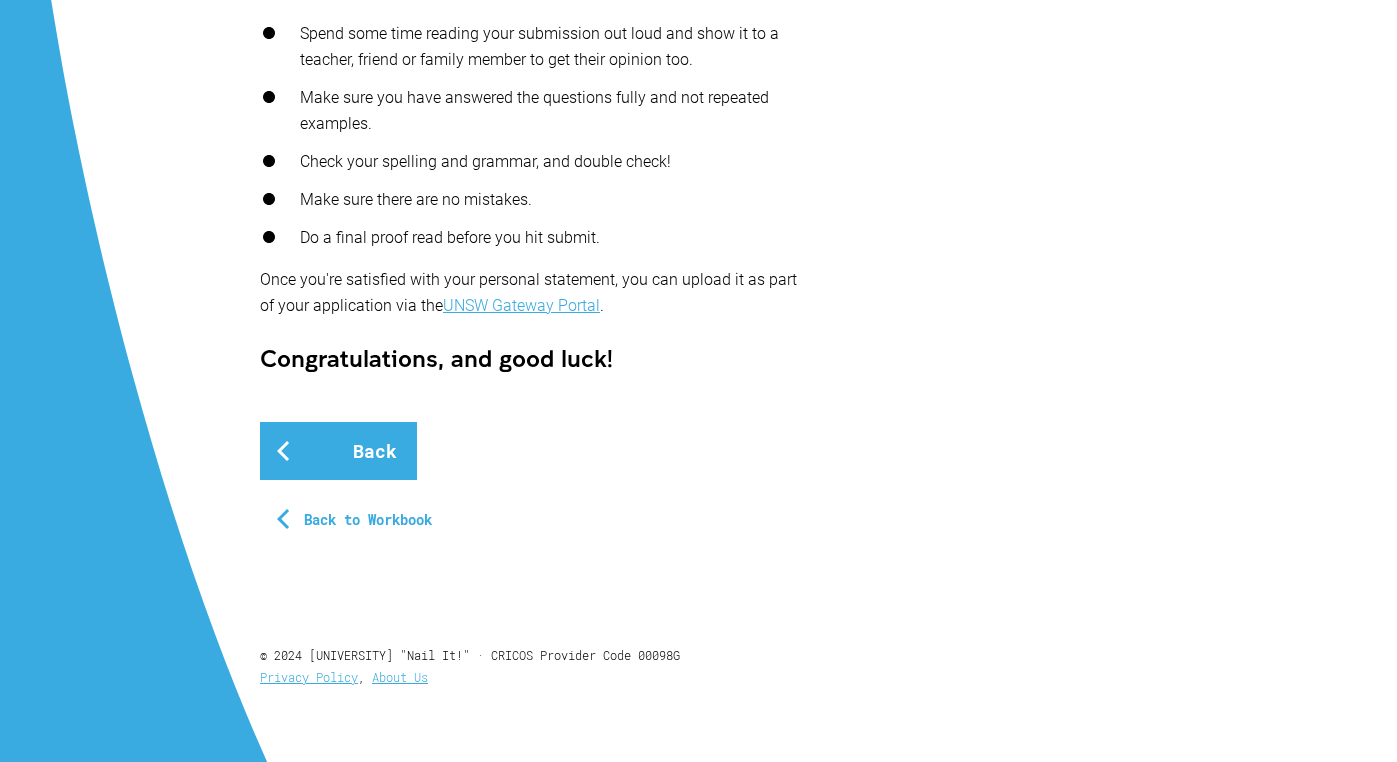 scroll, scrollTop: 903, scrollLeft: 0, axis: vertical 